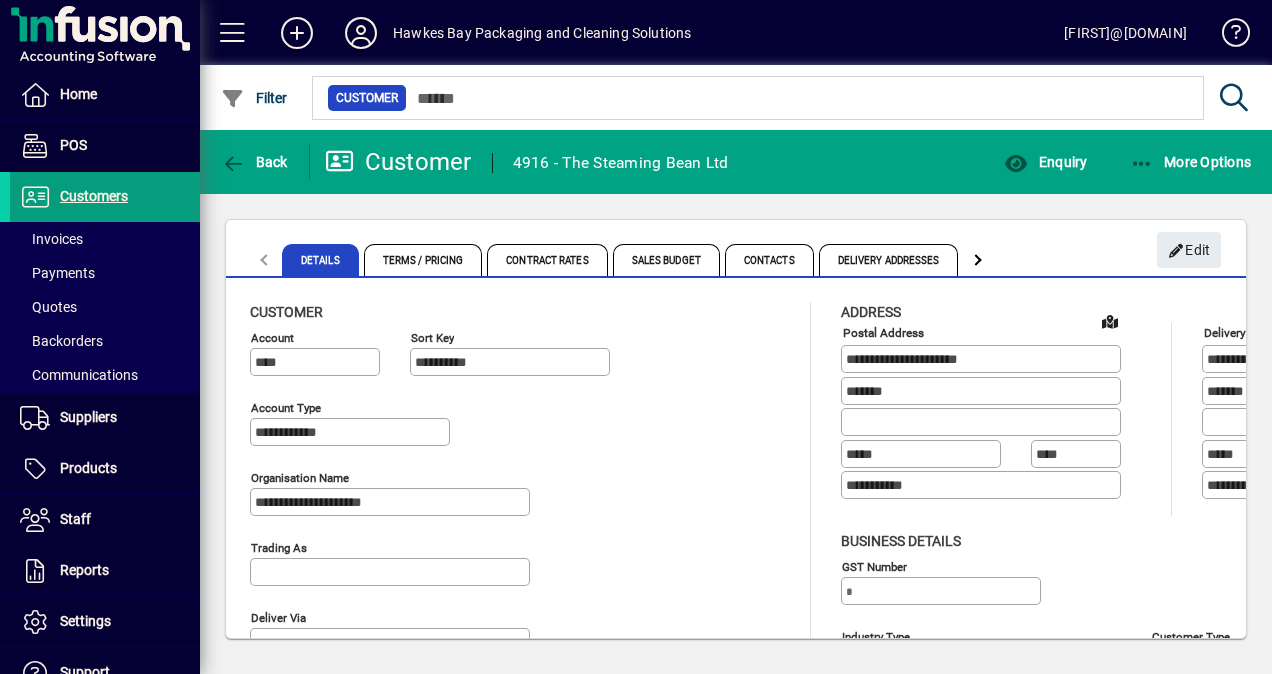 scroll, scrollTop: 0, scrollLeft: 0, axis: both 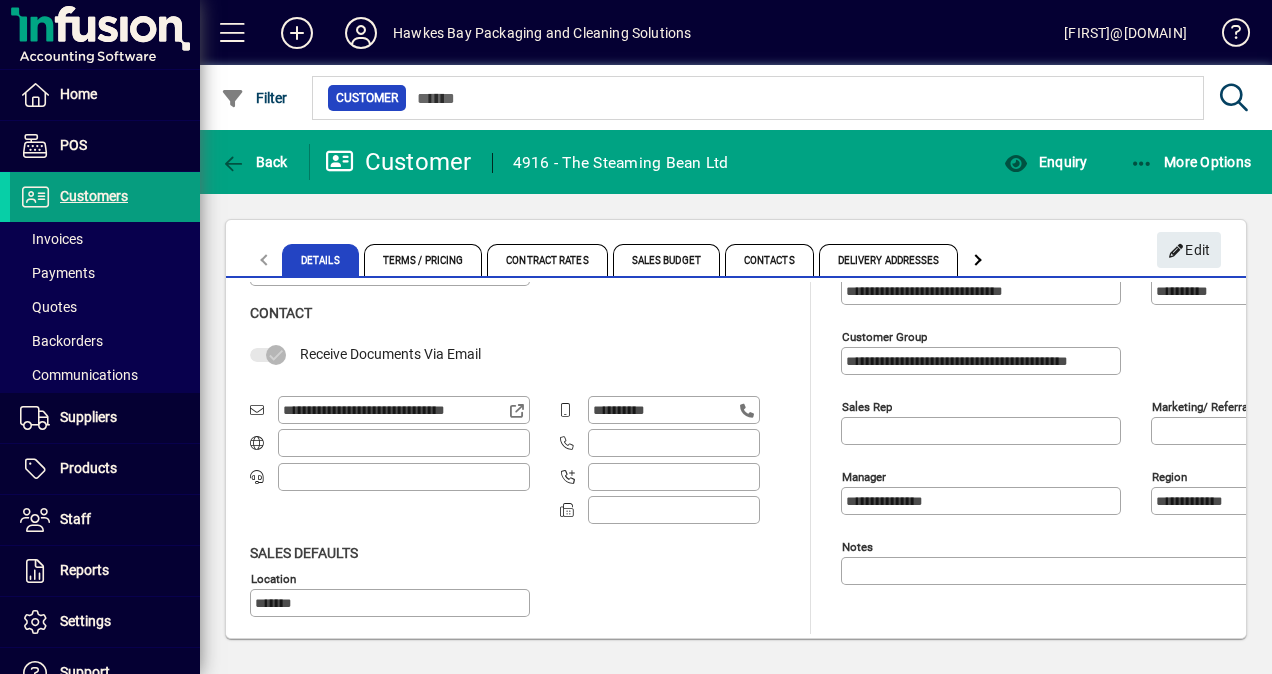 click on "Receive Documents Via Email" 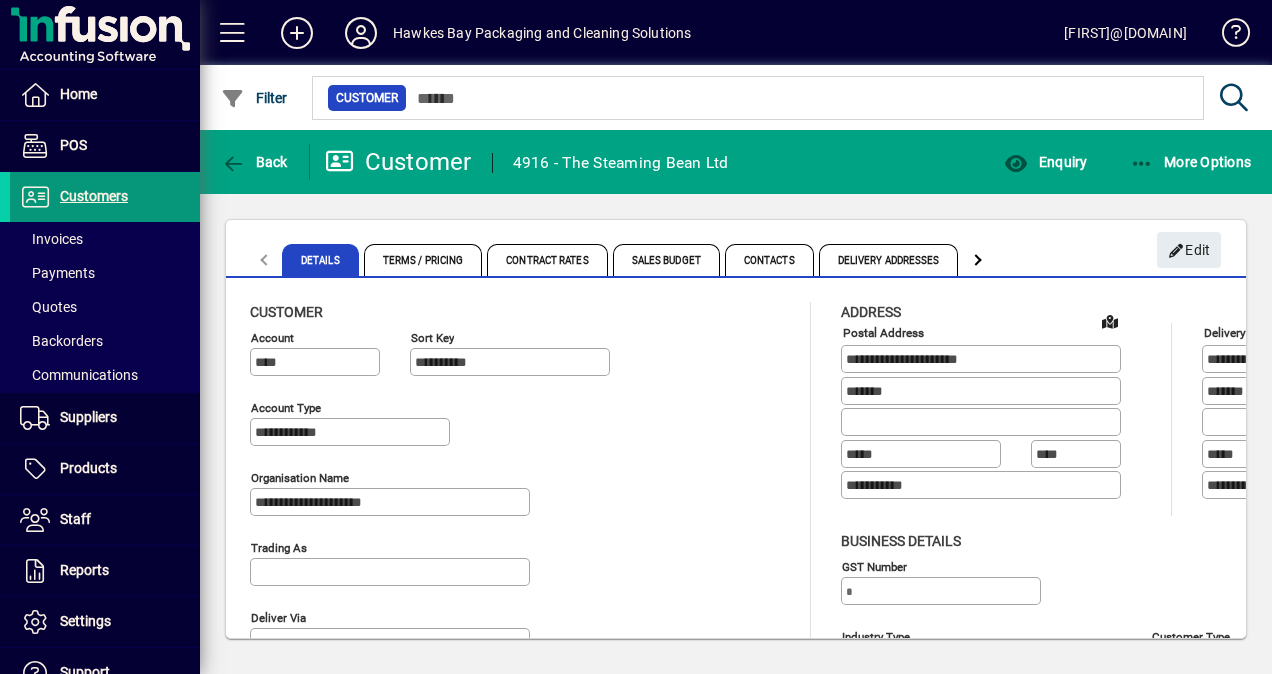 click on "Customers" at bounding box center (94, 196) 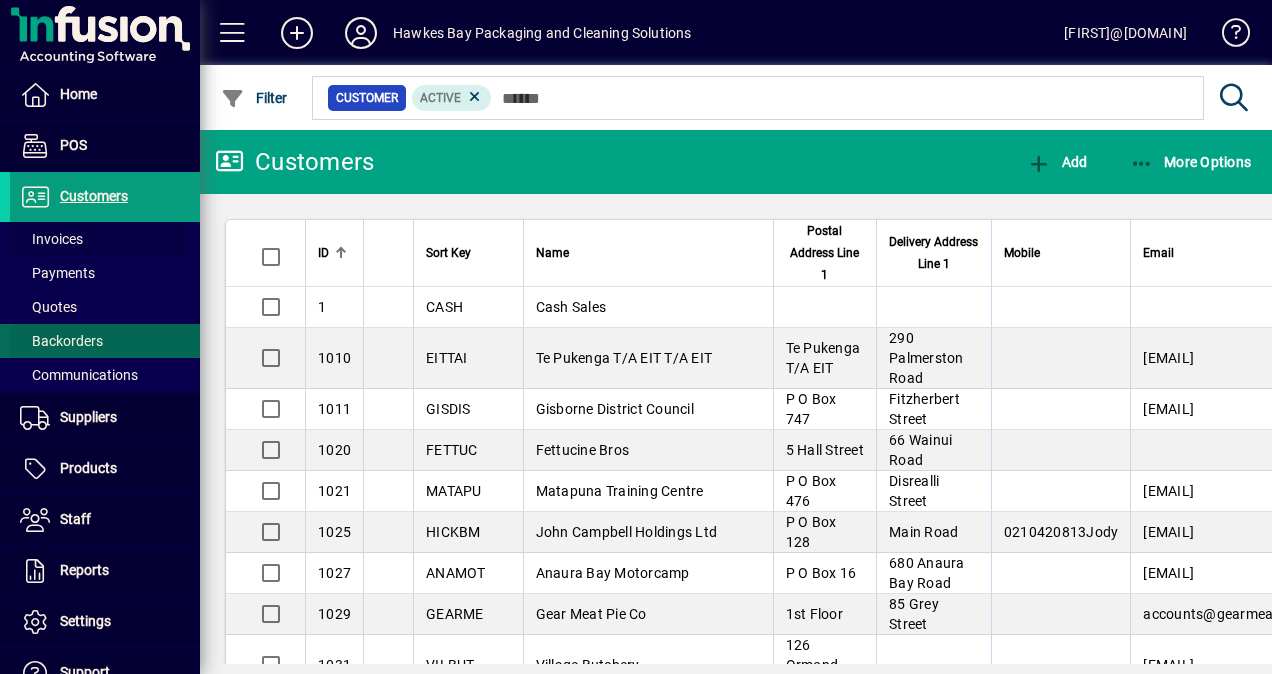 drag, startPoint x: 40, startPoint y: 243, endPoint x: 183, endPoint y: 317, distance: 161.01242 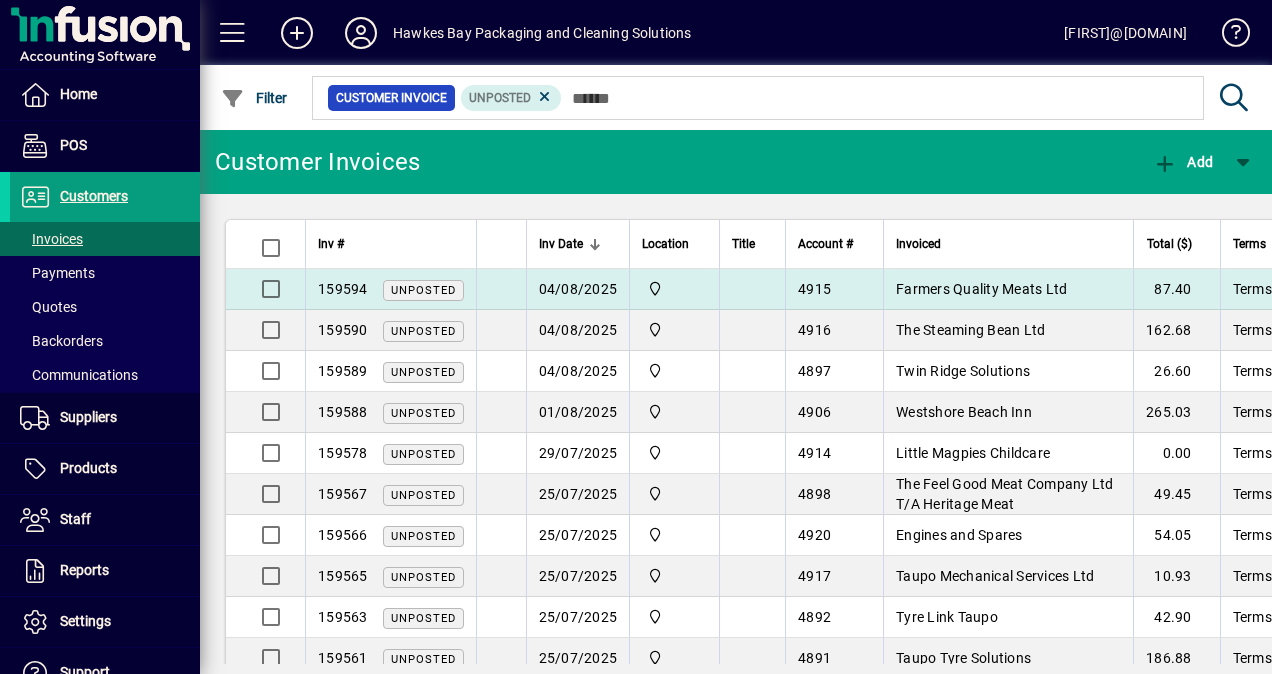 click on "Farmers Quality Meats Ltd" at bounding box center [981, 289] 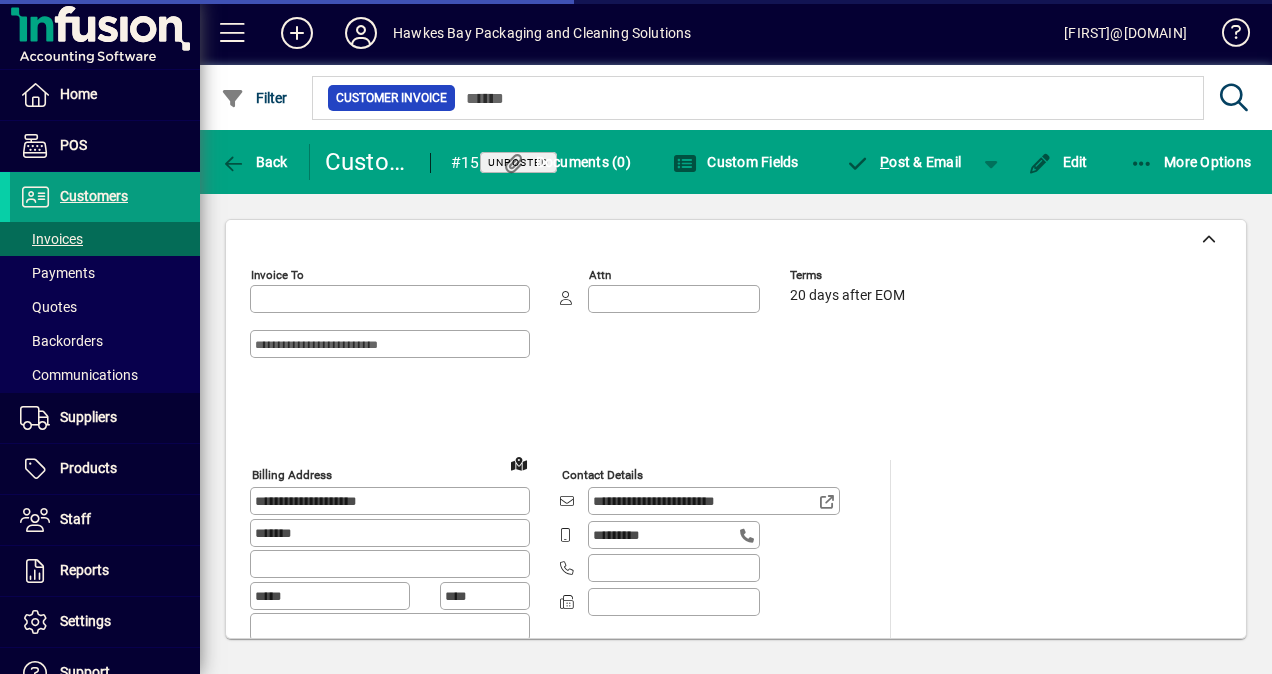 type on "**********" 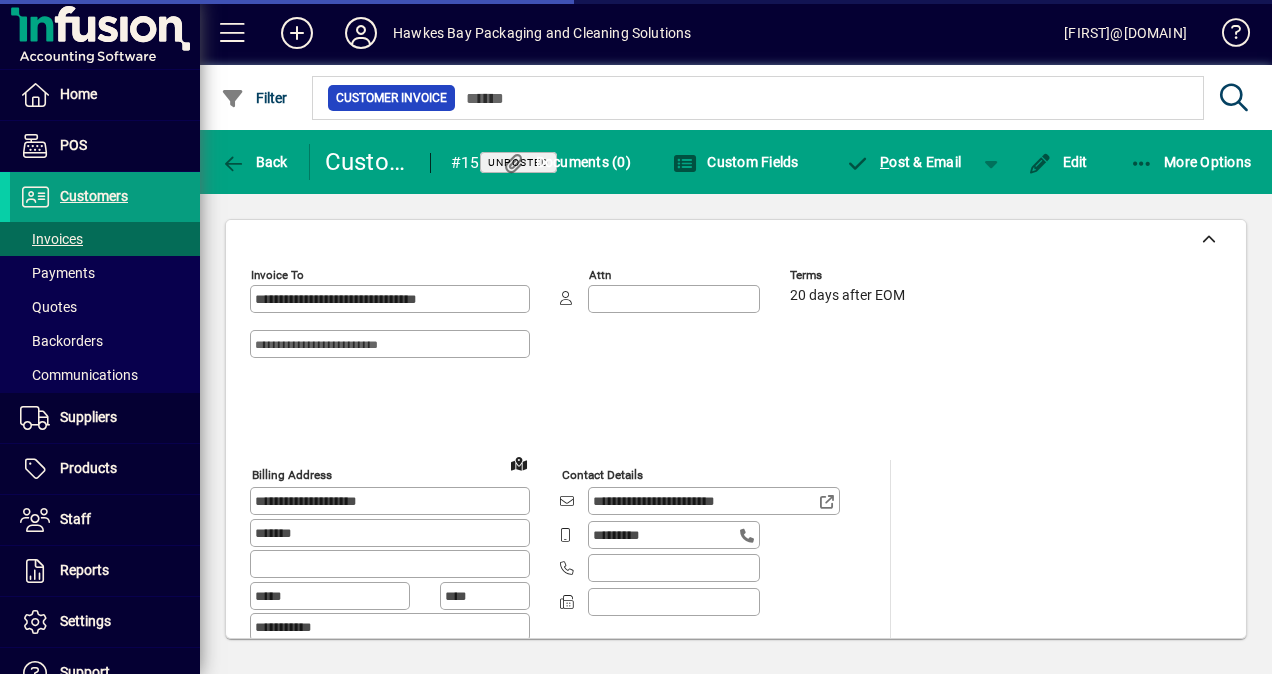 type on "*******" 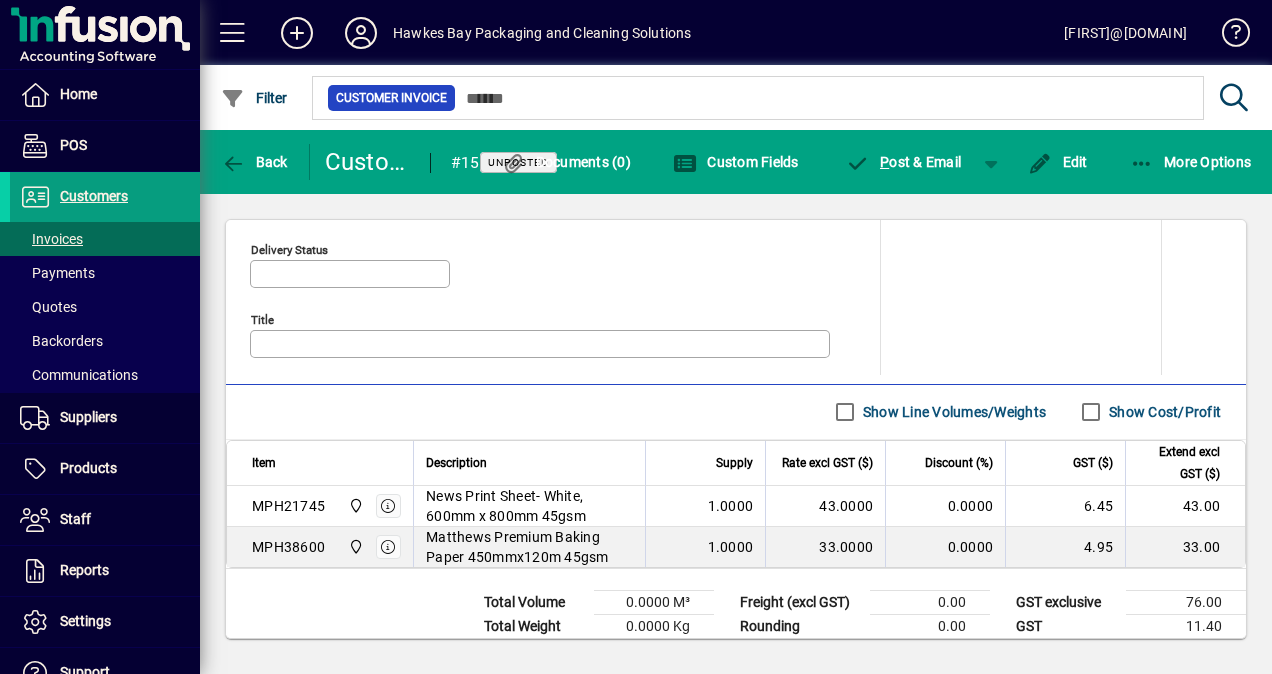 scroll, scrollTop: 990, scrollLeft: 0, axis: vertical 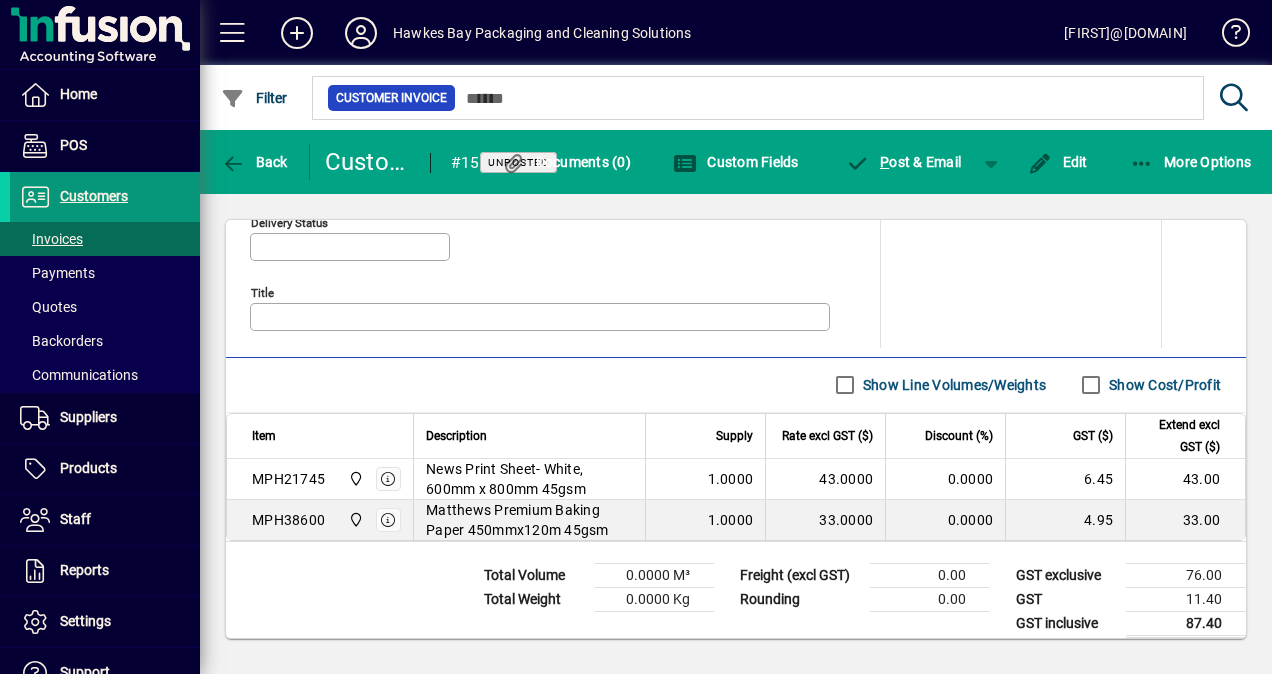 click on "Customers" at bounding box center [94, 196] 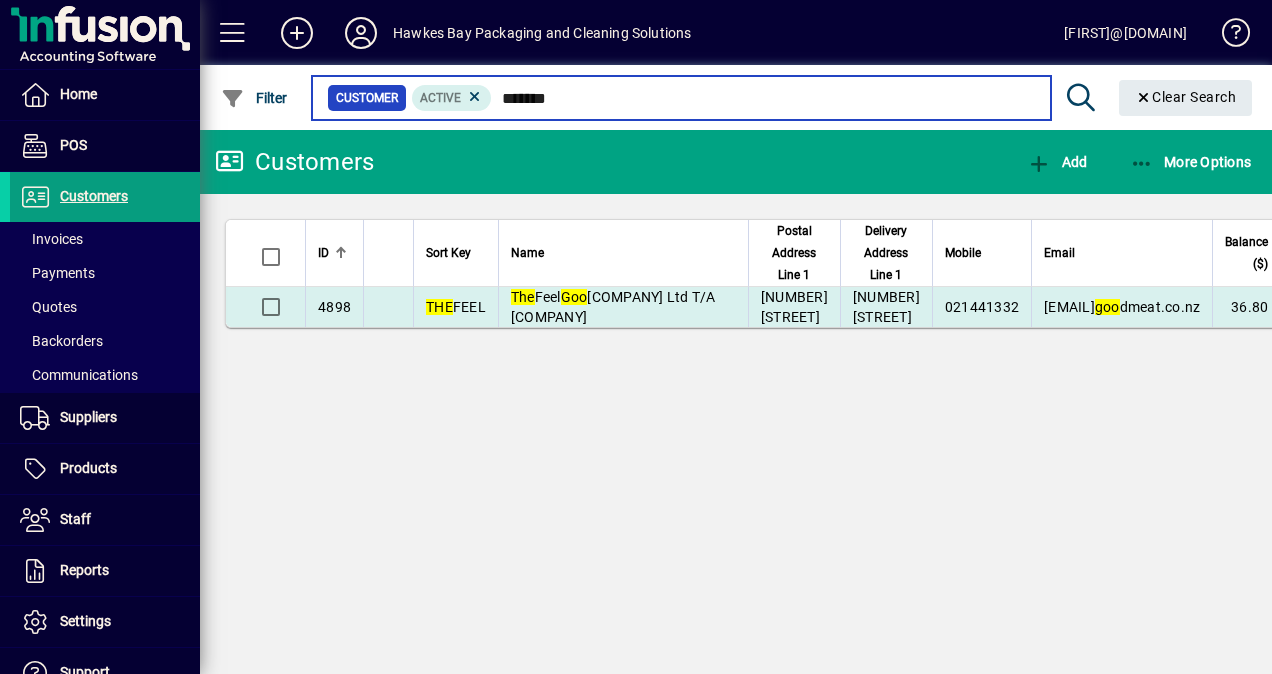 type on "*******" 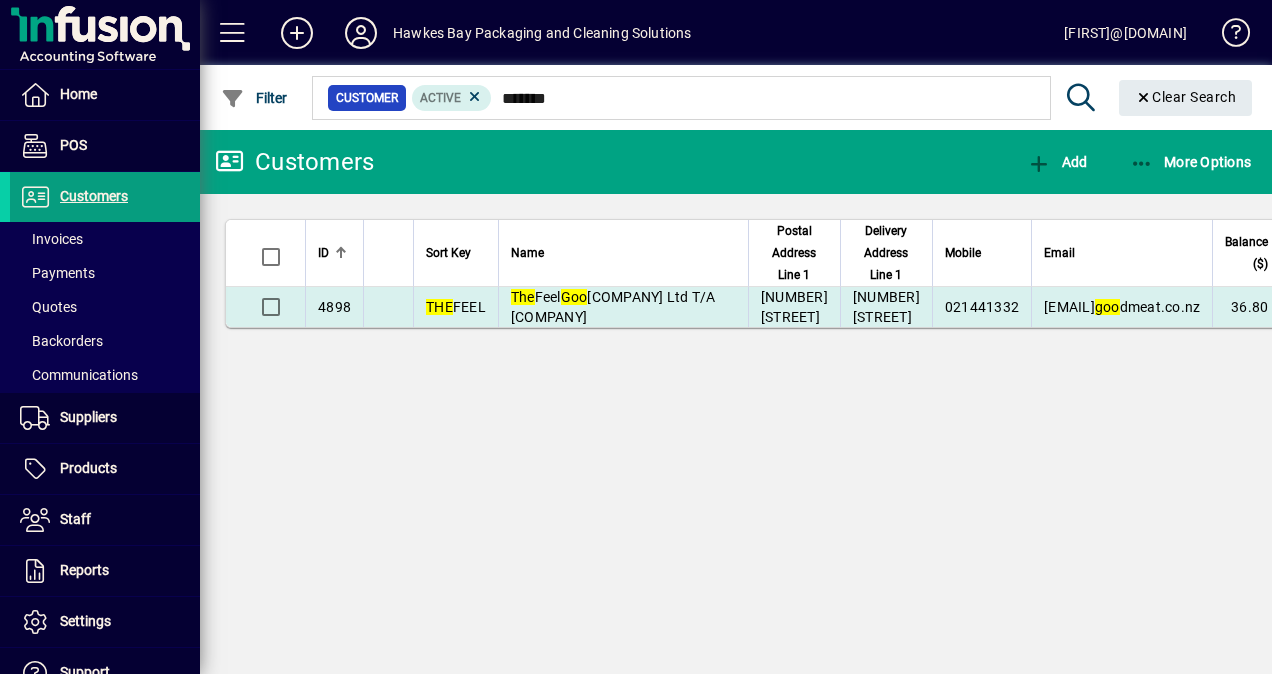click on "The  Feel  Goo d Meat Company Ltd T/A Heritage Meat" at bounding box center (613, 307) 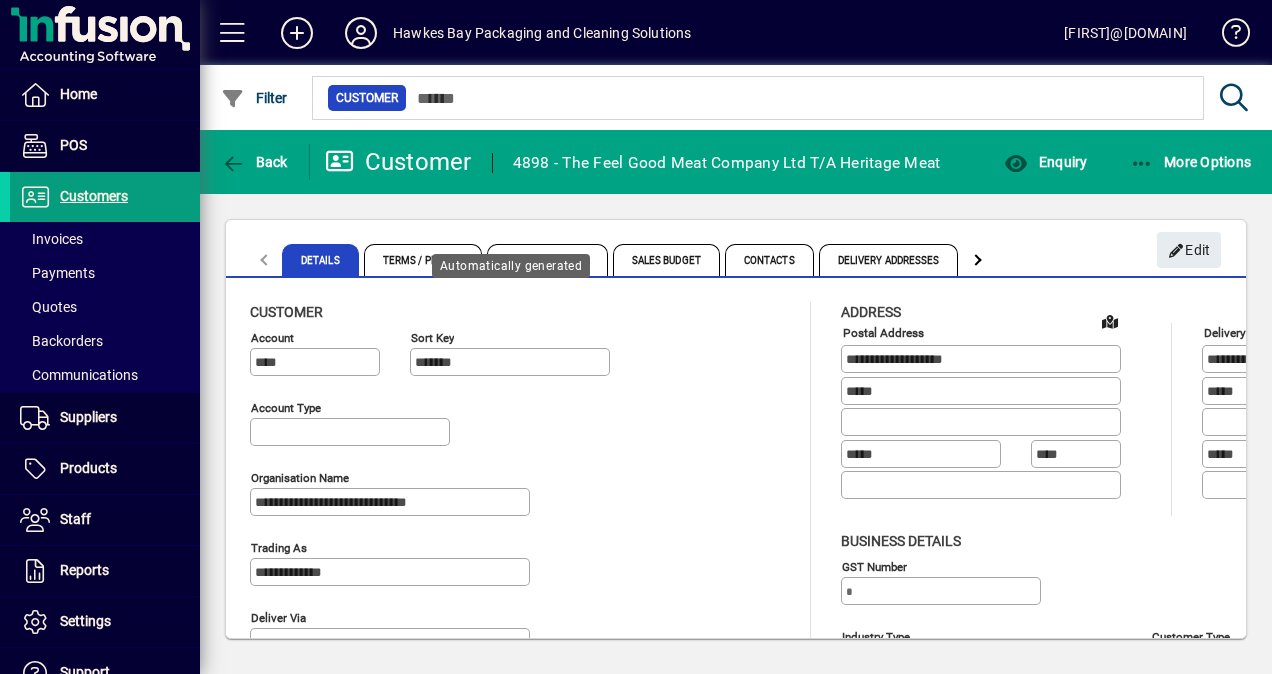 type on "**********" 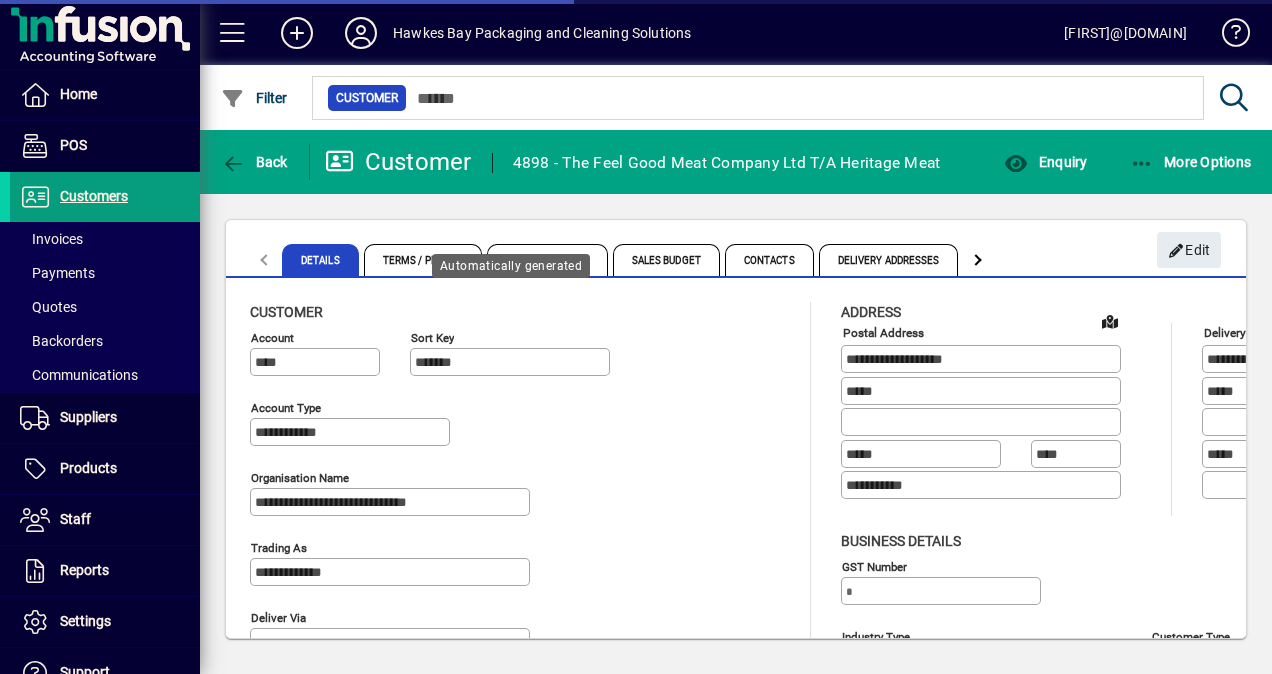 type on "**********" 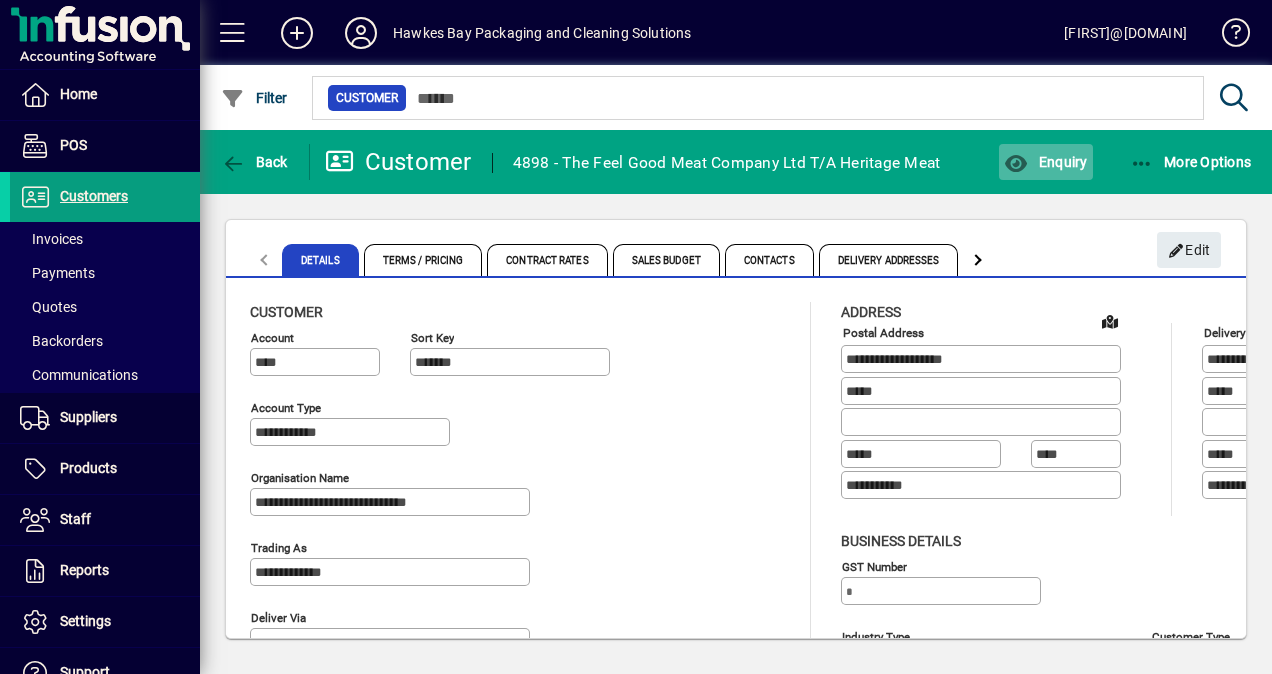click on "Enquiry" 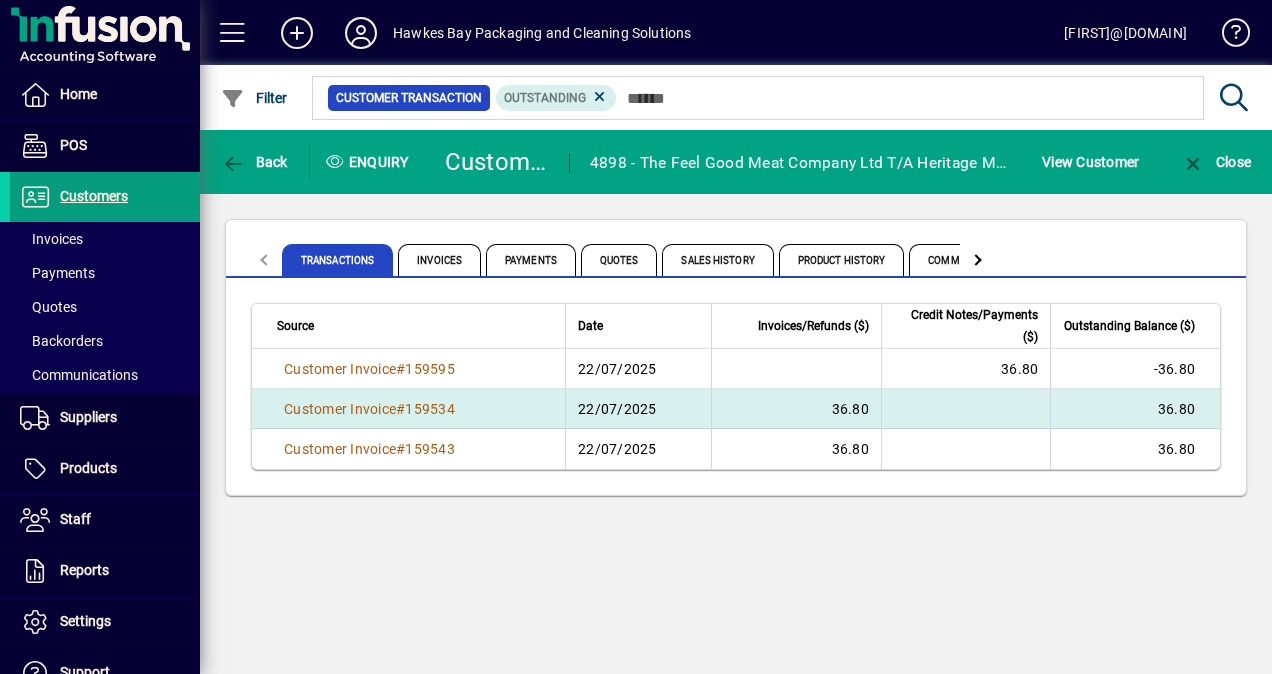 click on "22/07/2025" at bounding box center (638, 409) 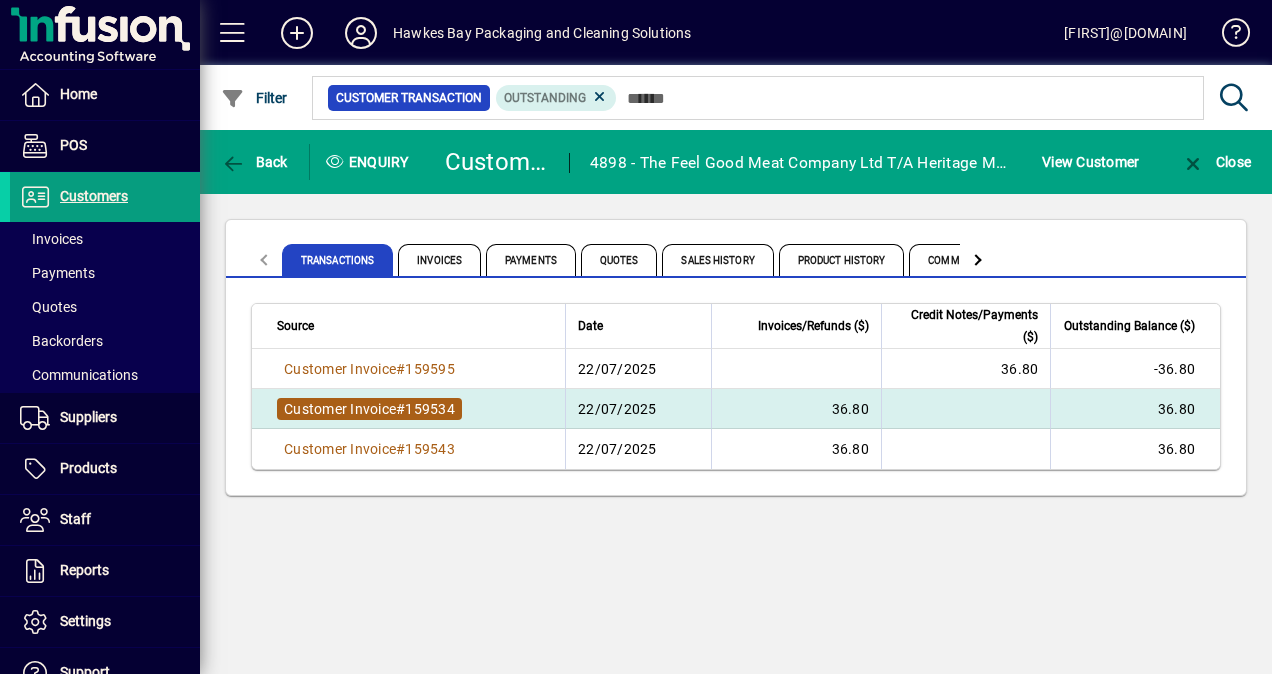 click on "Customer Invoice" at bounding box center (340, 409) 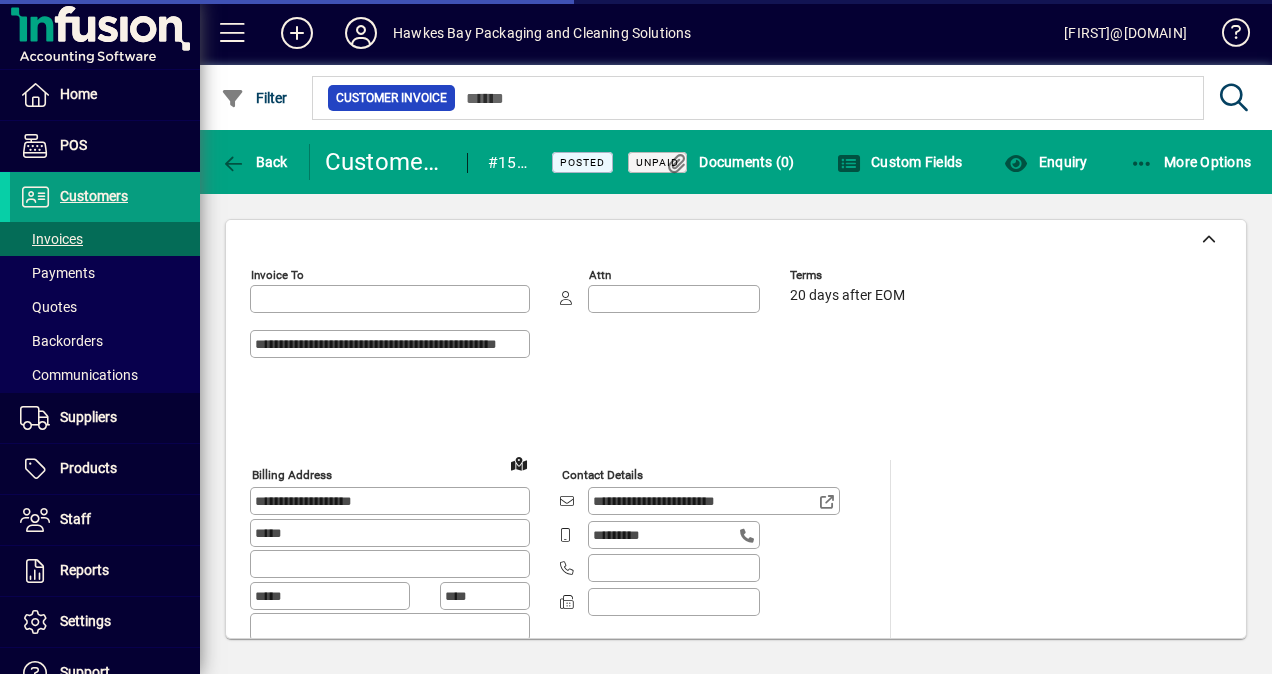 type on "**********" 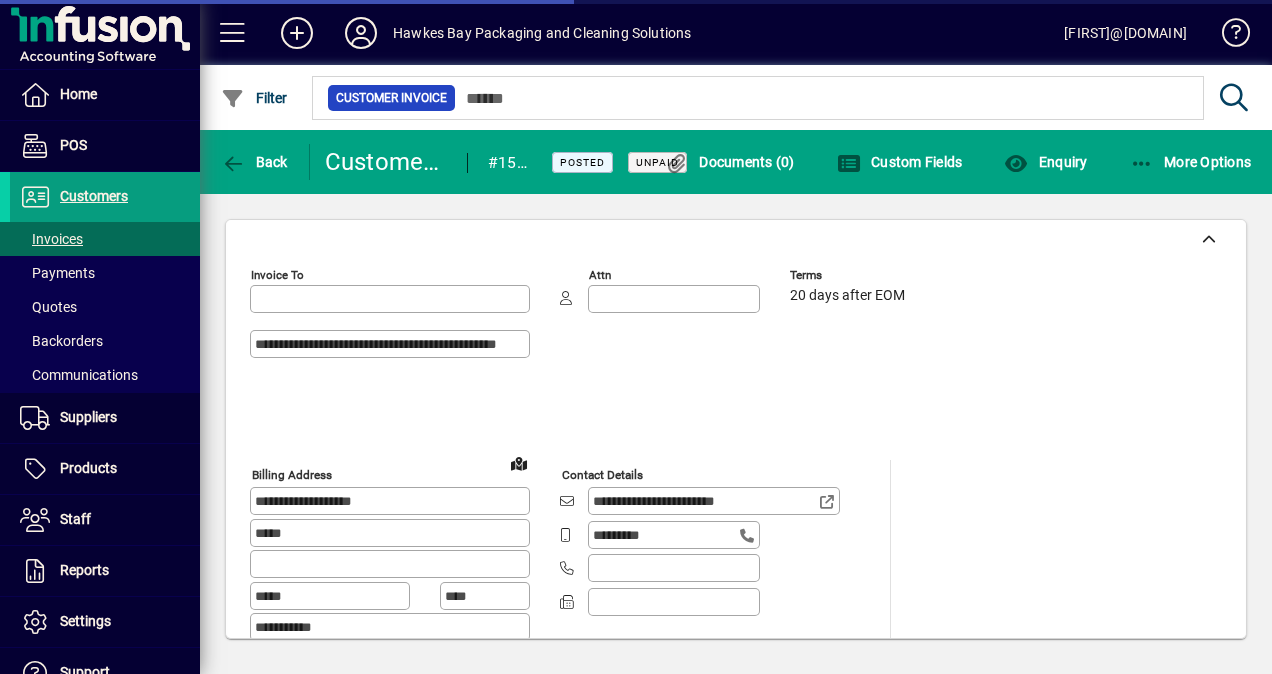 type on "**********" 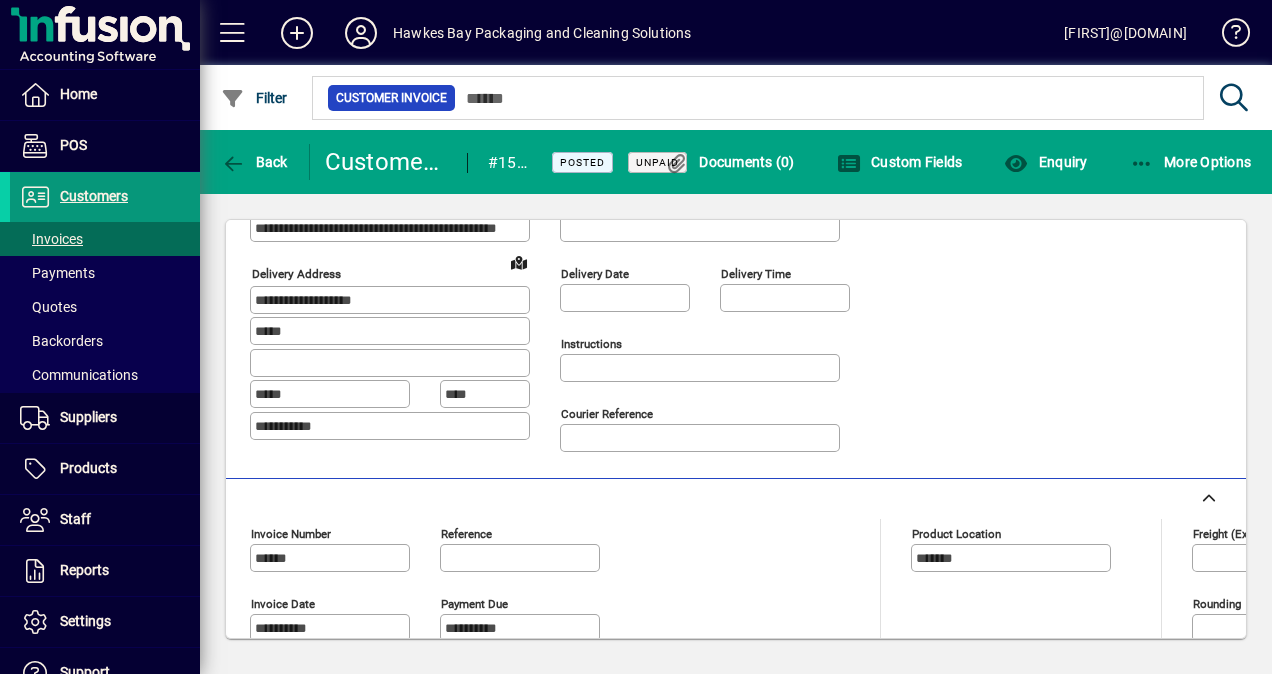scroll, scrollTop: 69, scrollLeft: 0, axis: vertical 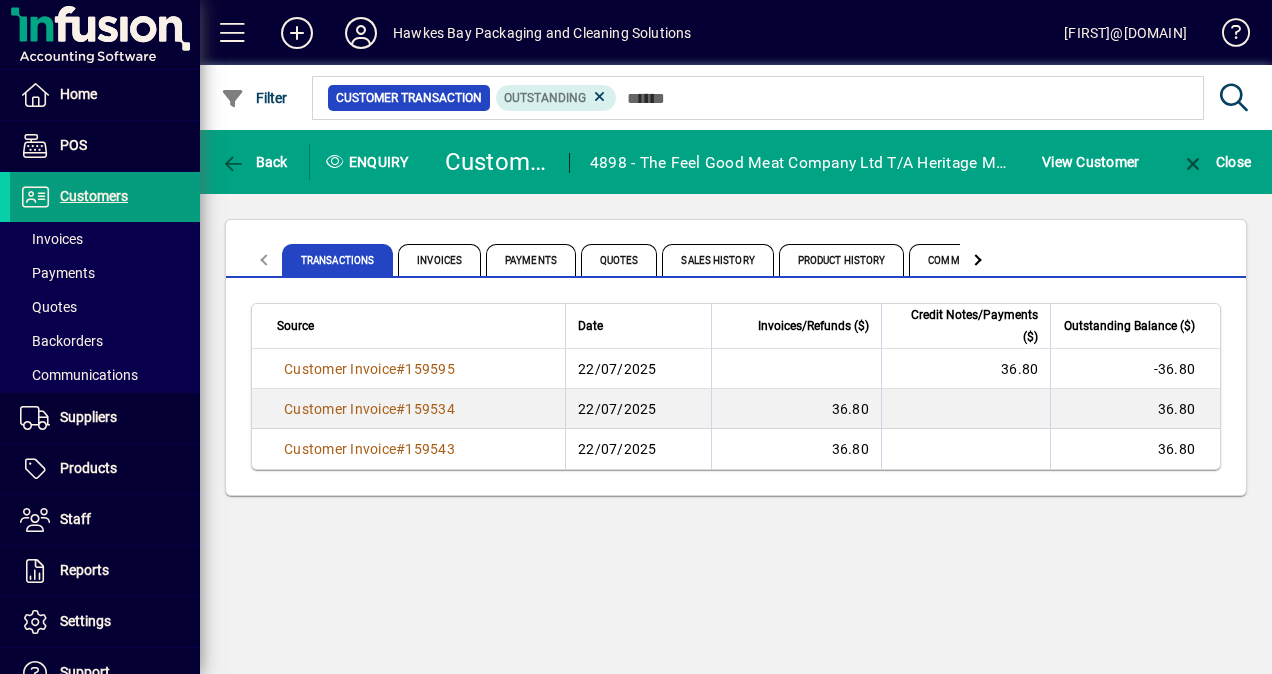 drag, startPoint x: 428, startPoint y: 446, endPoint x: 724, endPoint y: 484, distance: 298.42923 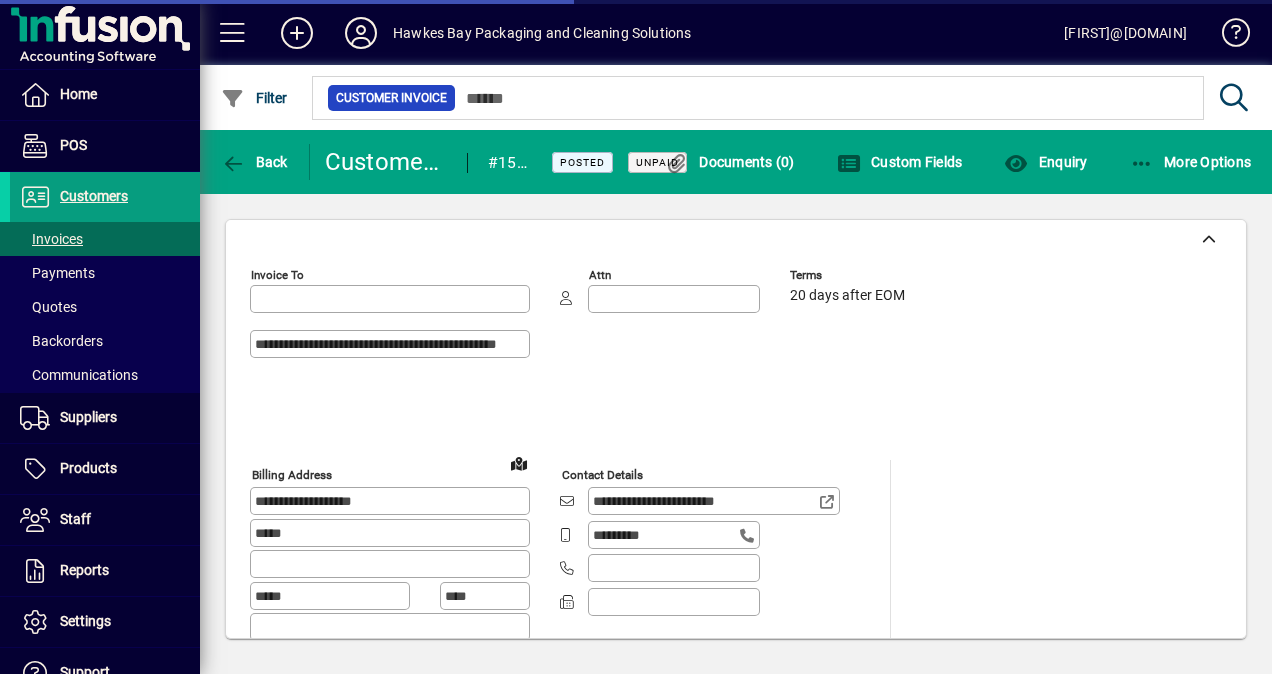 type on "**********" 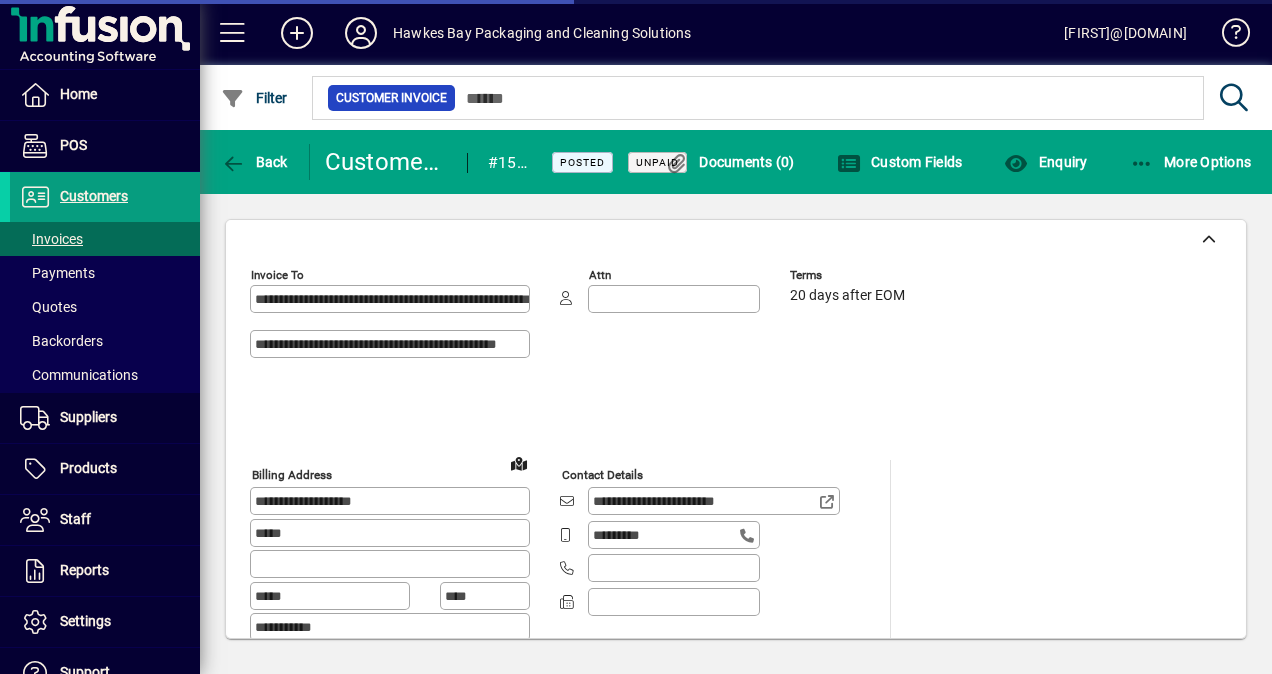 type on "*******" 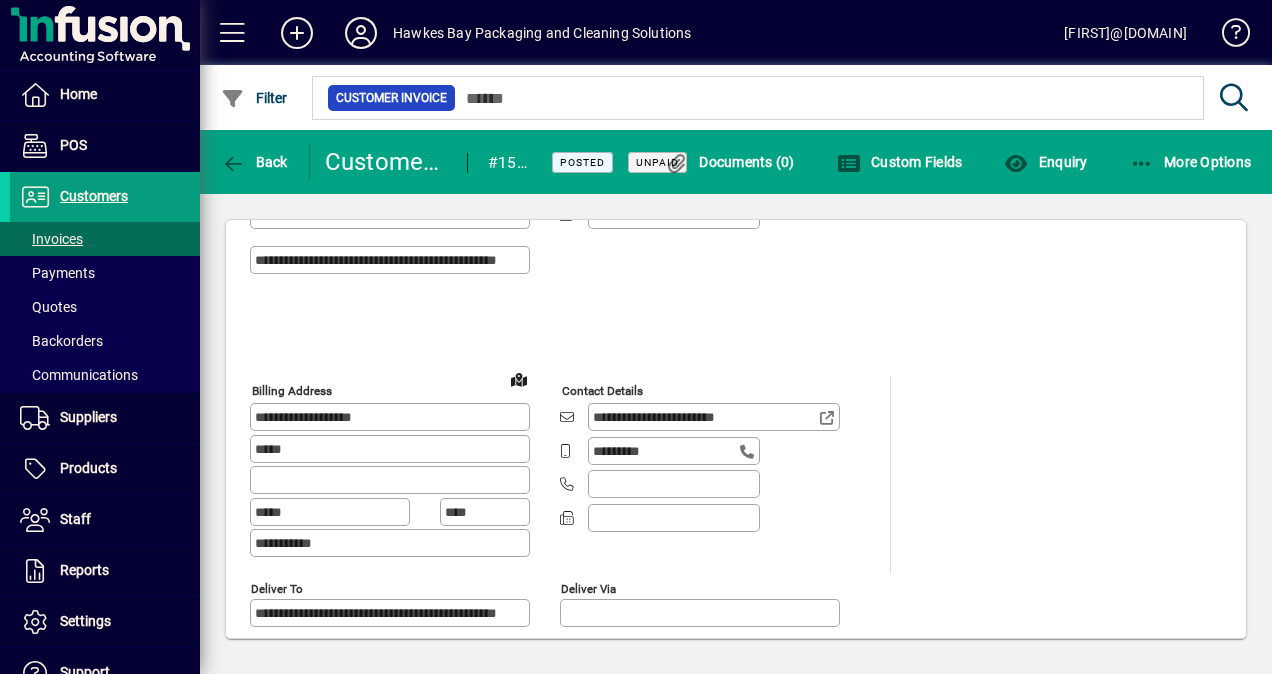 scroll, scrollTop: 0, scrollLeft: 0, axis: both 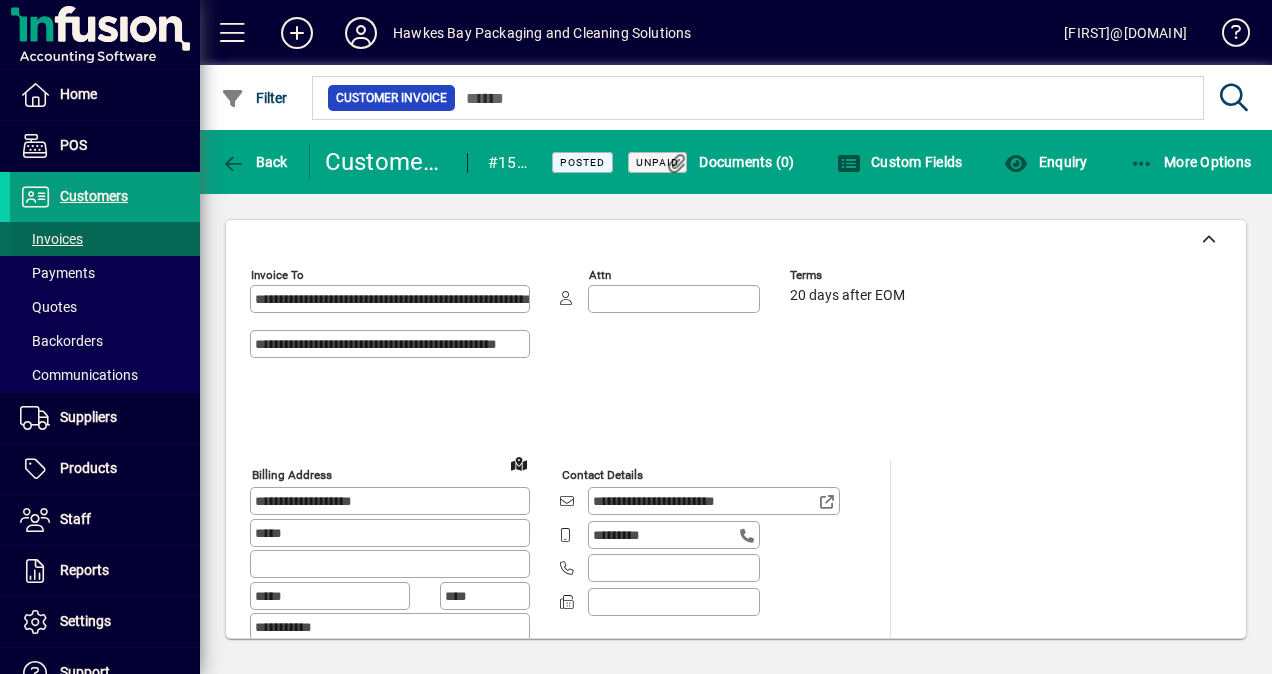 click on "Invoices" at bounding box center [51, 239] 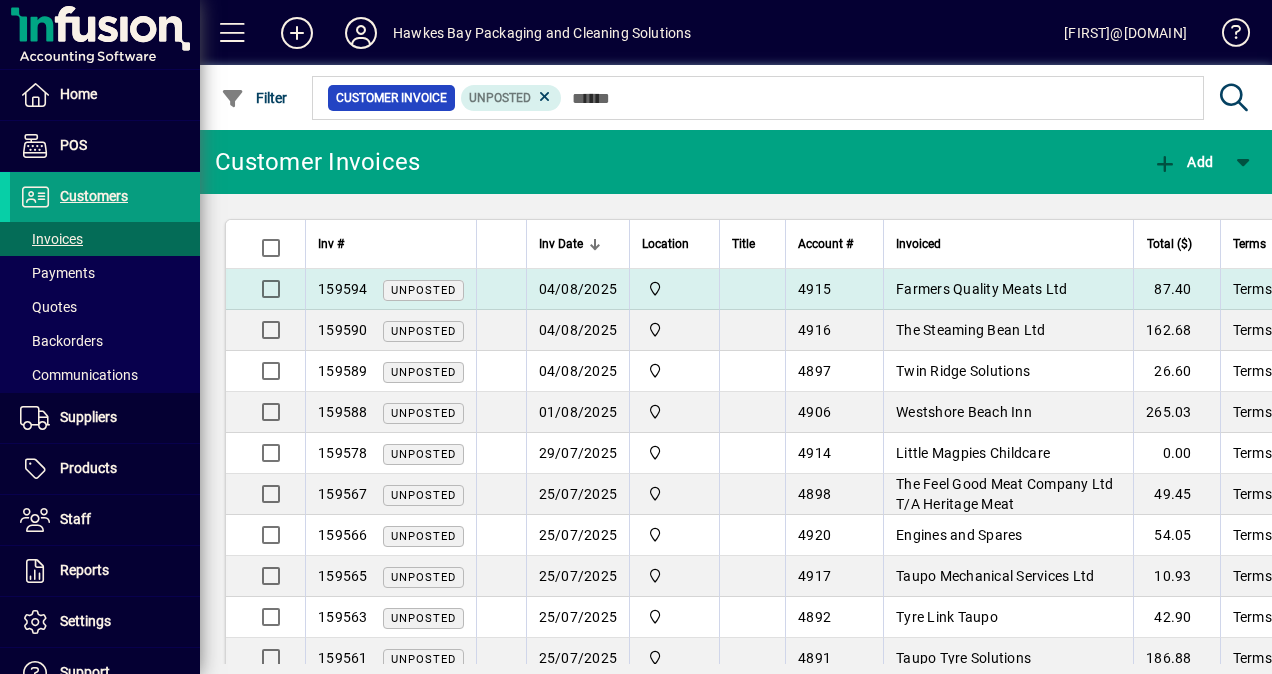 click on "Farmers Quality Meats Ltd" at bounding box center (981, 289) 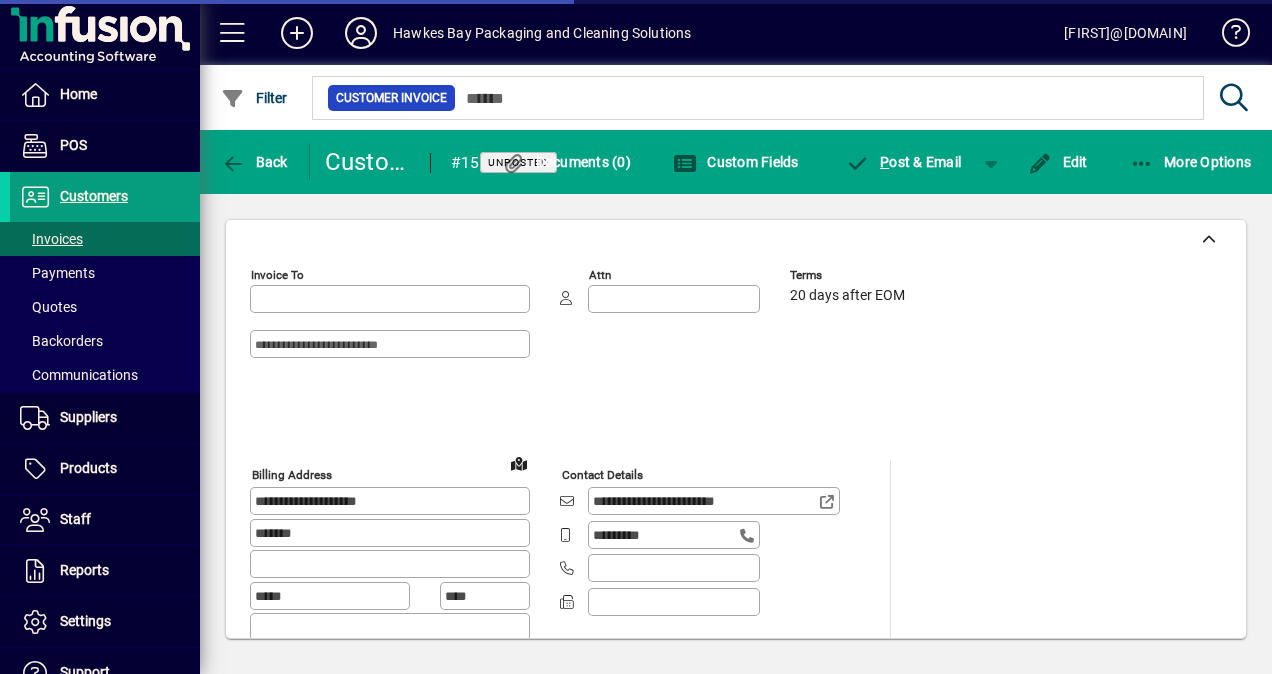 type on "**********" 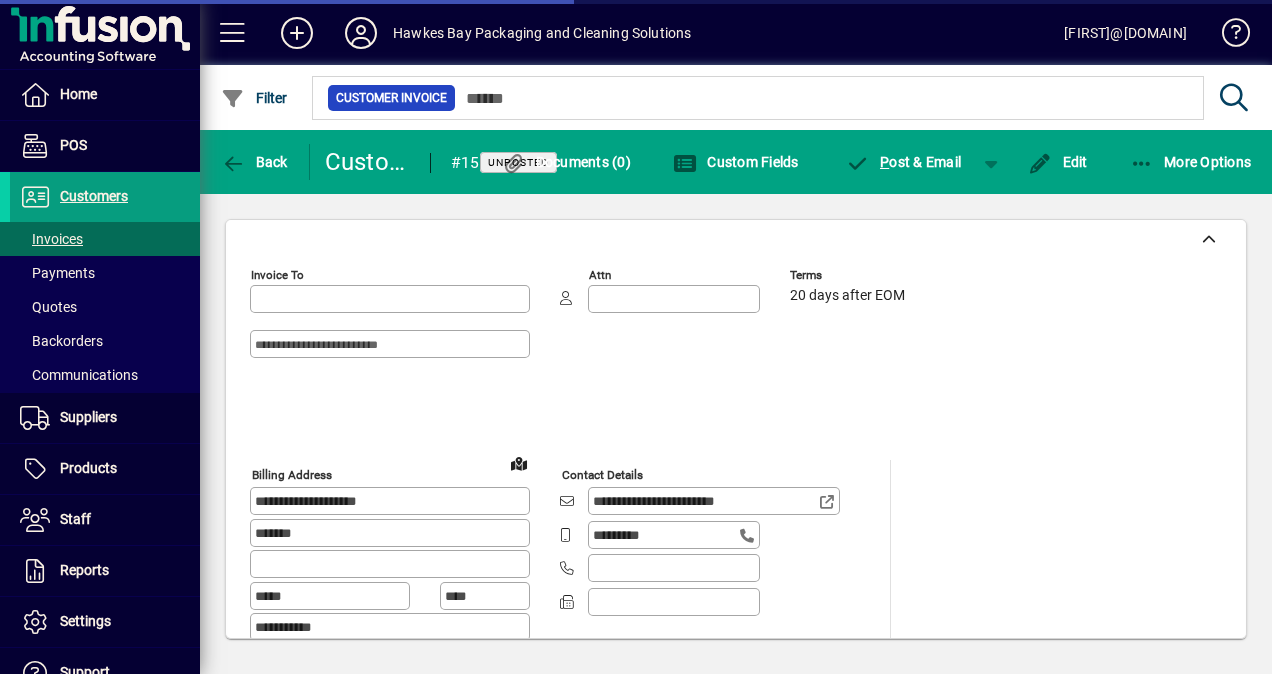 type on "**********" 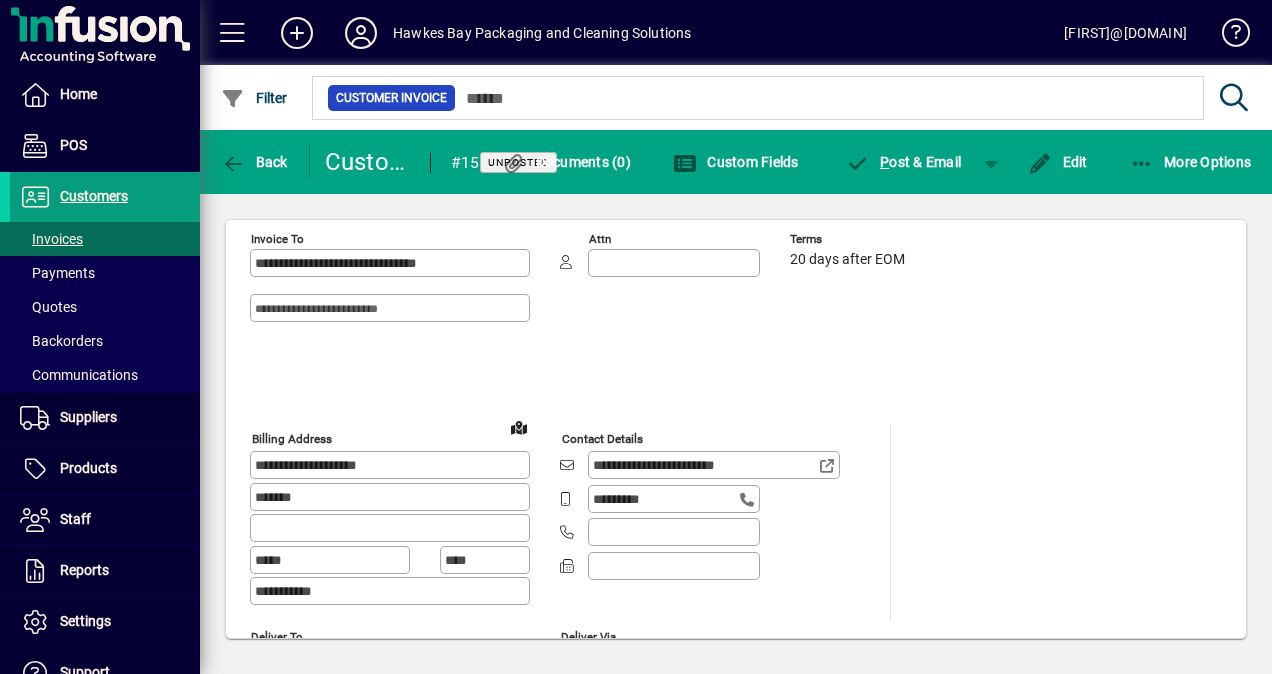 scroll, scrollTop: 0, scrollLeft: 0, axis: both 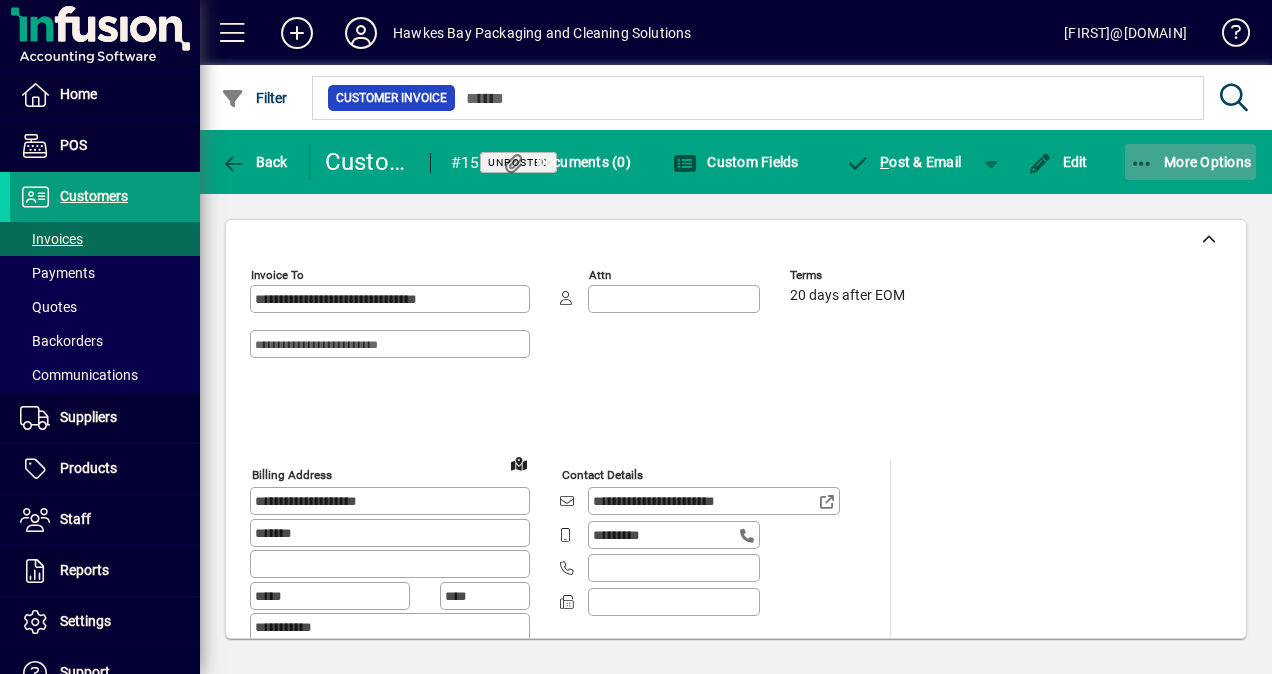 click 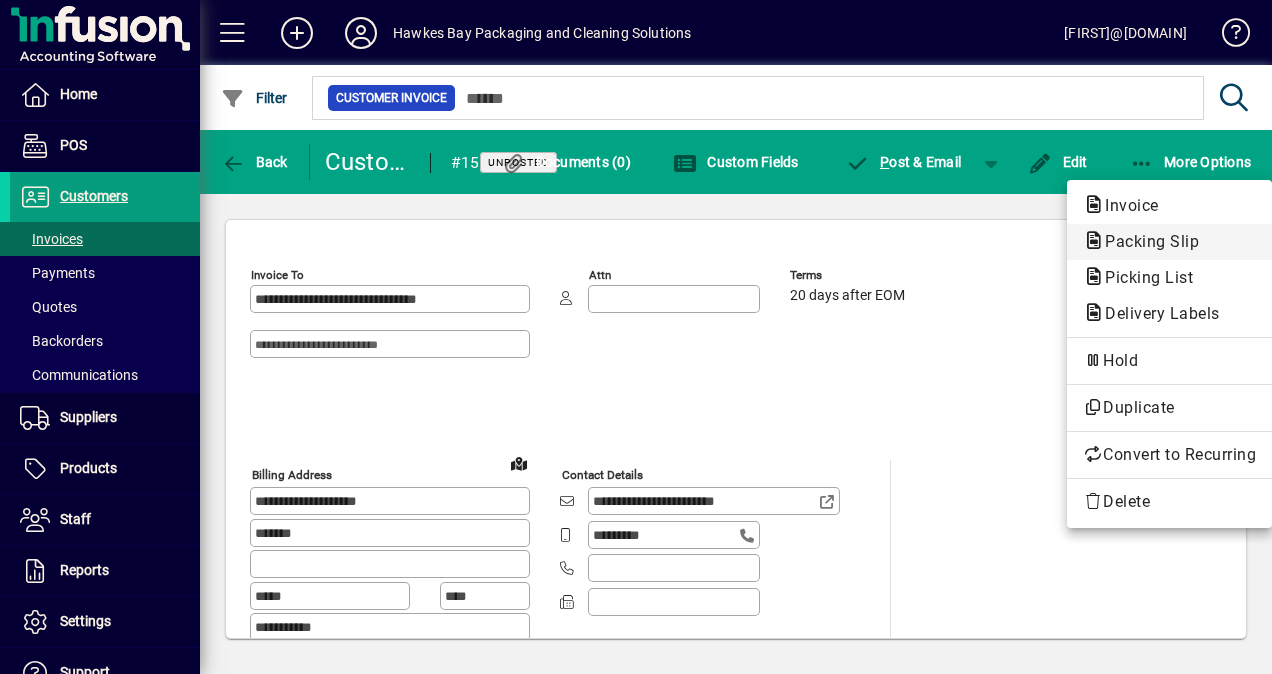 click on "Packing Slip" at bounding box center [1143, 277] 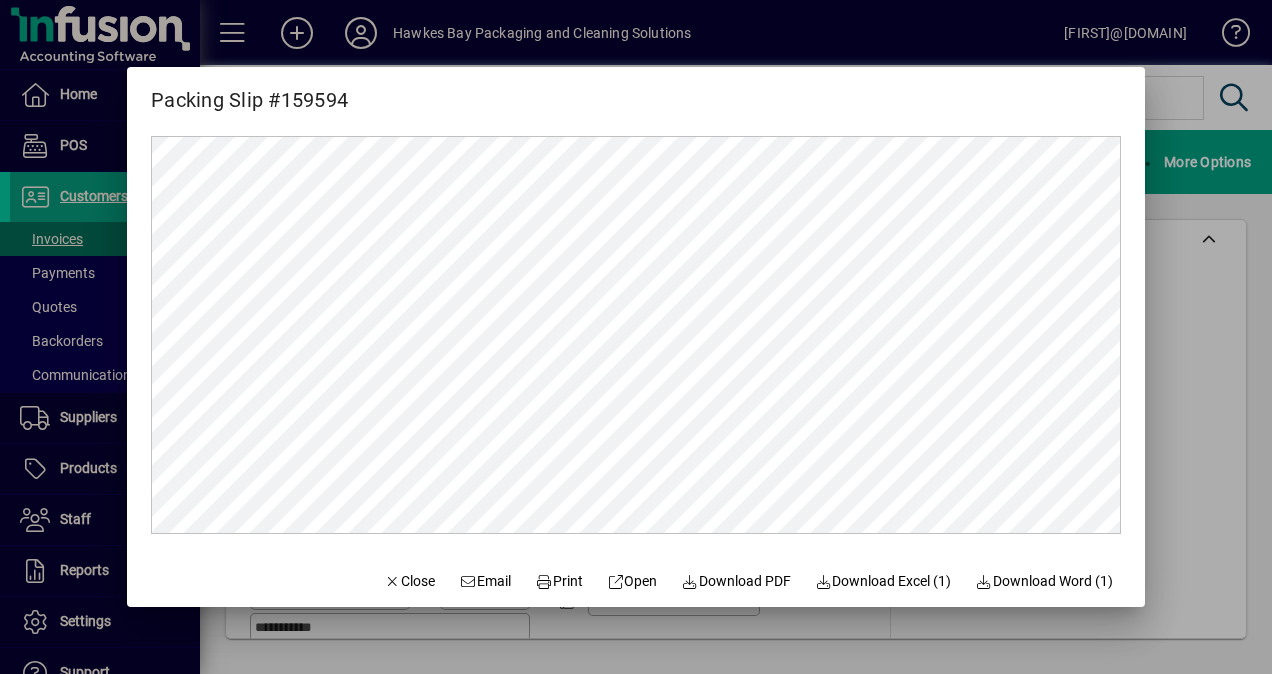 scroll, scrollTop: 0, scrollLeft: 0, axis: both 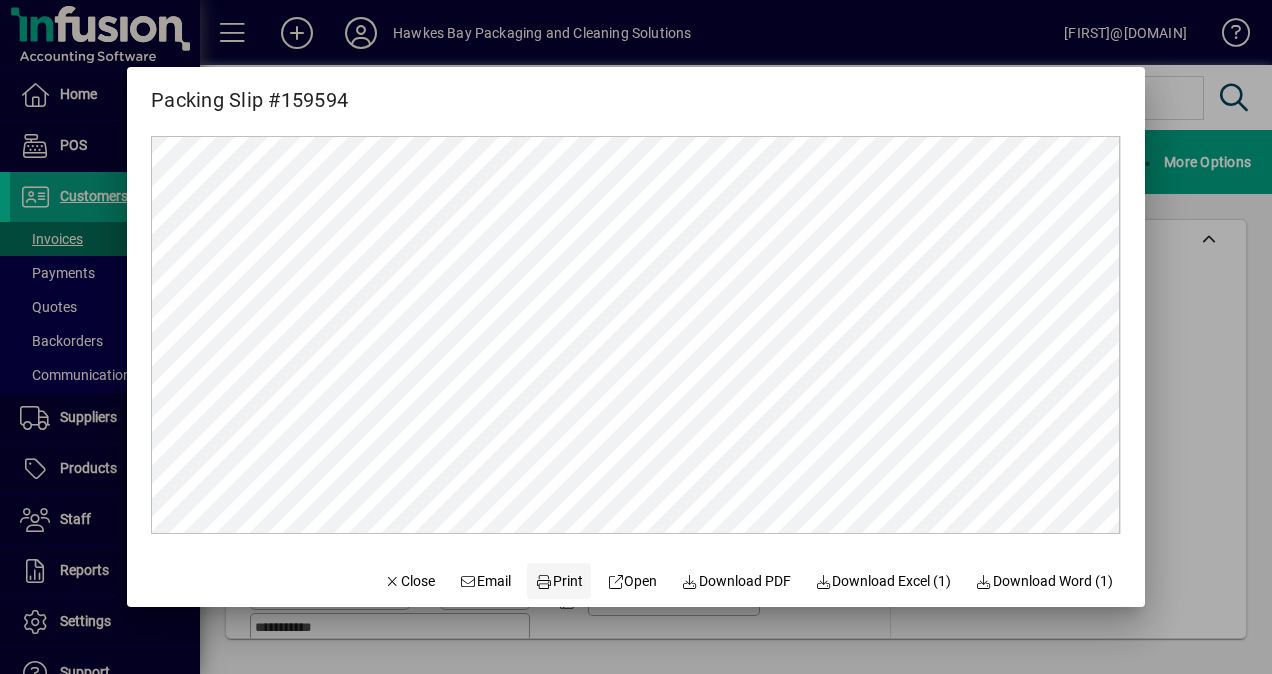 click on "Print" 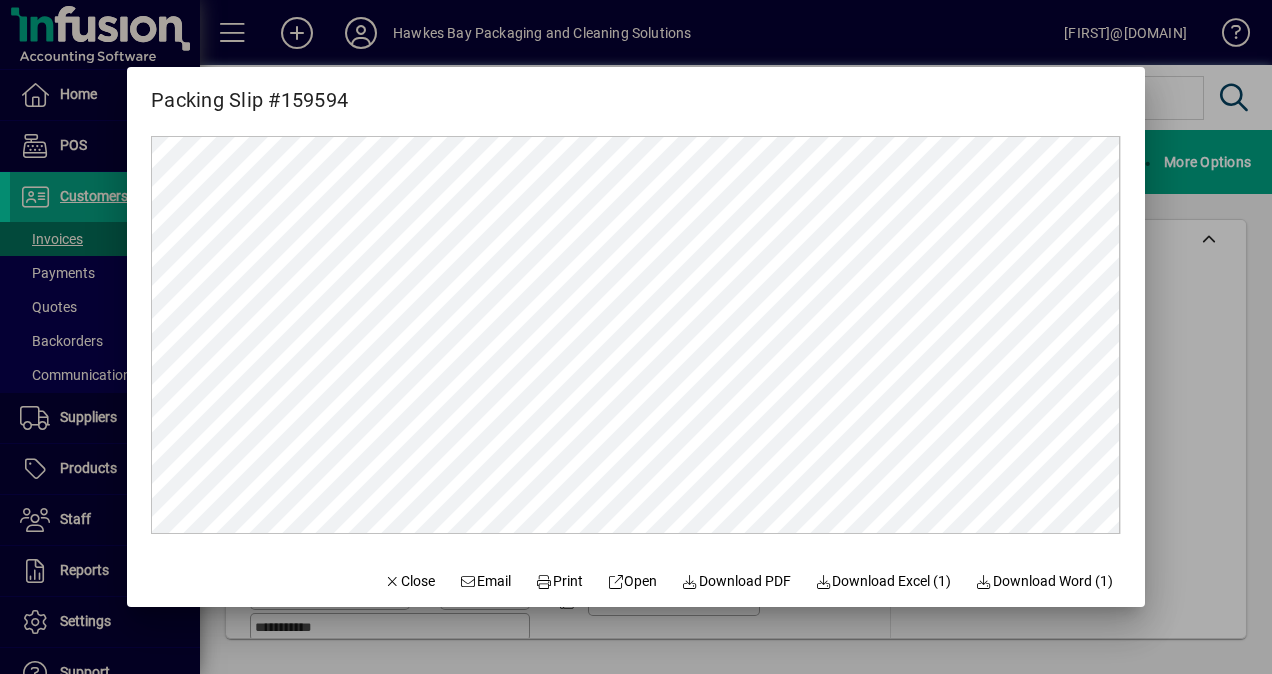 drag, startPoint x: 384, startPoint y: 584, endPoint x: 788, endPoint y: 547, distance: 405.69077 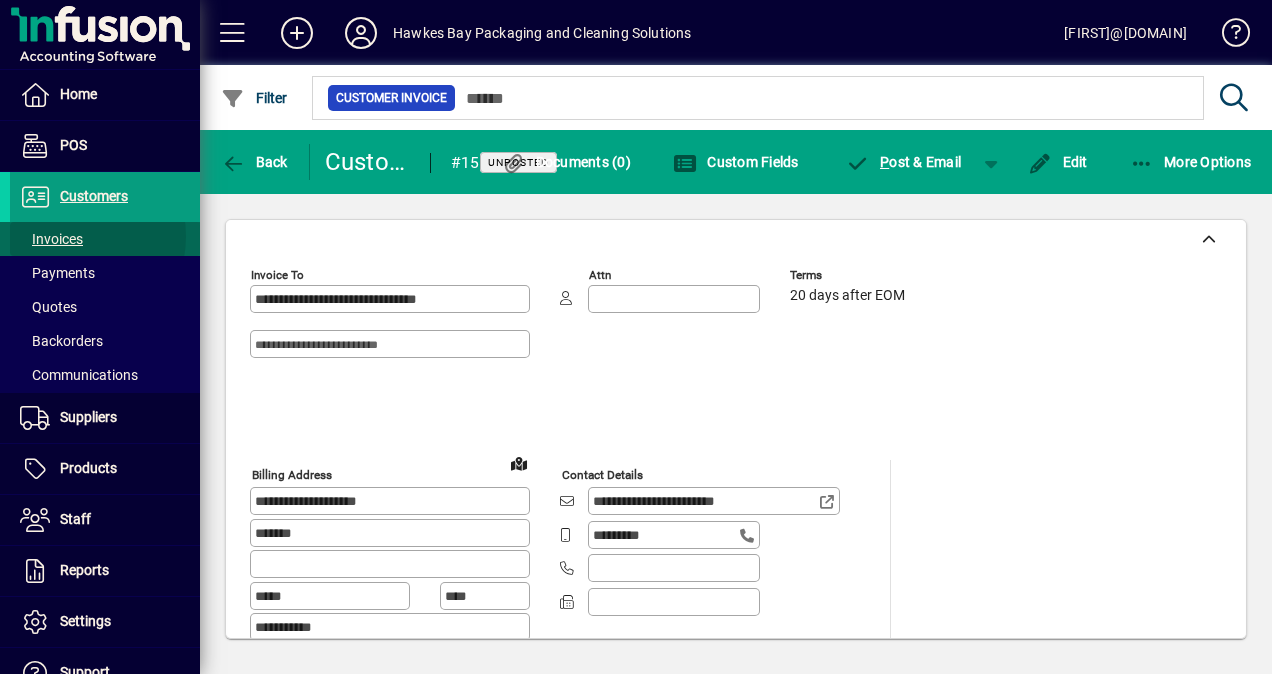 click on "Invoices" at bounding box center (51, 239) 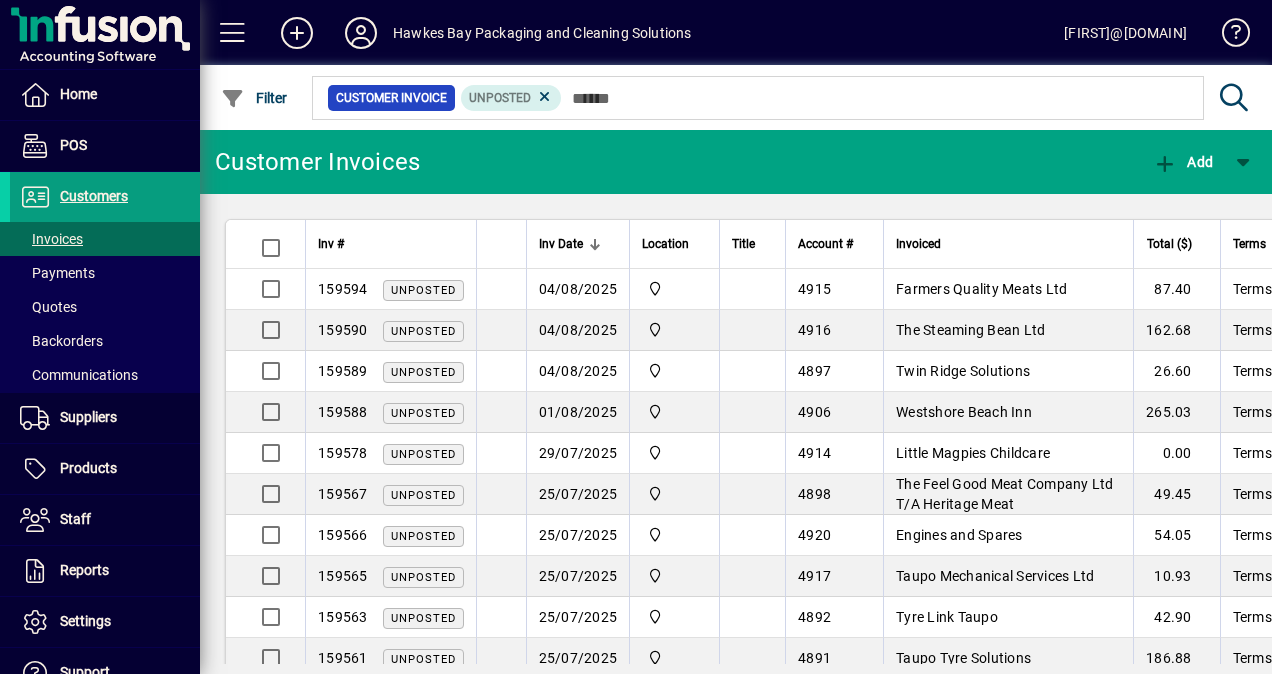 click on "The Steaming Bean Ltd" at bounding box center [970, 330] 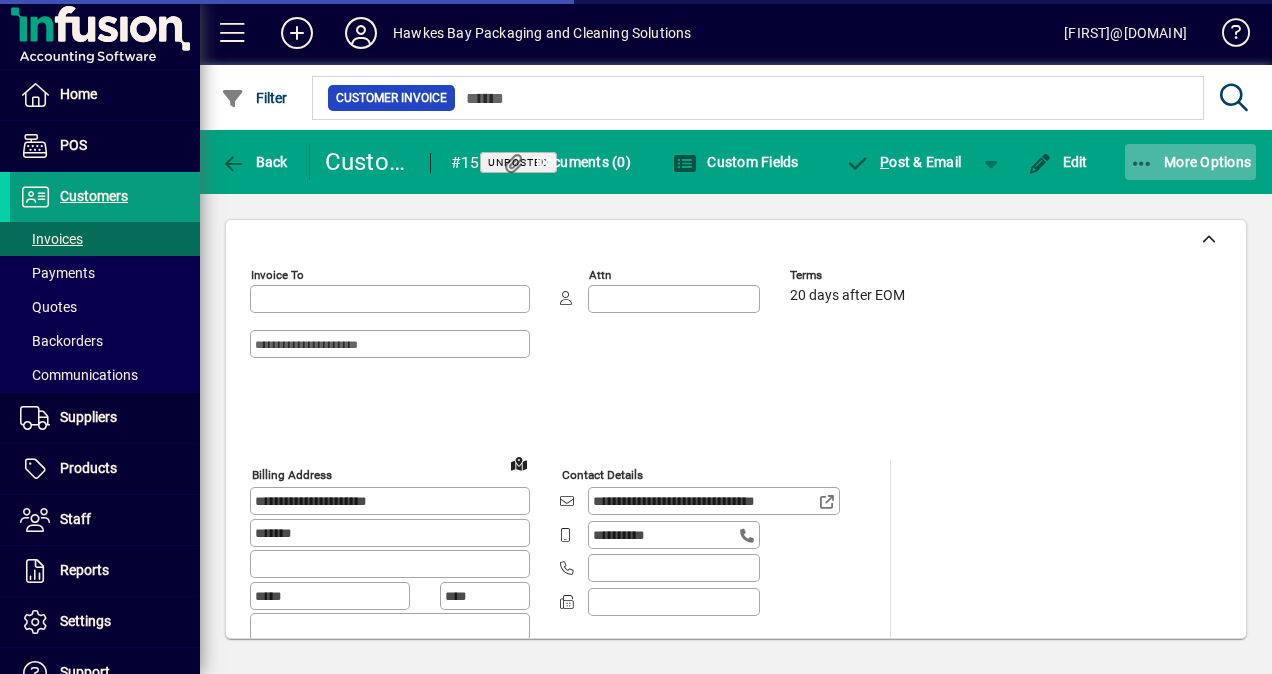 type on "**********" 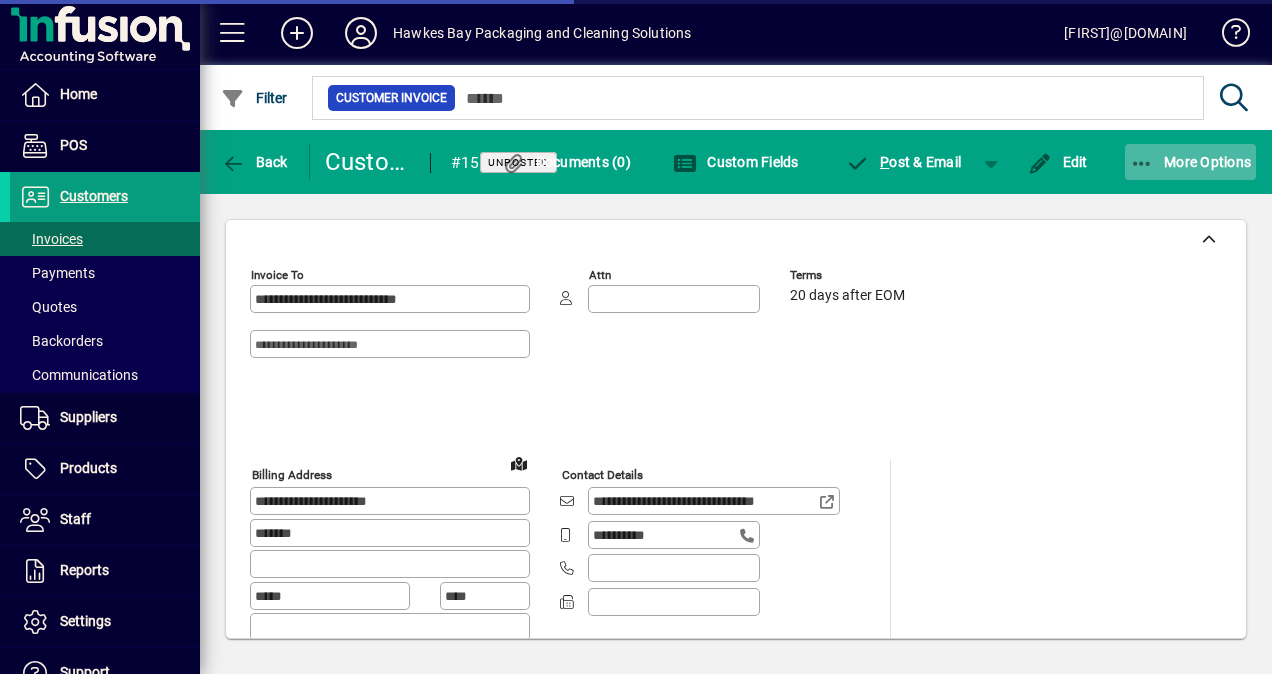 click 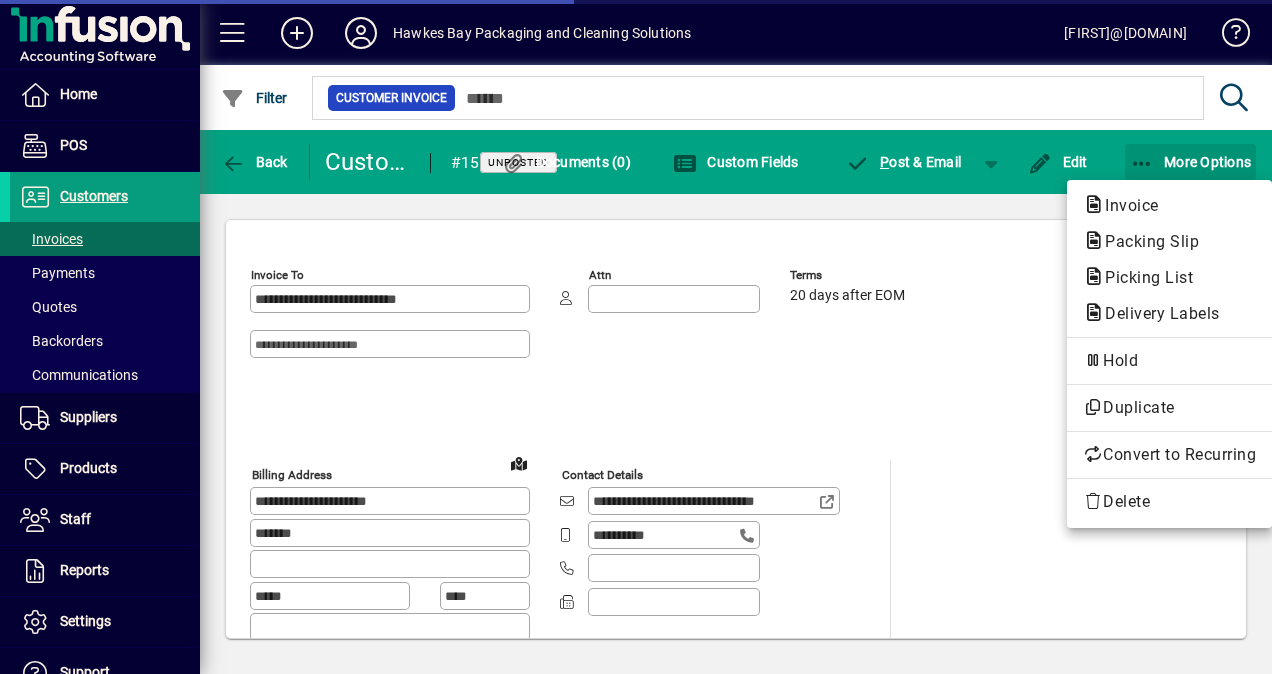 type on "**********" 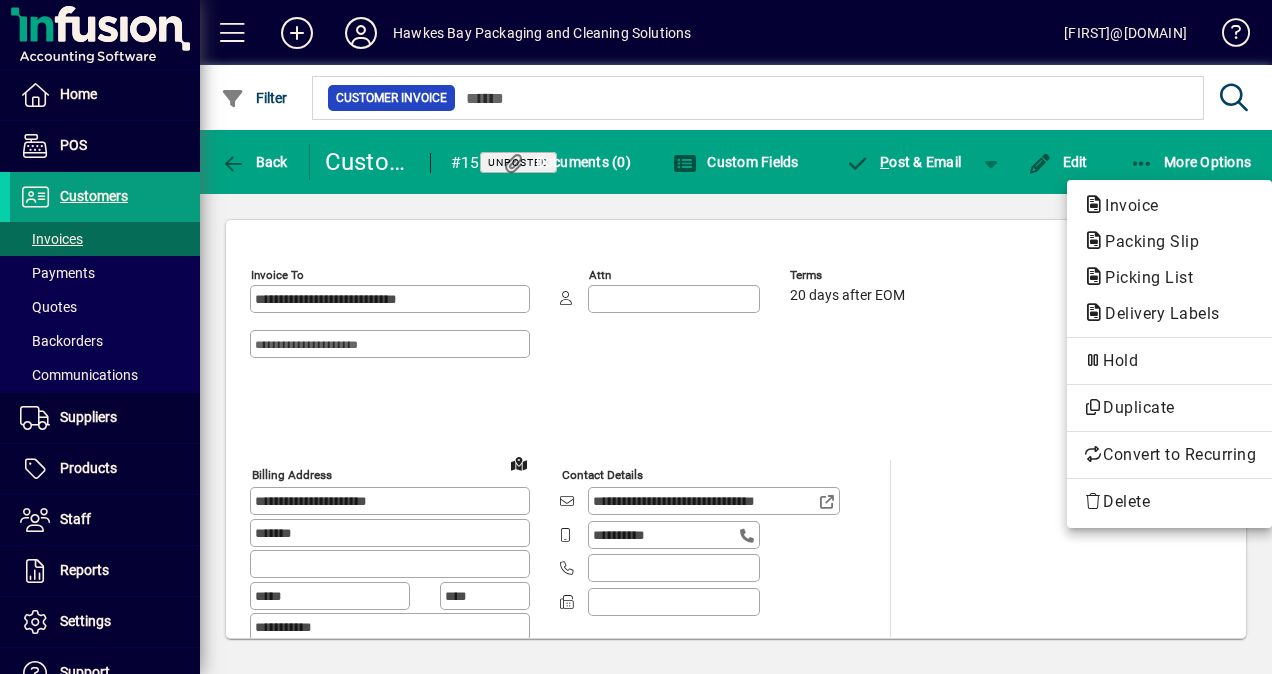 drag, startPoint x: 1108, startPoint y: 238, endPoint x: 1144, endPoint y: 250, distance: 37.94733 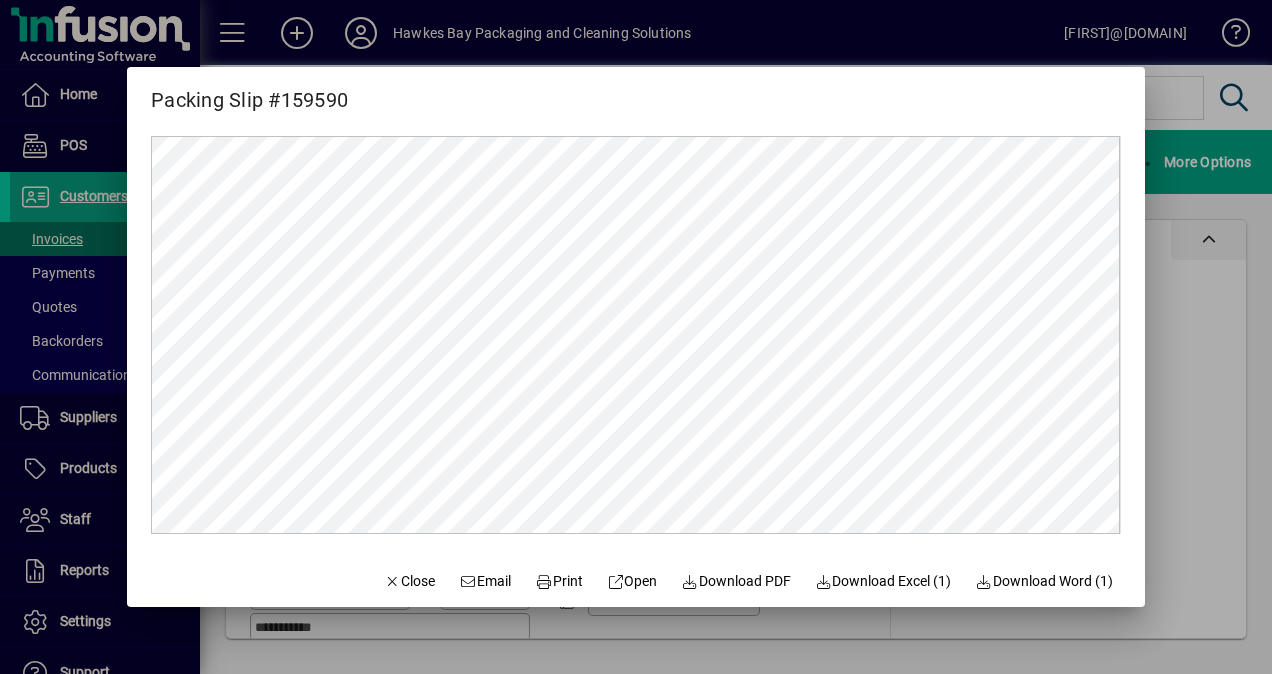 scroll, scrollTop: 0, scrollLeft: 0, axis: both 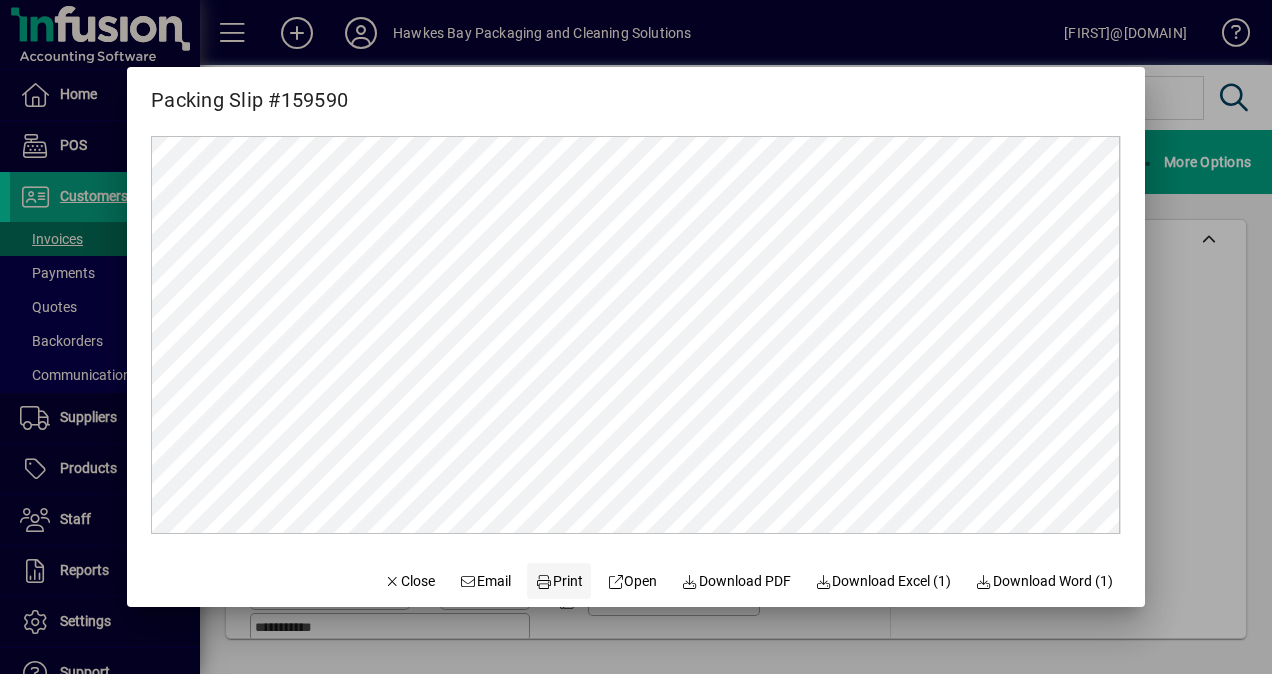 click on "Print" 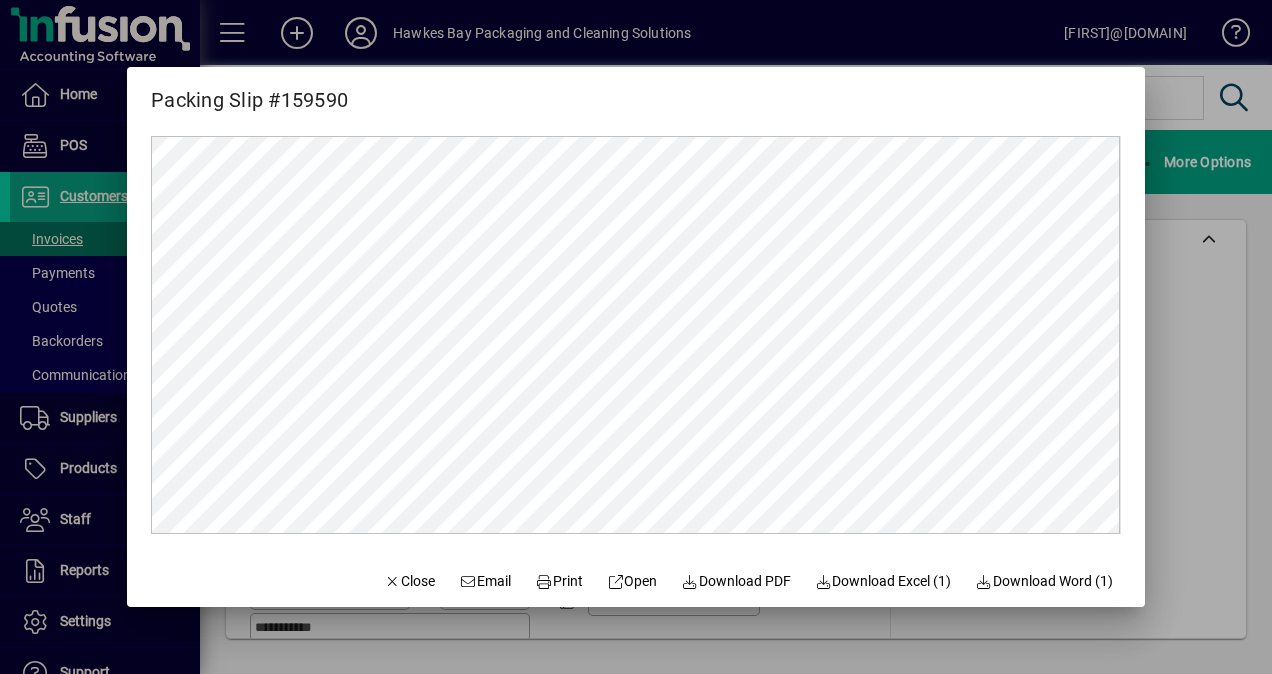 drag, startPoint x: 1102, startPoint y: 80, endPoint x: 1076, endPoint y: 107, distance: 37.48333 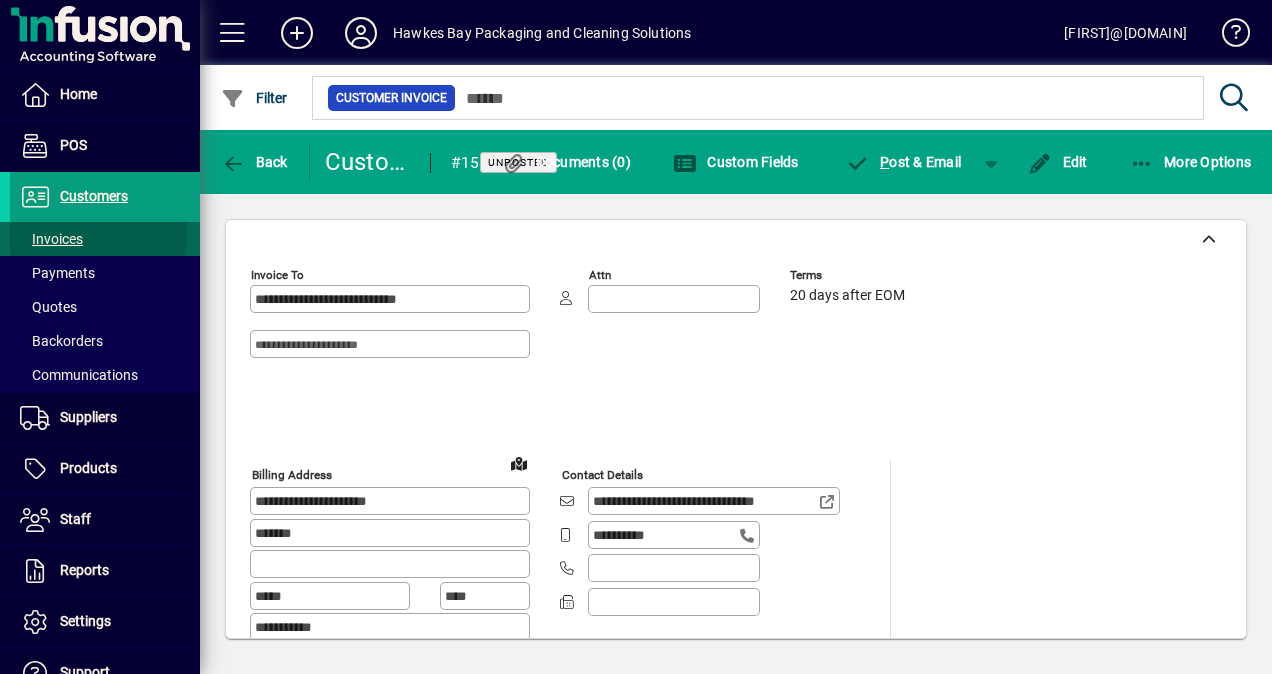 click on "Invoices" at bounding box center [51, 239] 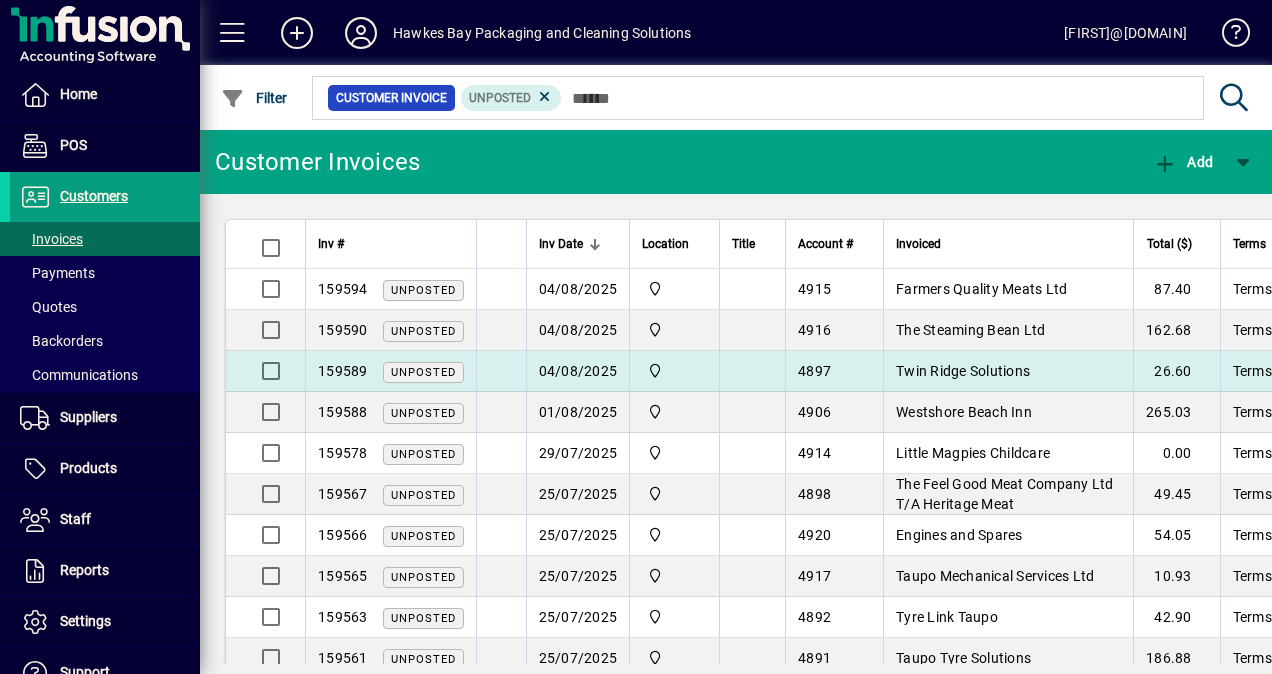 click on "Twin Ridge Solutions" at bounding box center [963, 371] 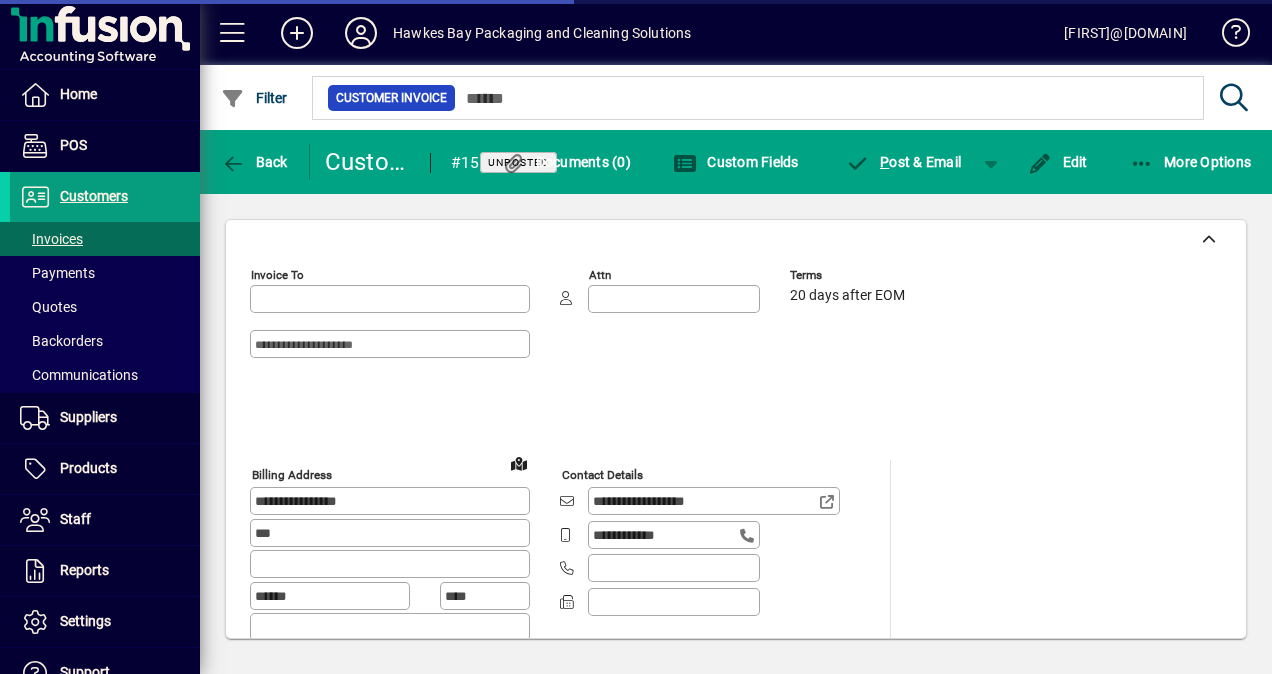 type on "**********" 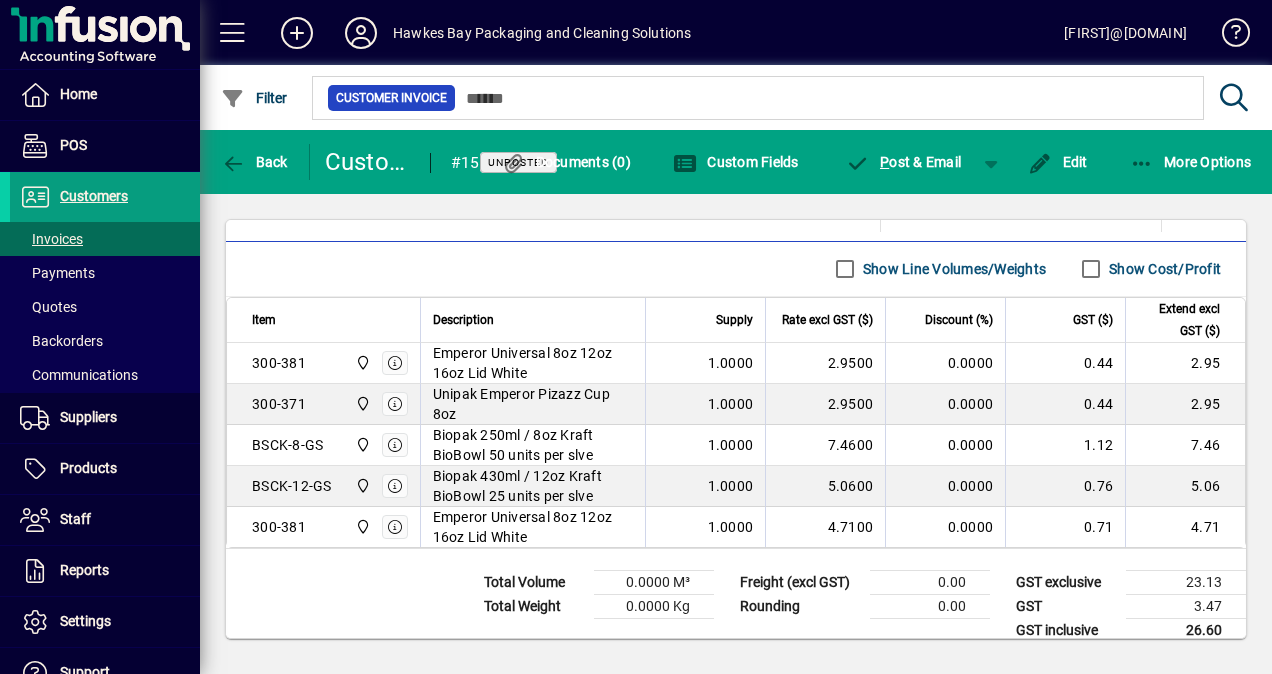 scroll, scrollTop: 1112, scrollLeft: 0, axis: vertical 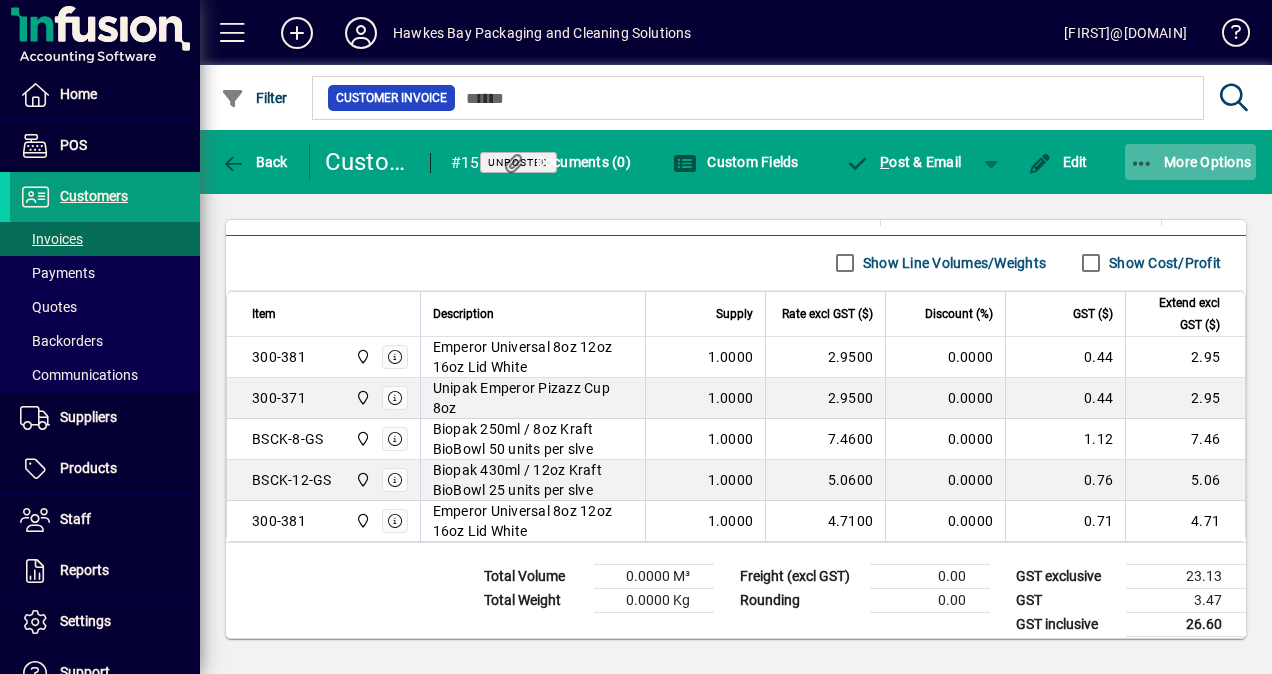 click 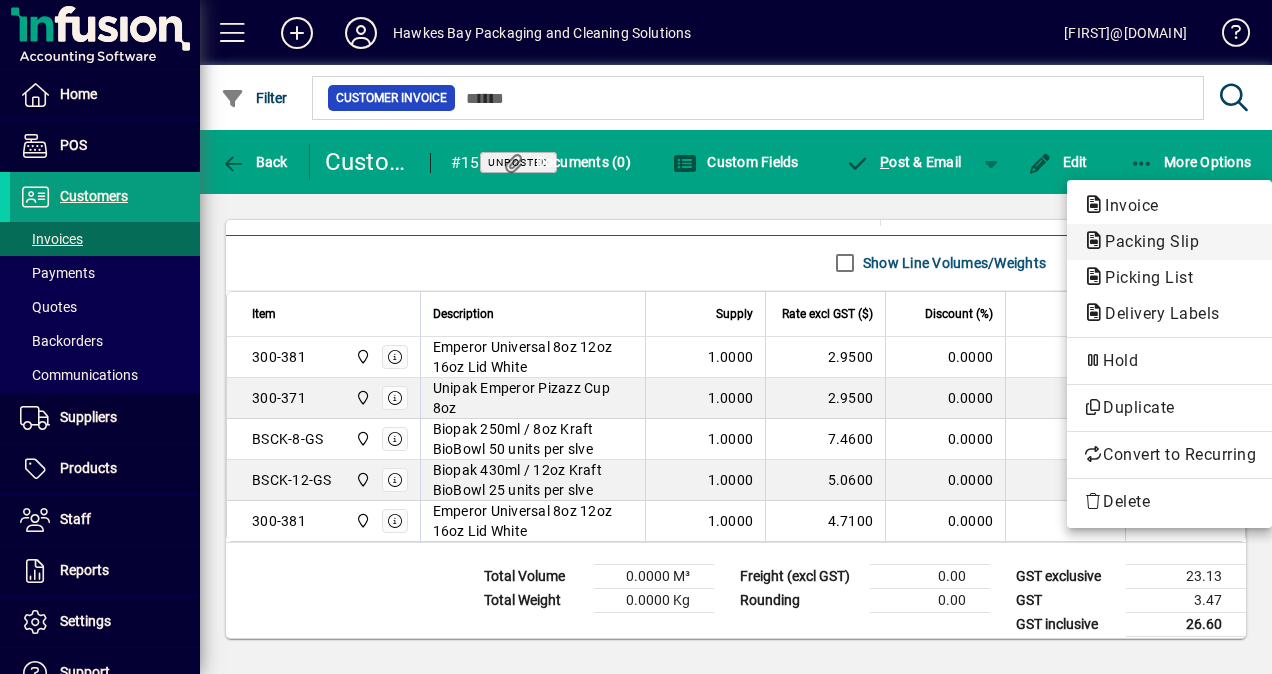click on "Packing Slip" at bounding box center (1143, 277) 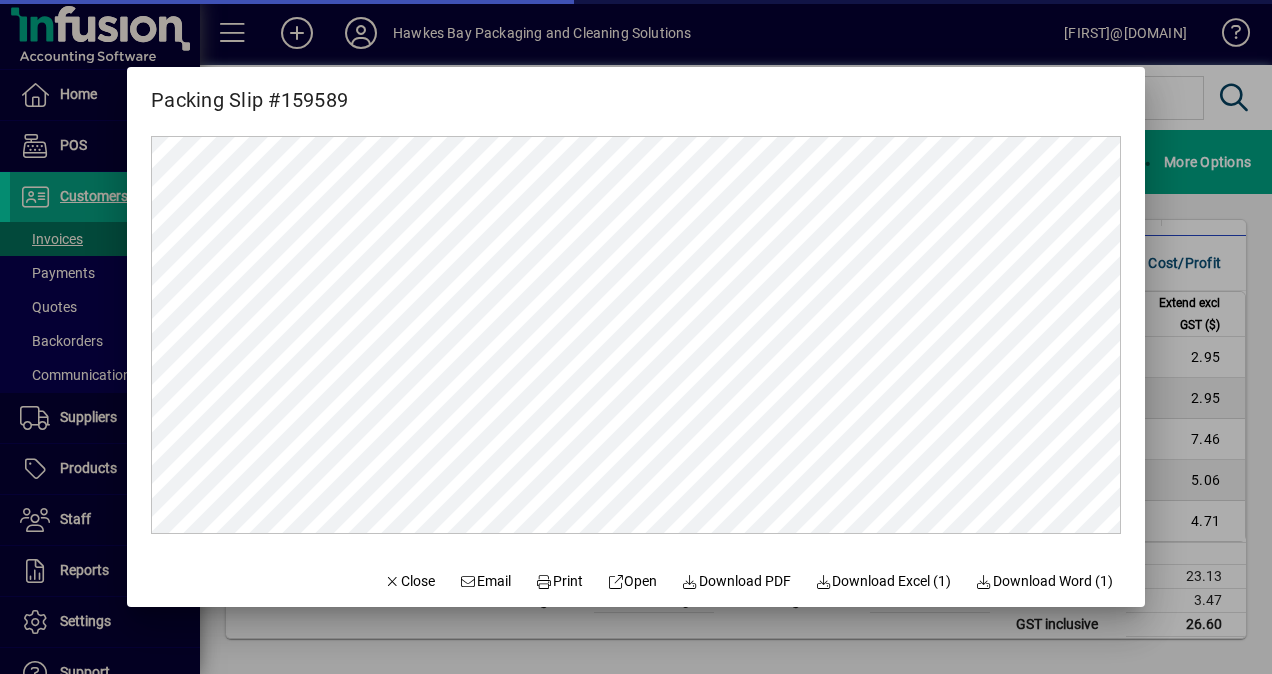 scroll, scrollTop: 0, scrollLeft: 0, axis: both 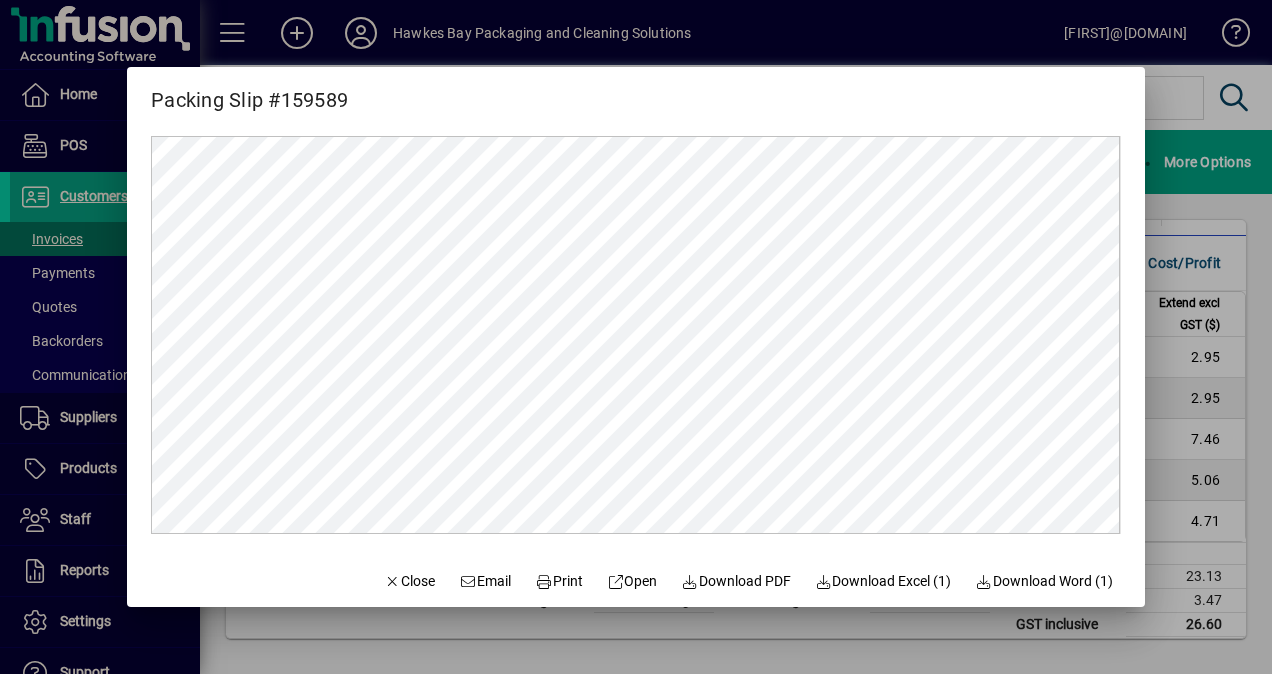 drag, startPoint x: 528, startPoint y: 579, endPoint x: 1218, endPoint y: 657, distance: 694.3947 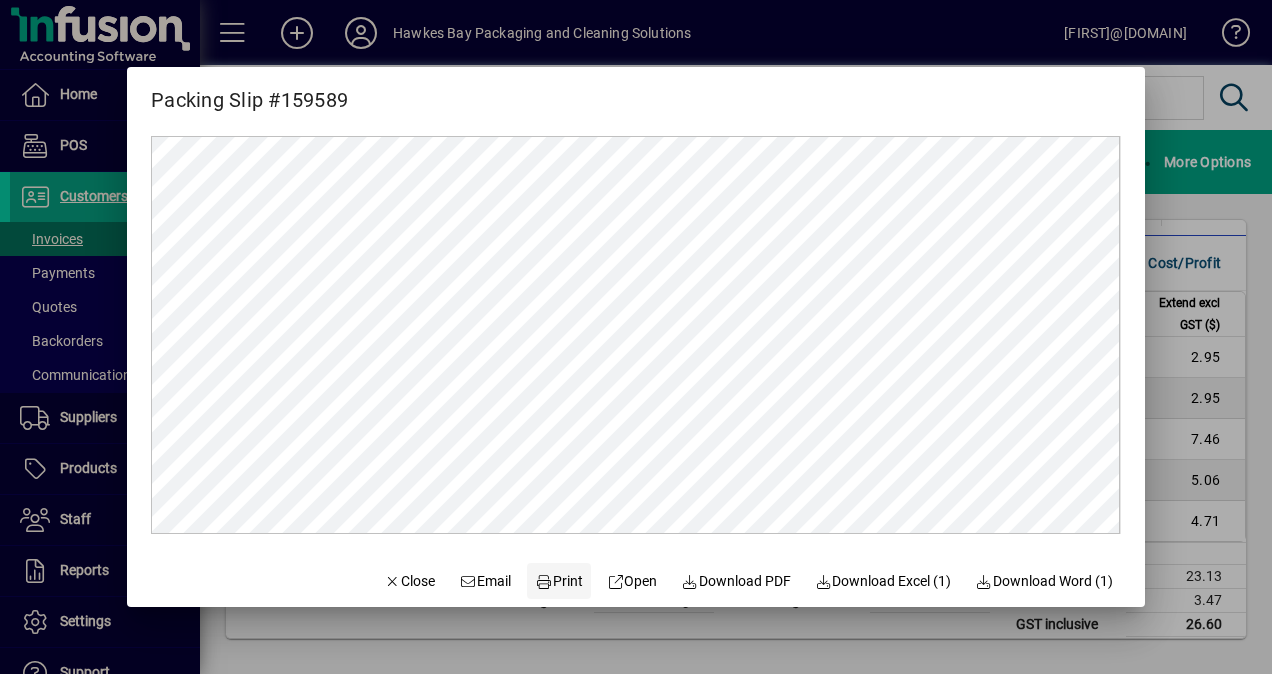click 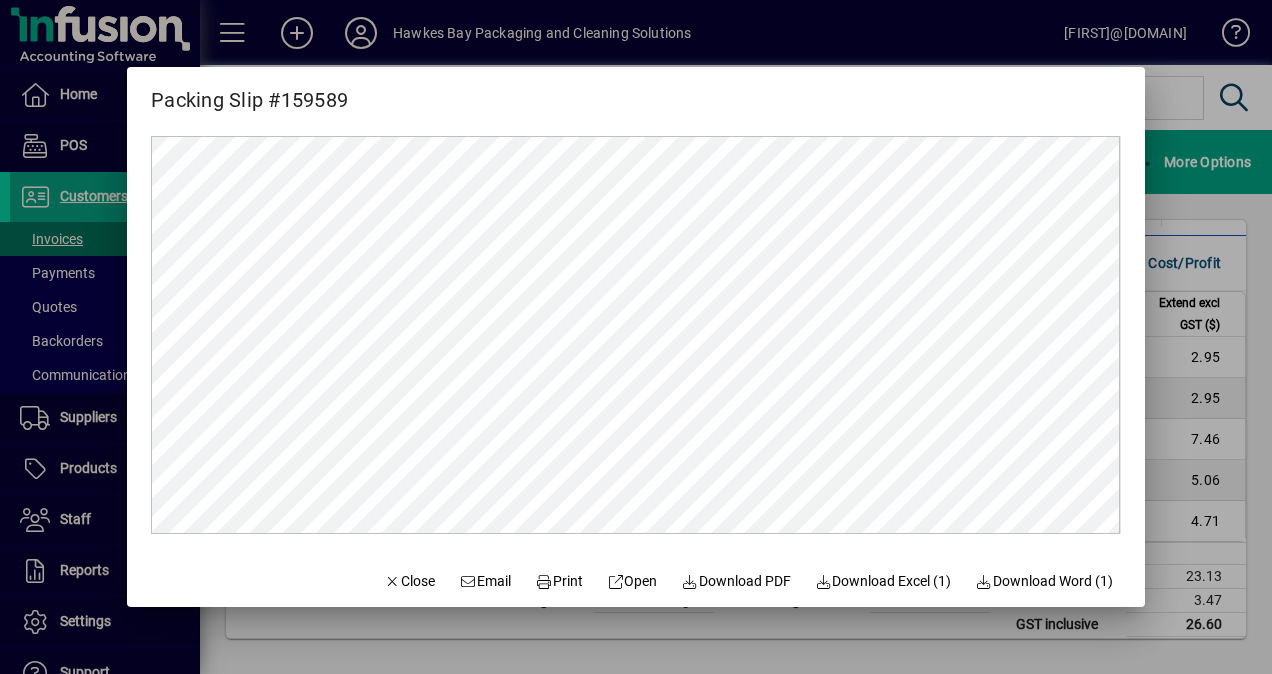 drag, startPoint x: 388, startPoint y: 572, endPoint x: 846, endPoint y: 523, distance: 460.6137 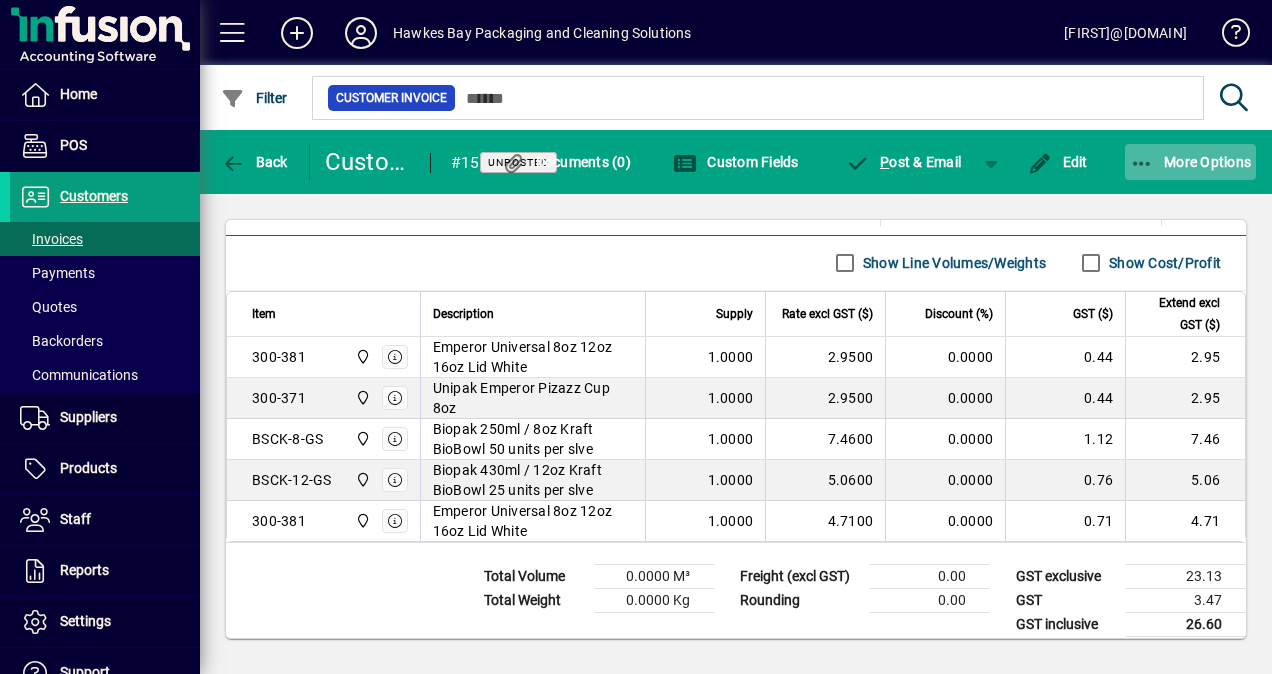 click 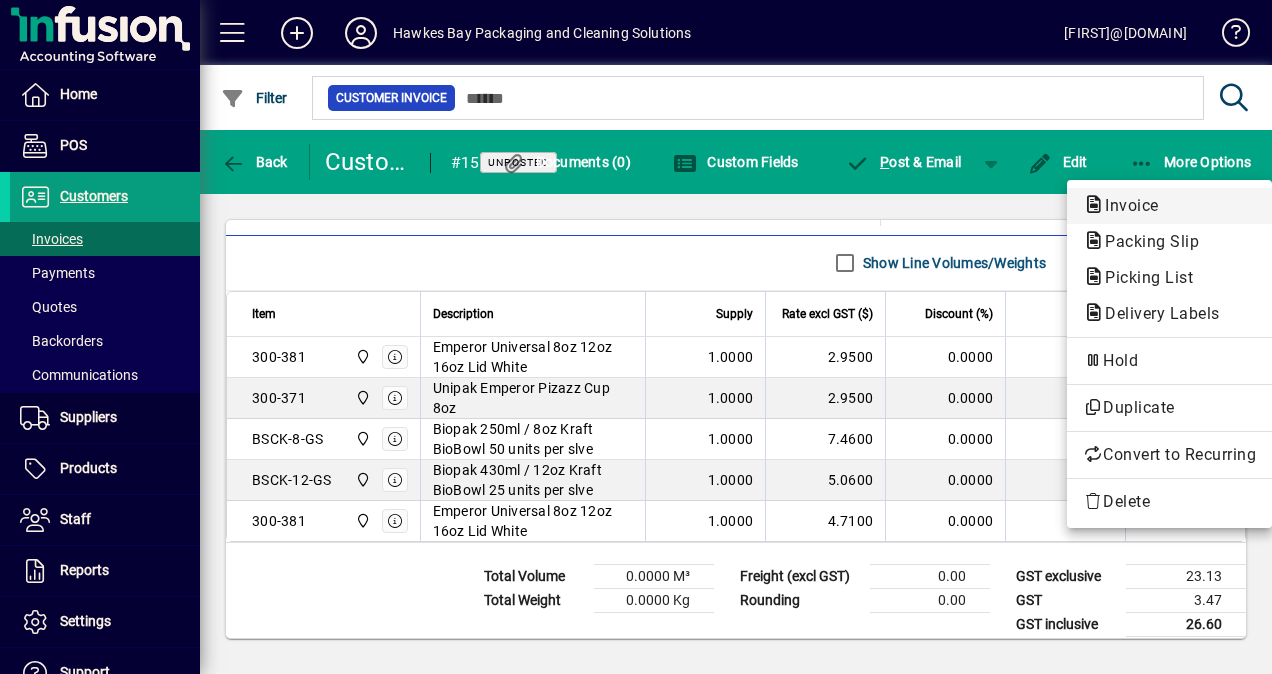click on "Invoice" at bounding box center (1146, 241) 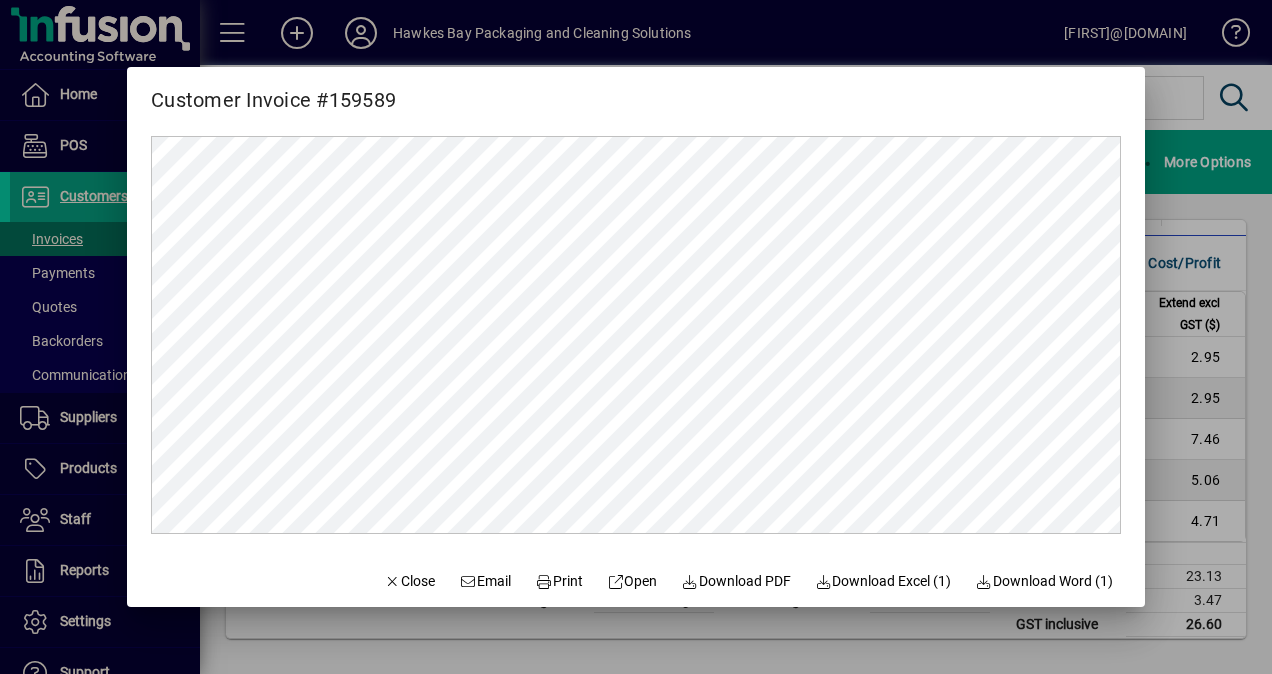 scroll, scrollTop: 0, scrollLeft: 0, axis: both 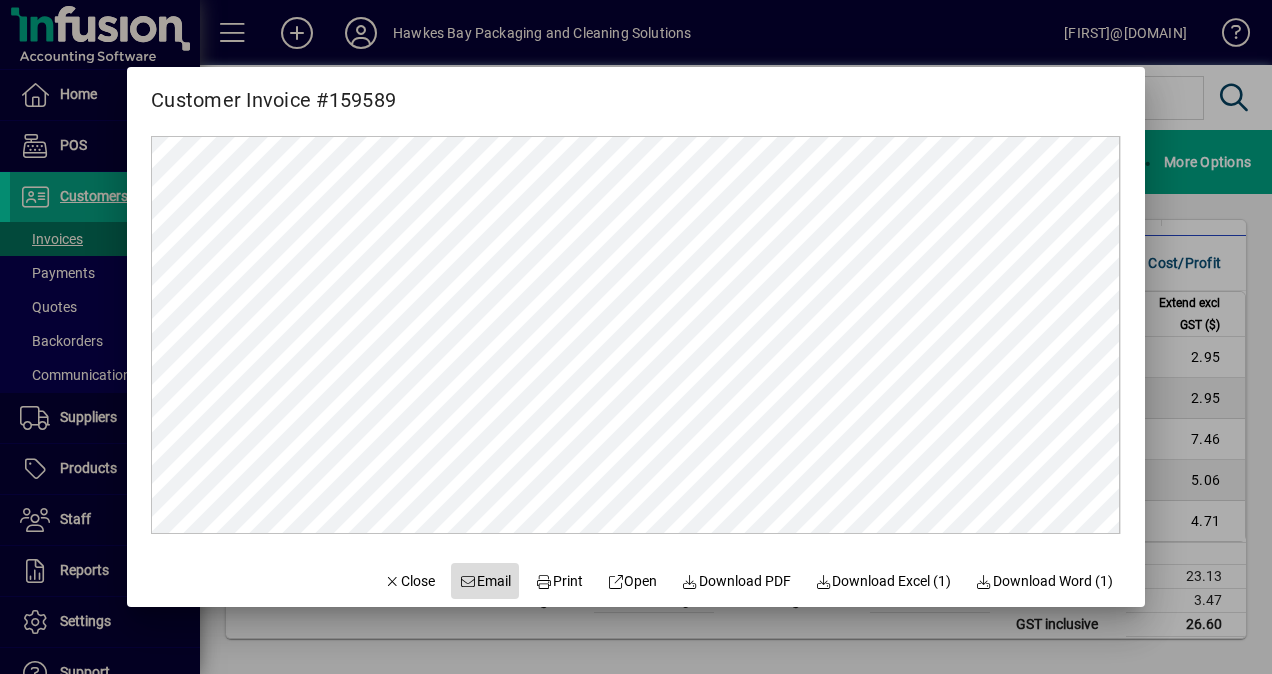 click 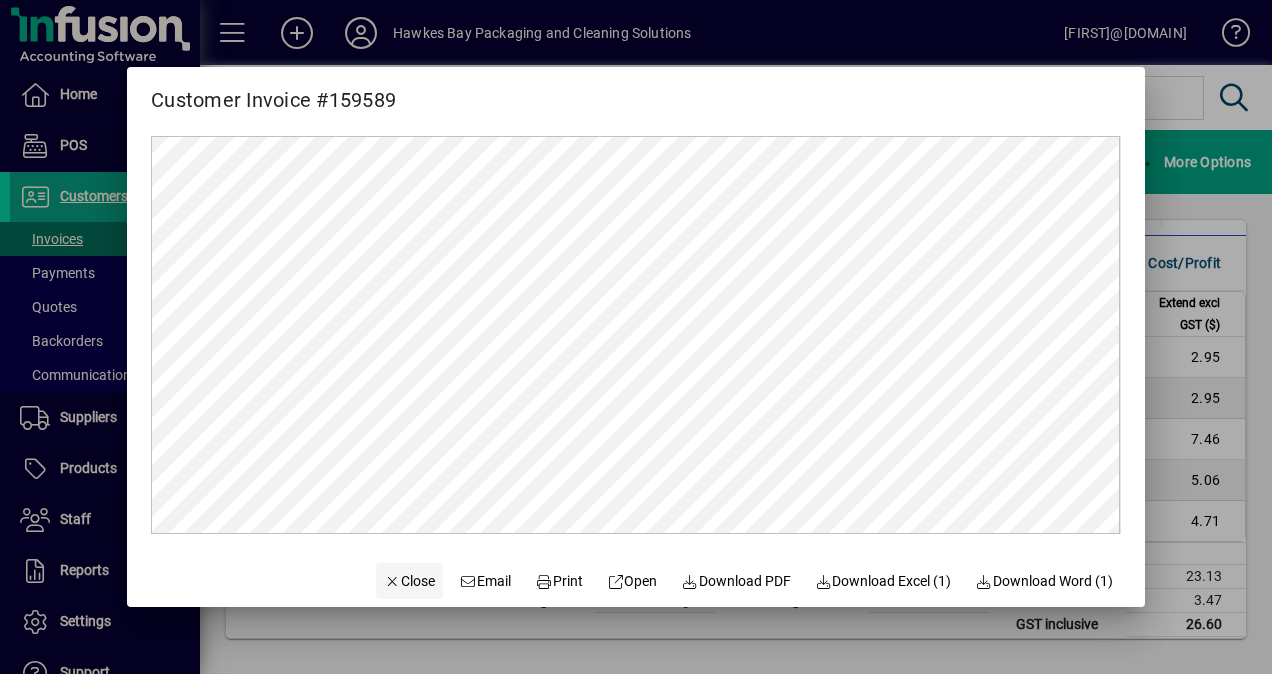 click on "Close" 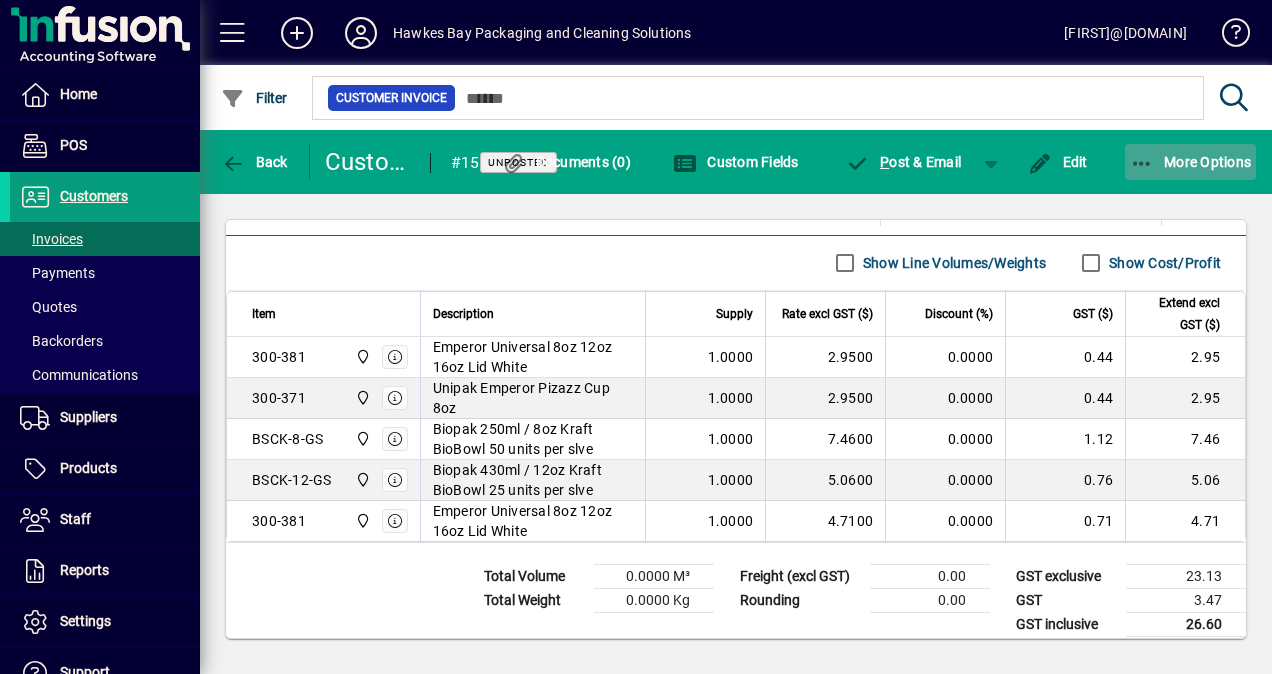click 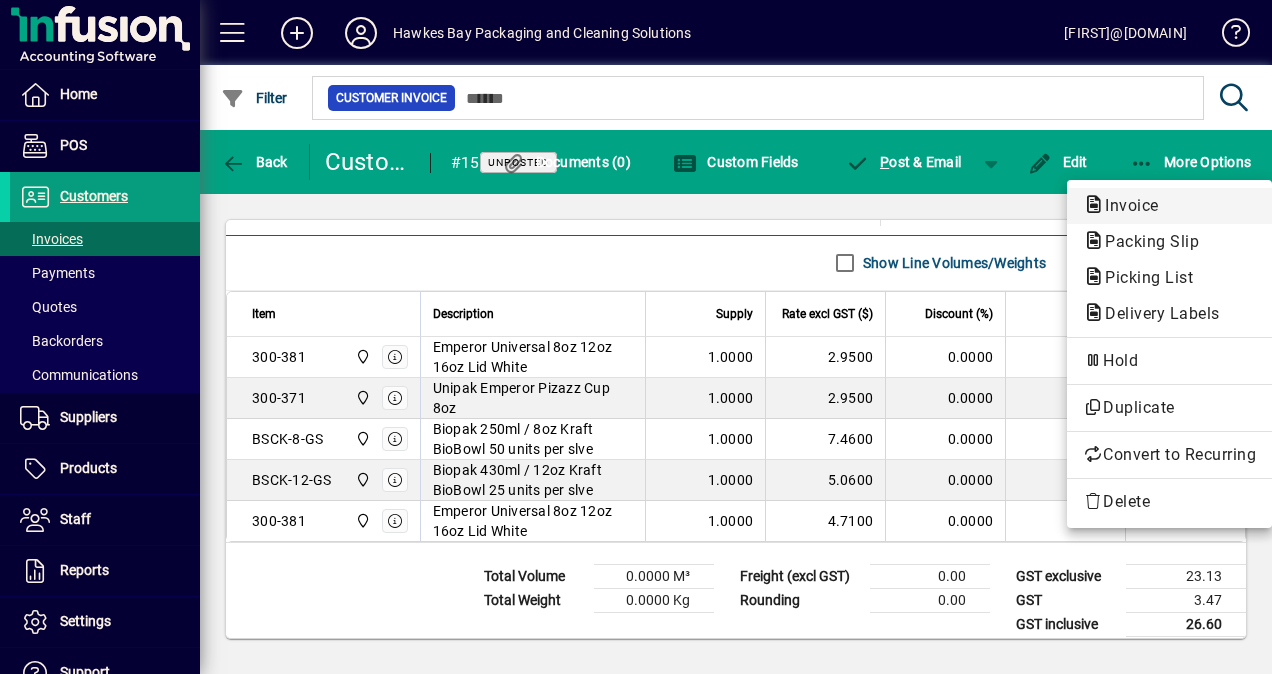 click on "Invoice" at bounding box center [1146, 241] 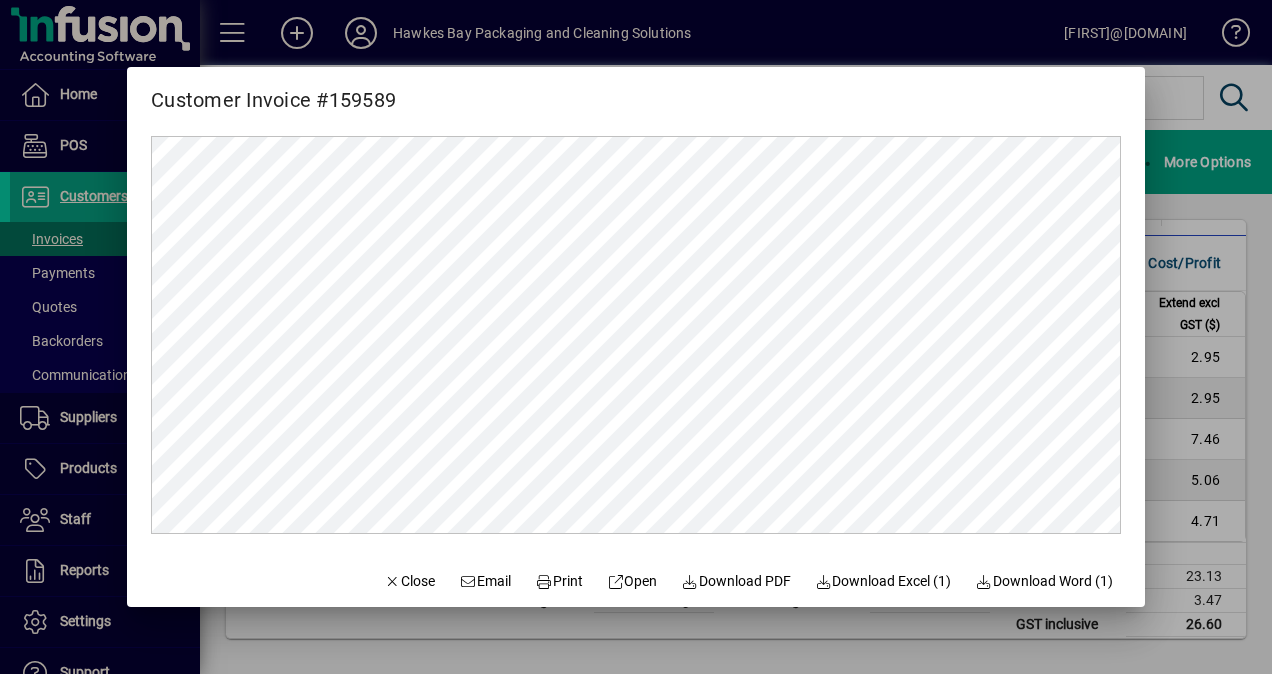 scroll, scrollTop: 0, scrollLeft: 0, axis: both 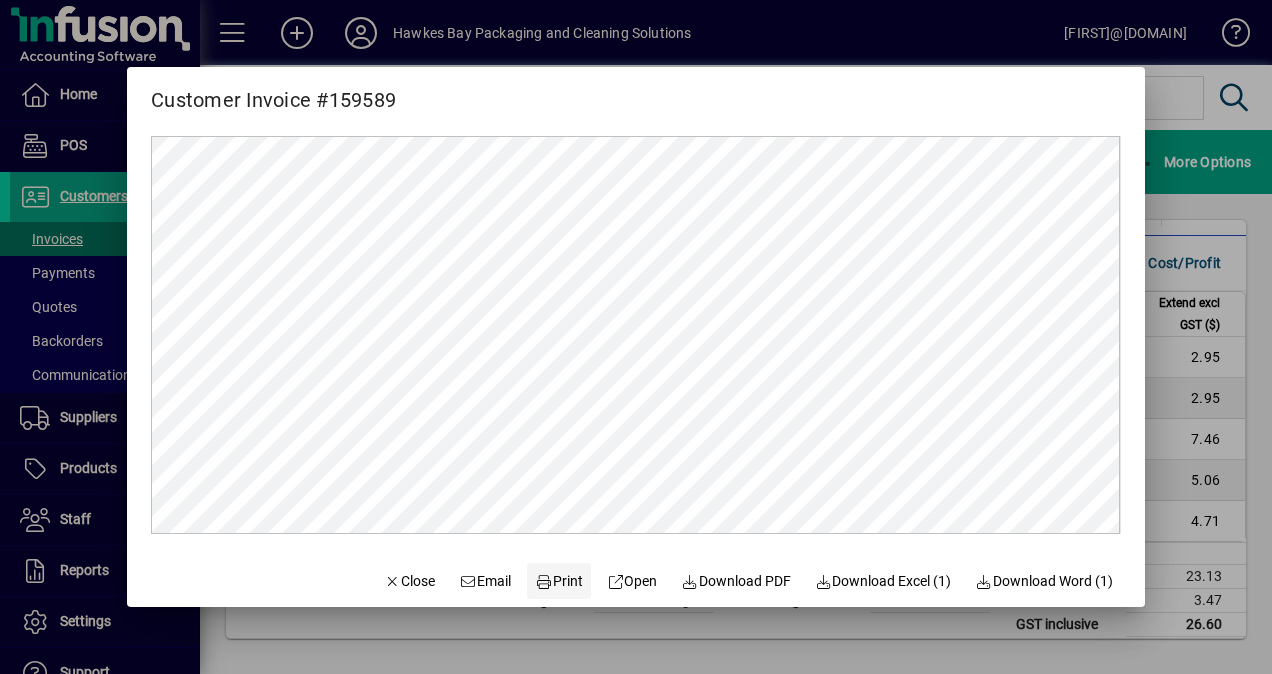 click on "Print" 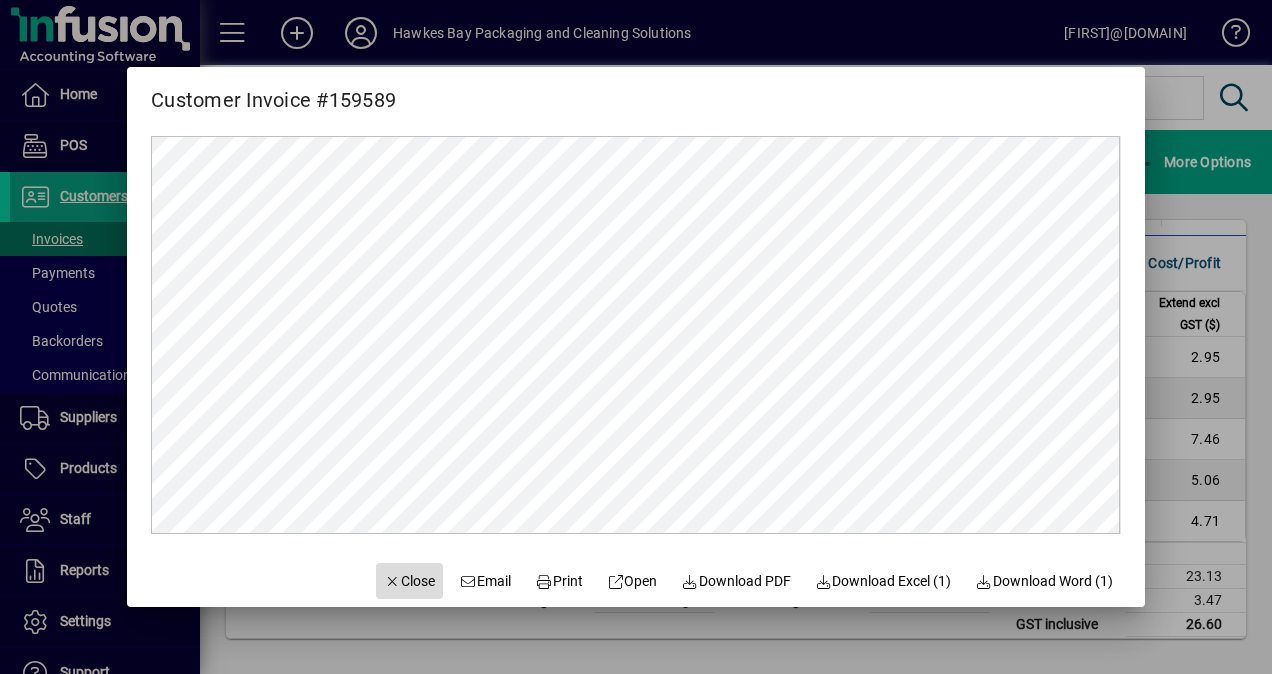 click 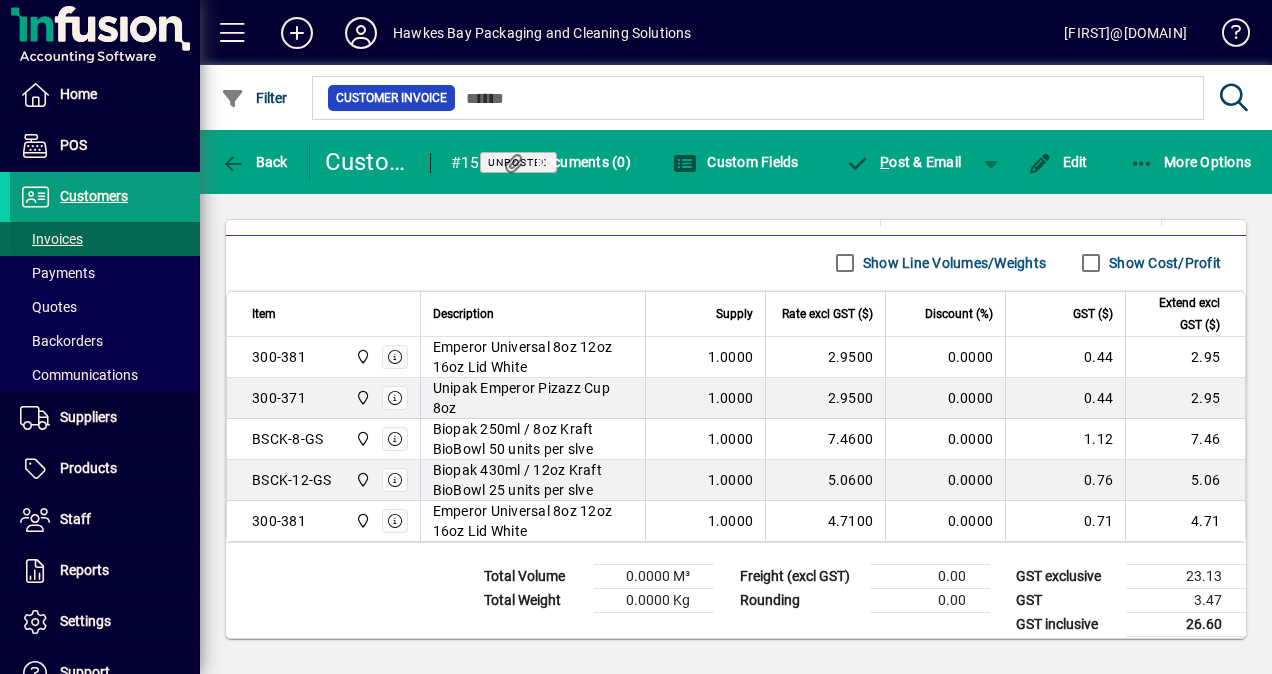 drag, startPoint x: 78, startPoint y: 239, endPoint x: 42, endPoint y: 246, distance: 36.67424 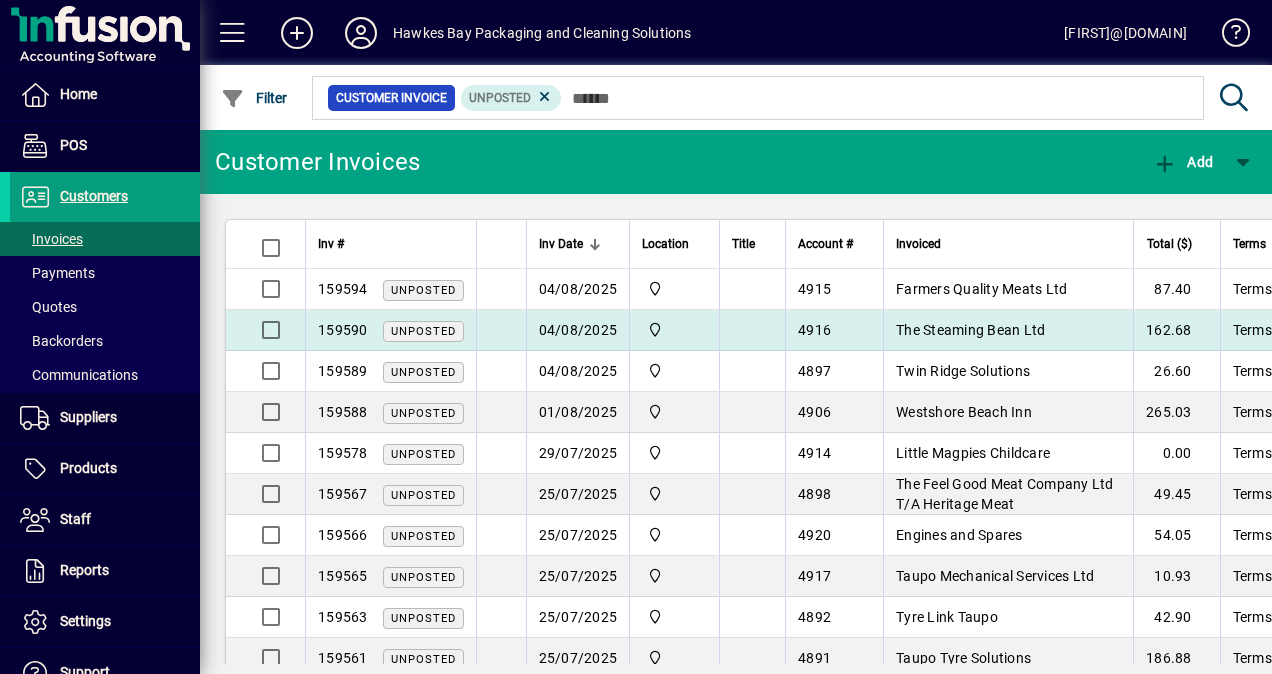 click on "The Steaming Bean Ltd" at bounding box center [970, 330] 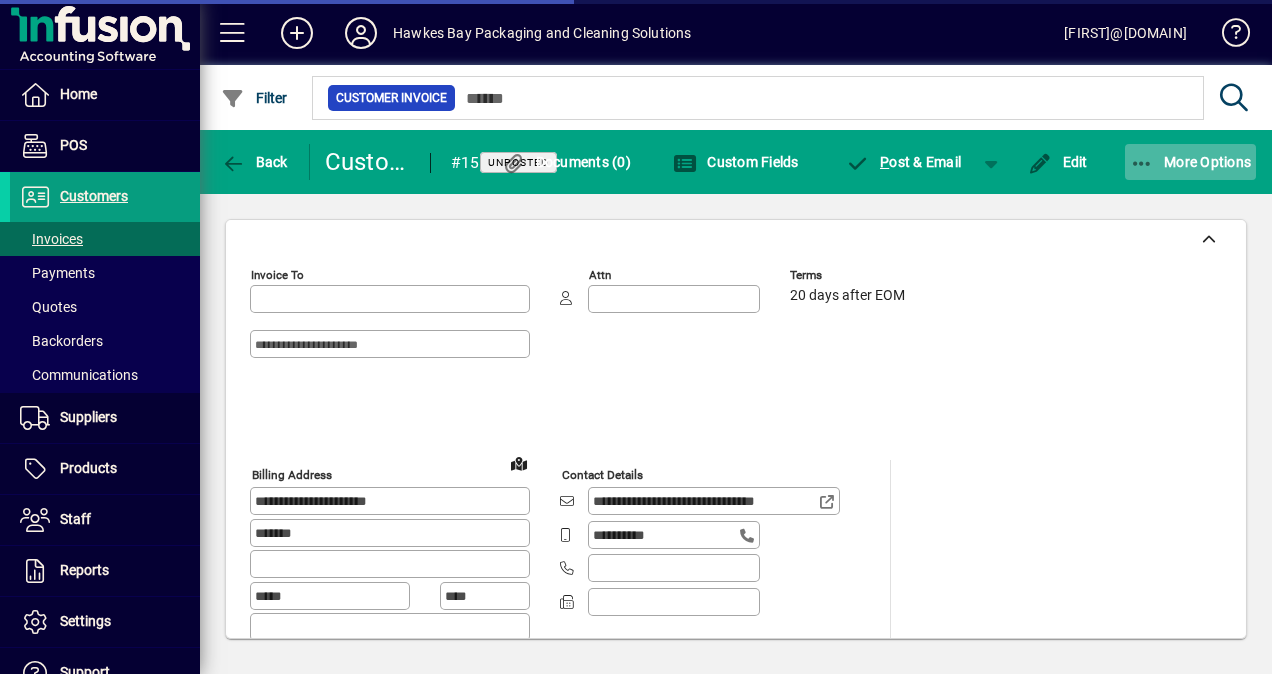type on "**********" 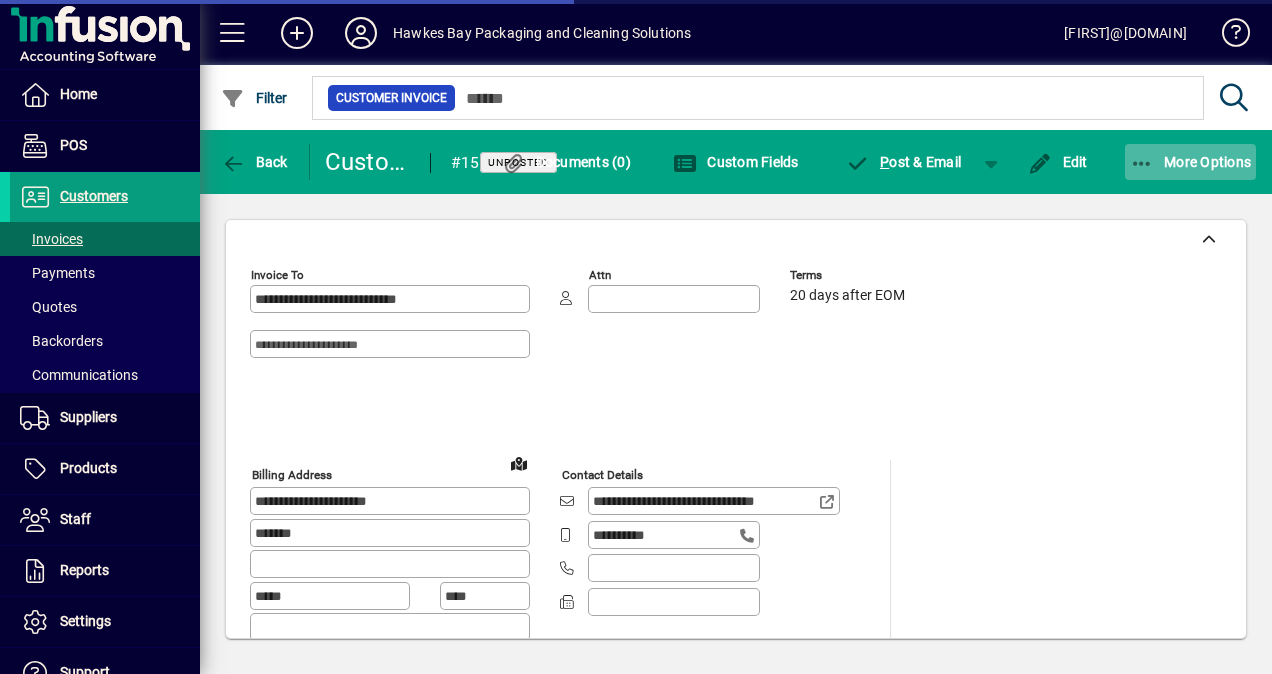 type on "**********" 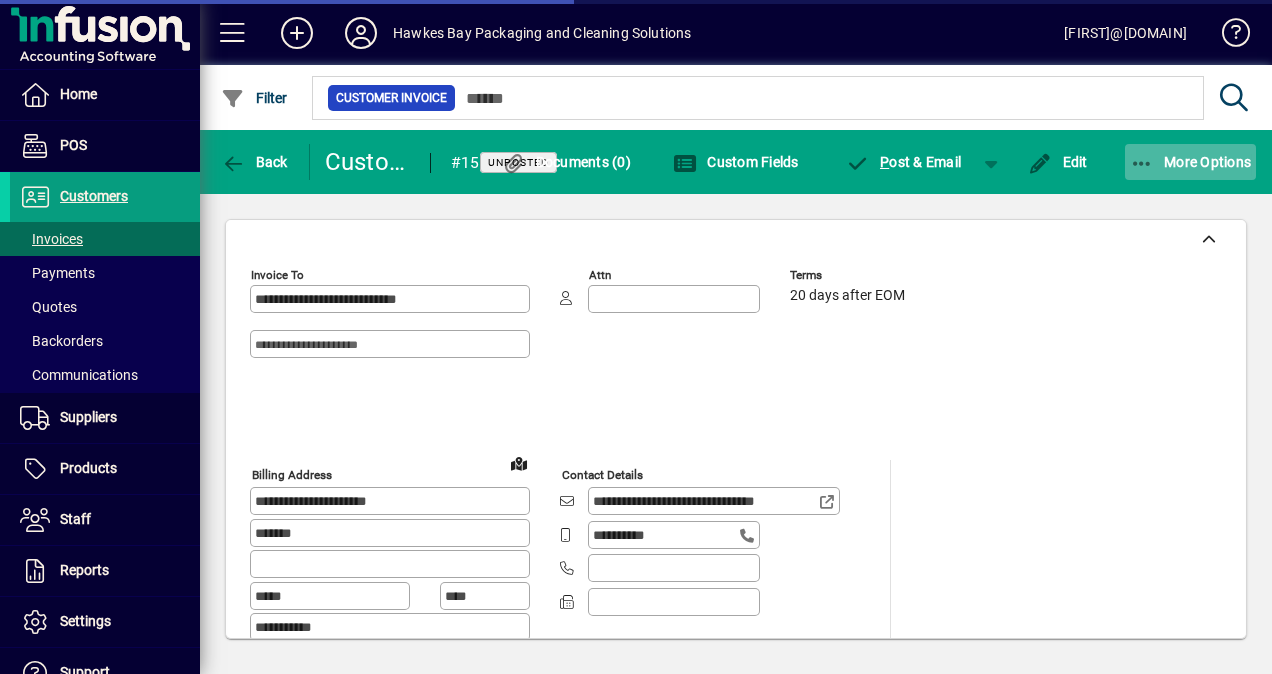 type on "*******" 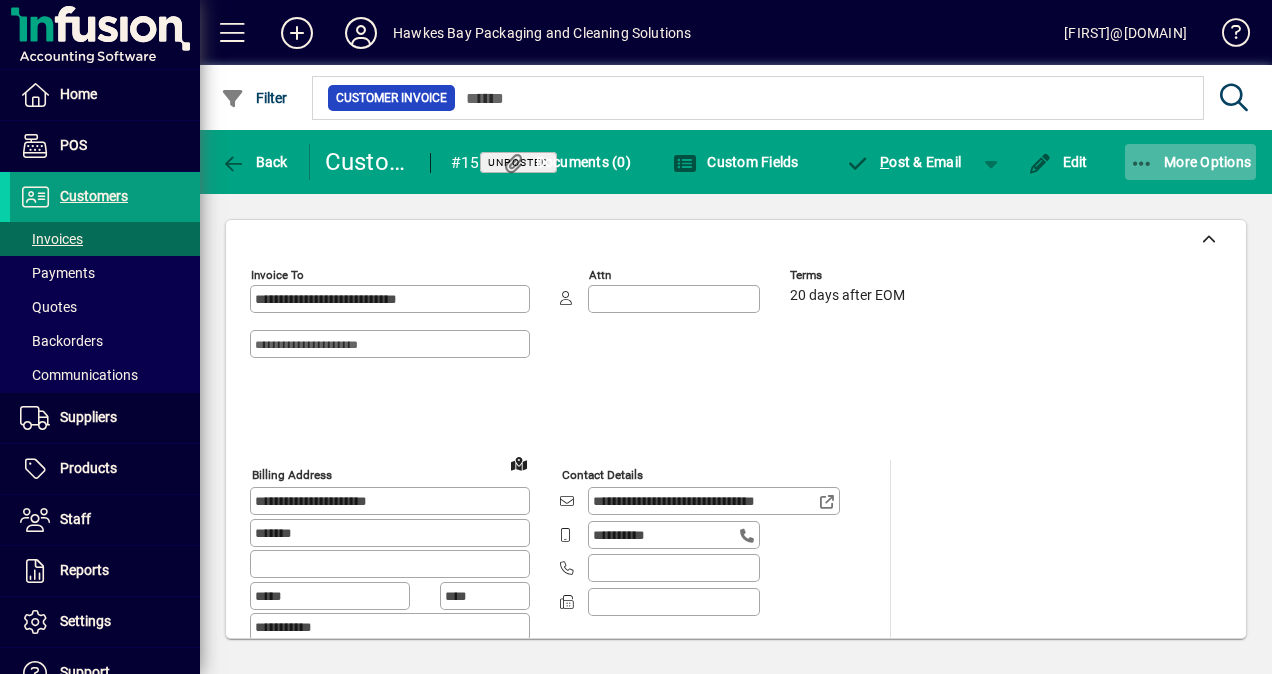 click on "More Options" 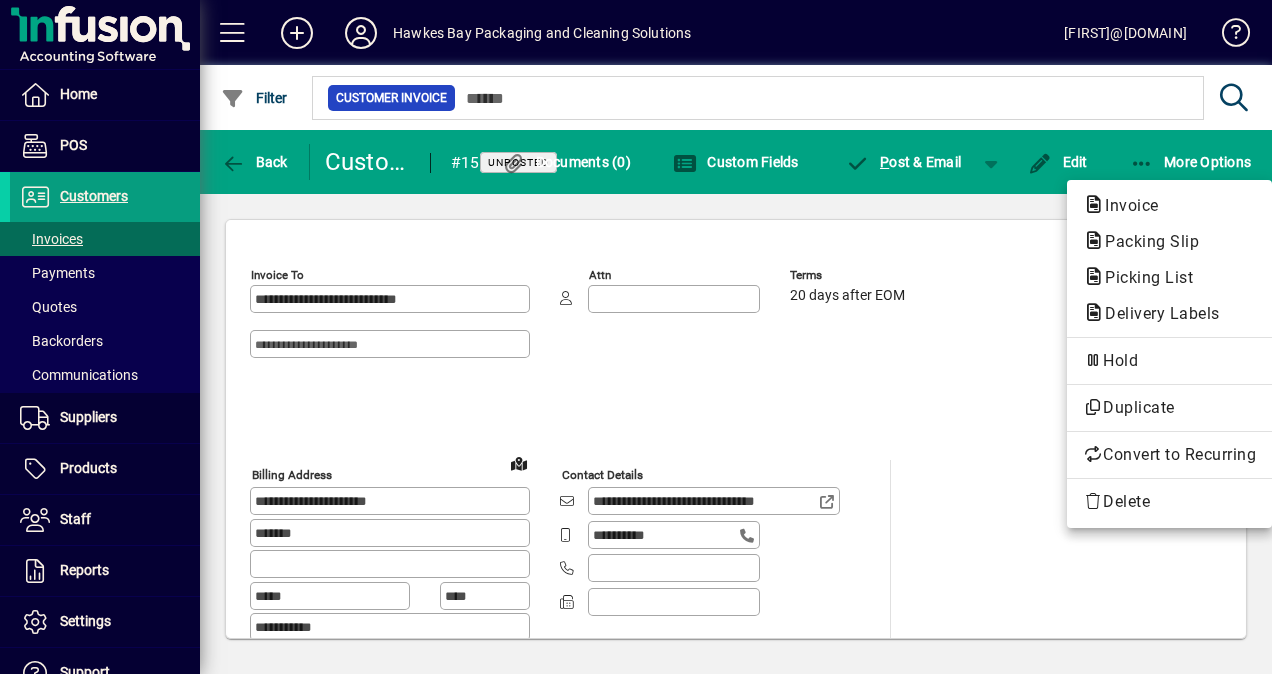 click on "Invoice" at bounding box center (1146, 241) 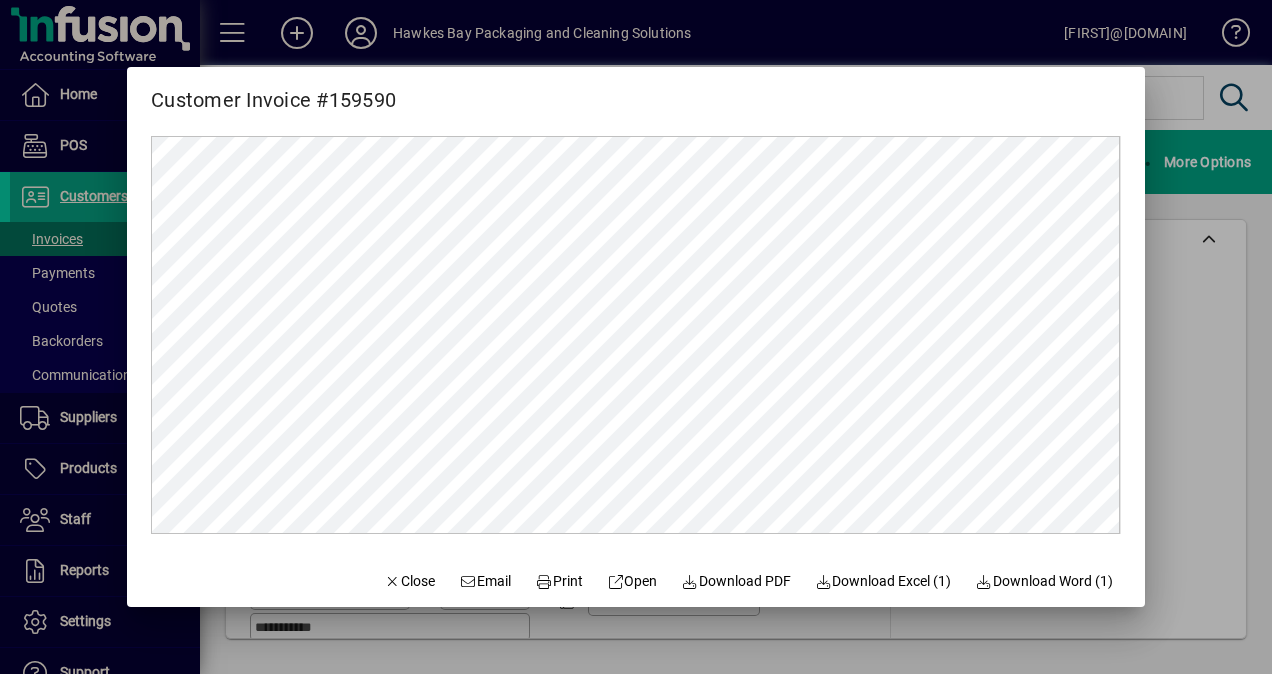 scroll, scrollTop: 0, scrollLeft: 0, axis: both 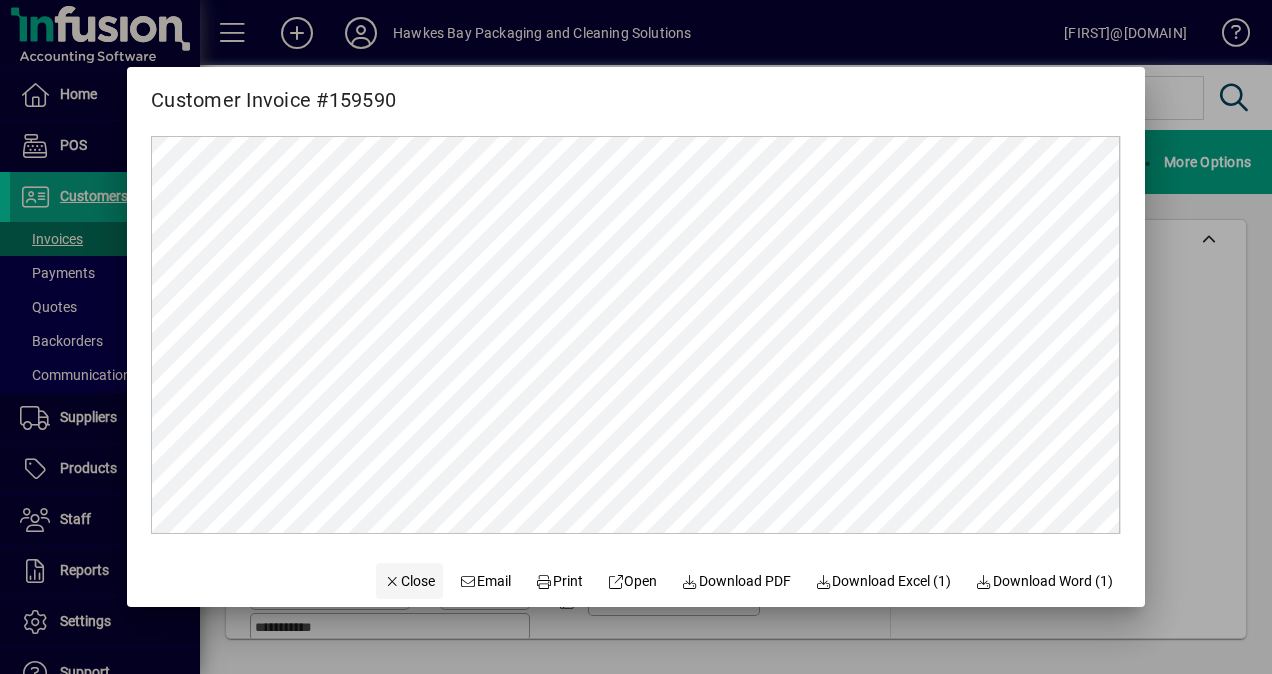 click on "Close" 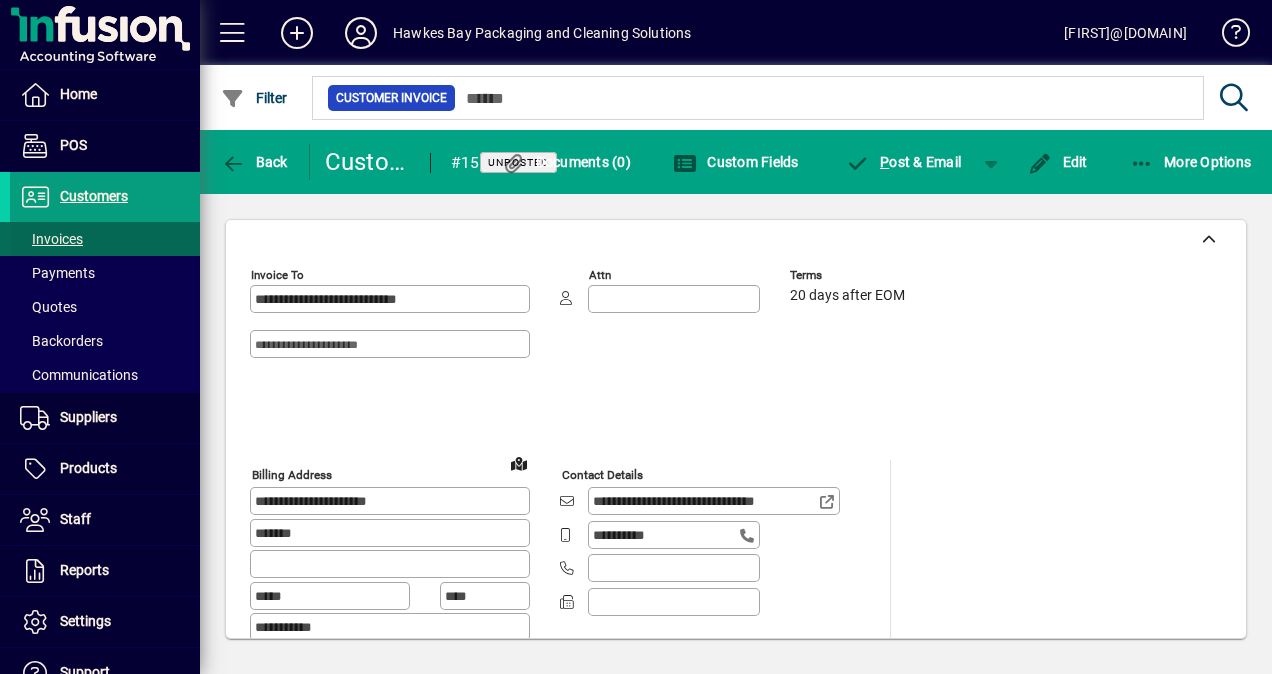 click at bounding box center (105, 239) 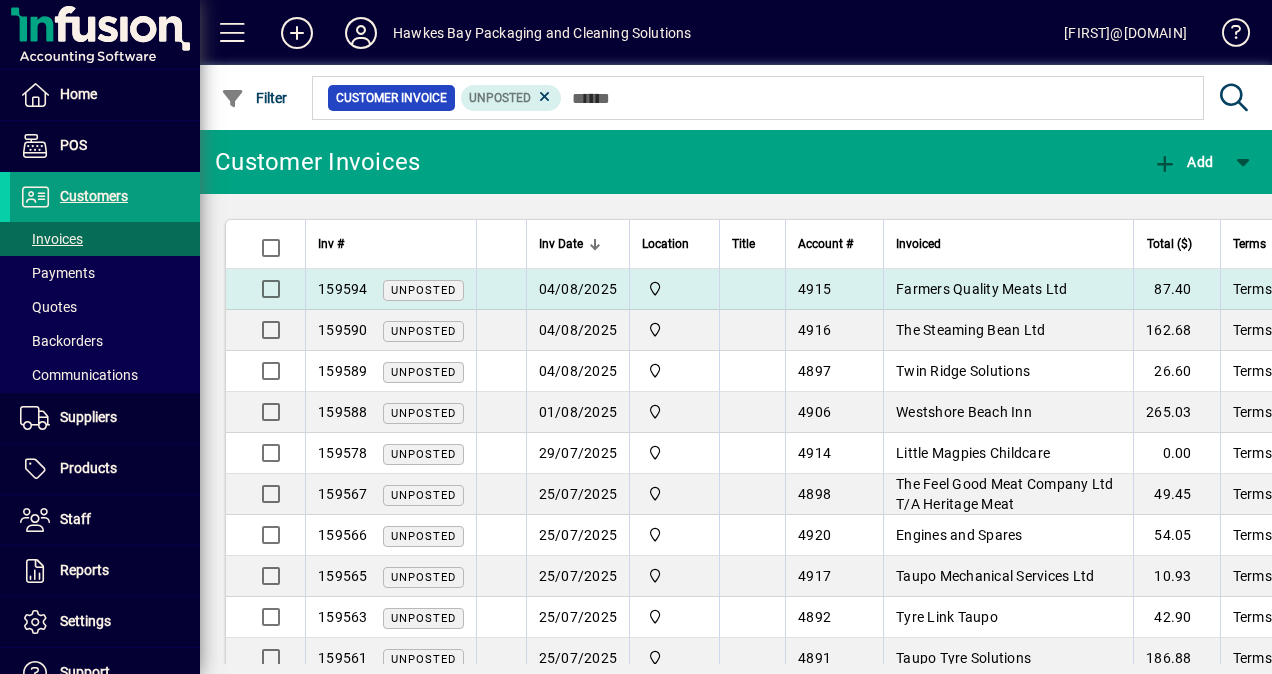 click on "Farmers Quality Meats Ltd" at bounding box center (981, 289) 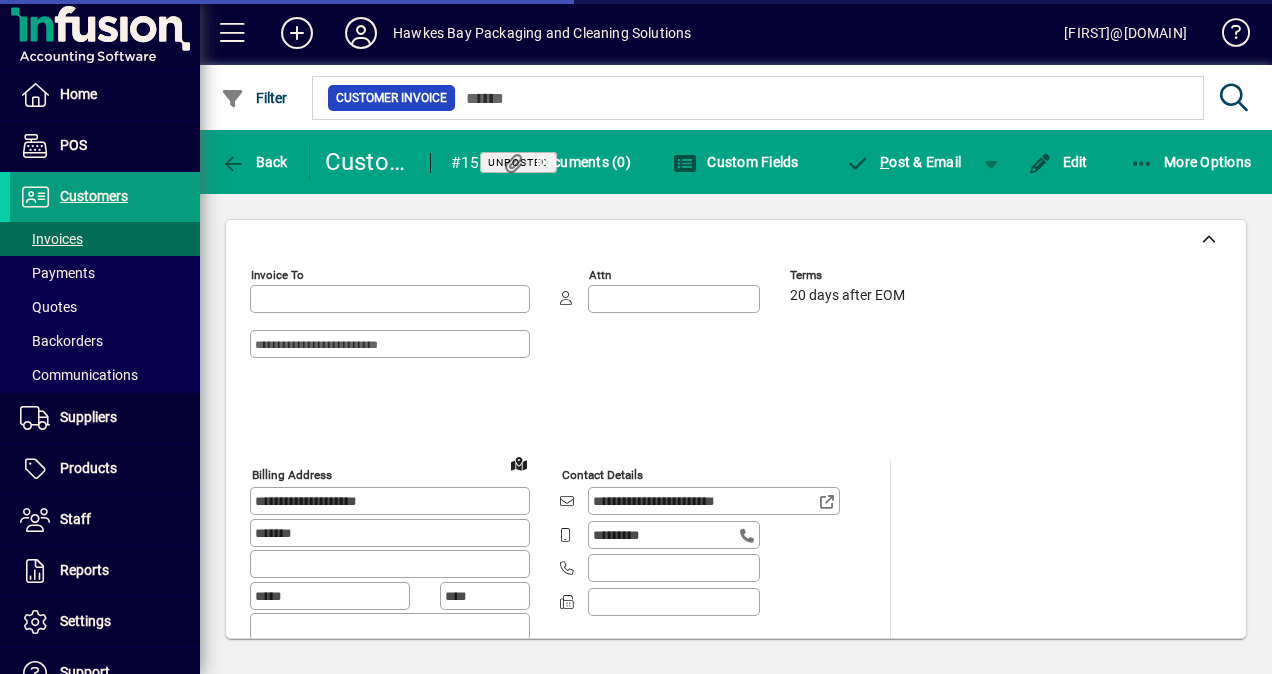 type on "**********" 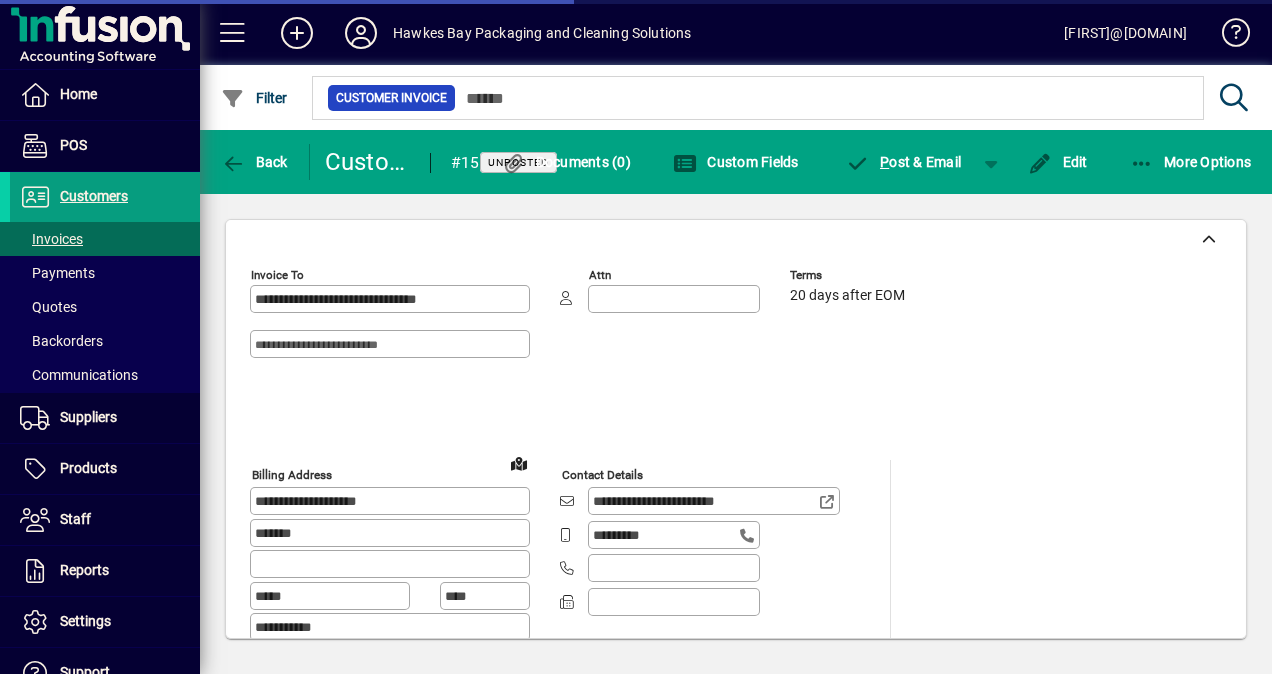 type on "*******" 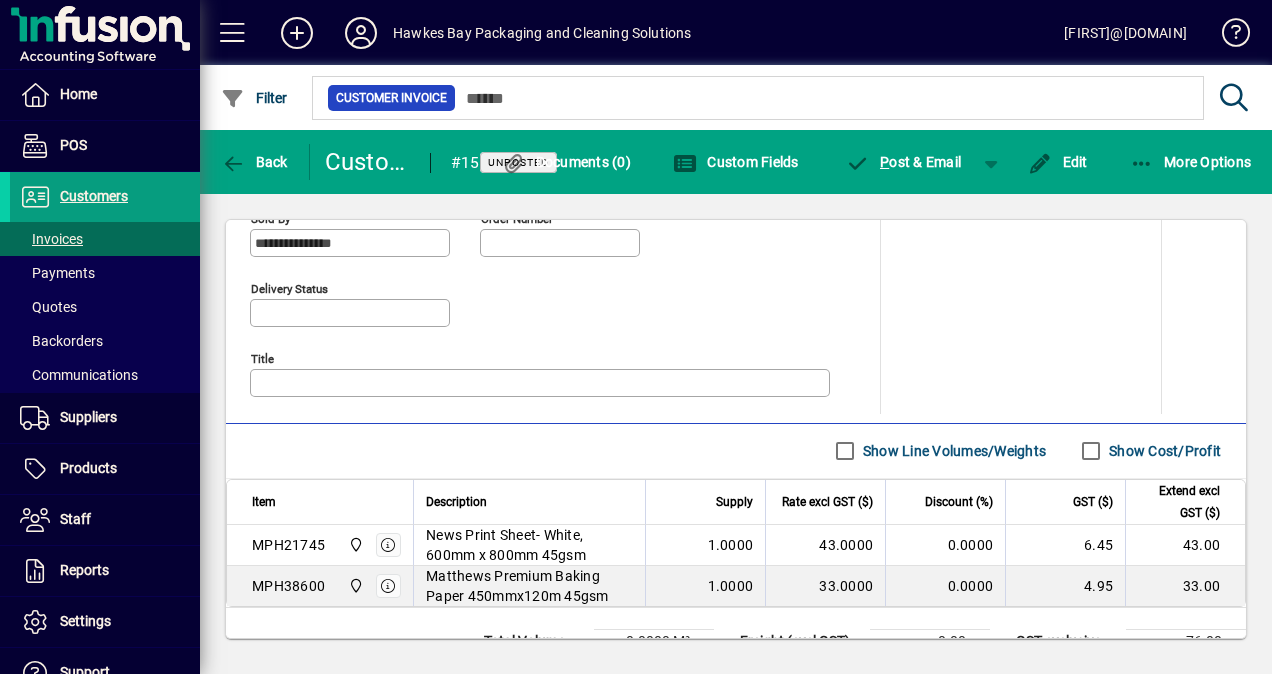 scroll, scrollTop: 990, scrollLeft: 0, axis: vertical 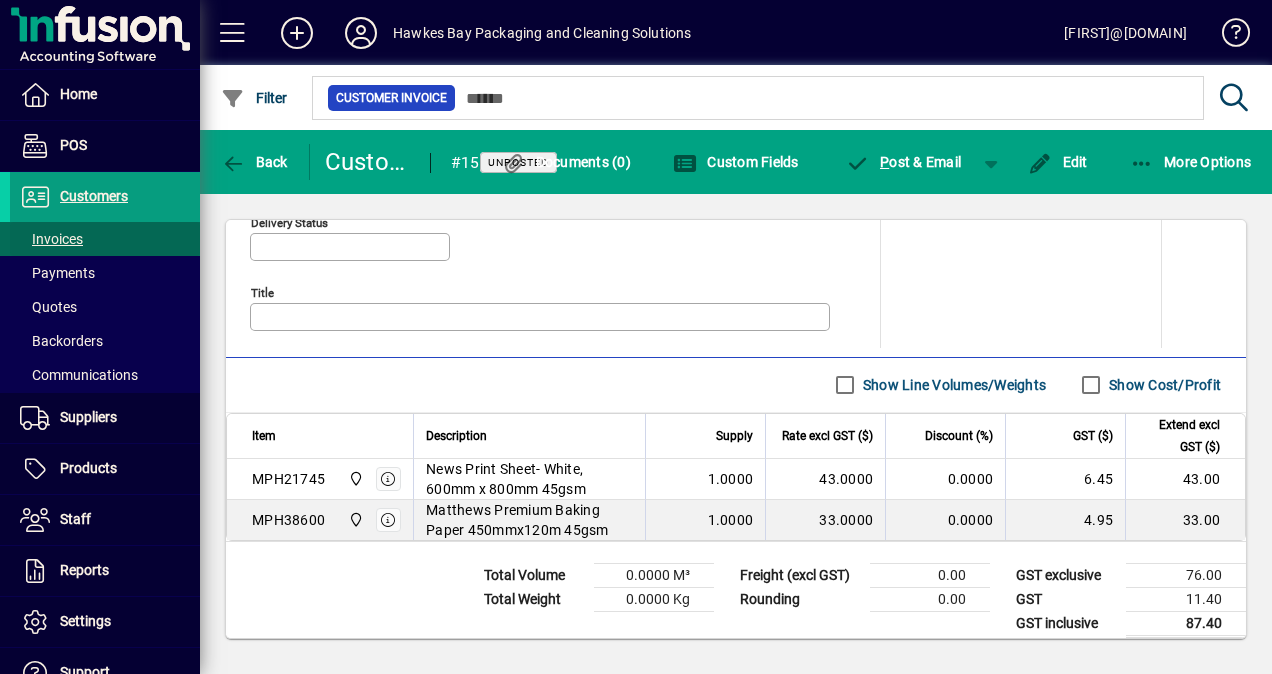 click on "Invoices" at bounding box center [51, 239] 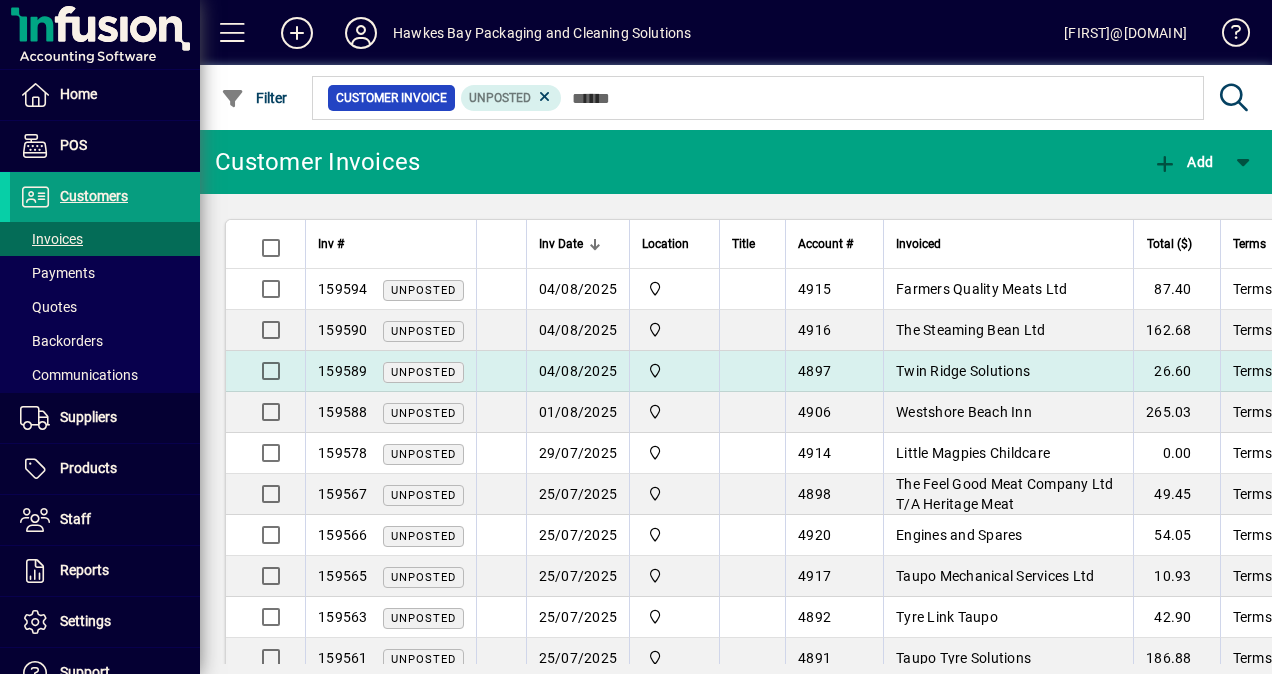 click on "Twin Ridge Solutions" at bounding box center [963, 371] 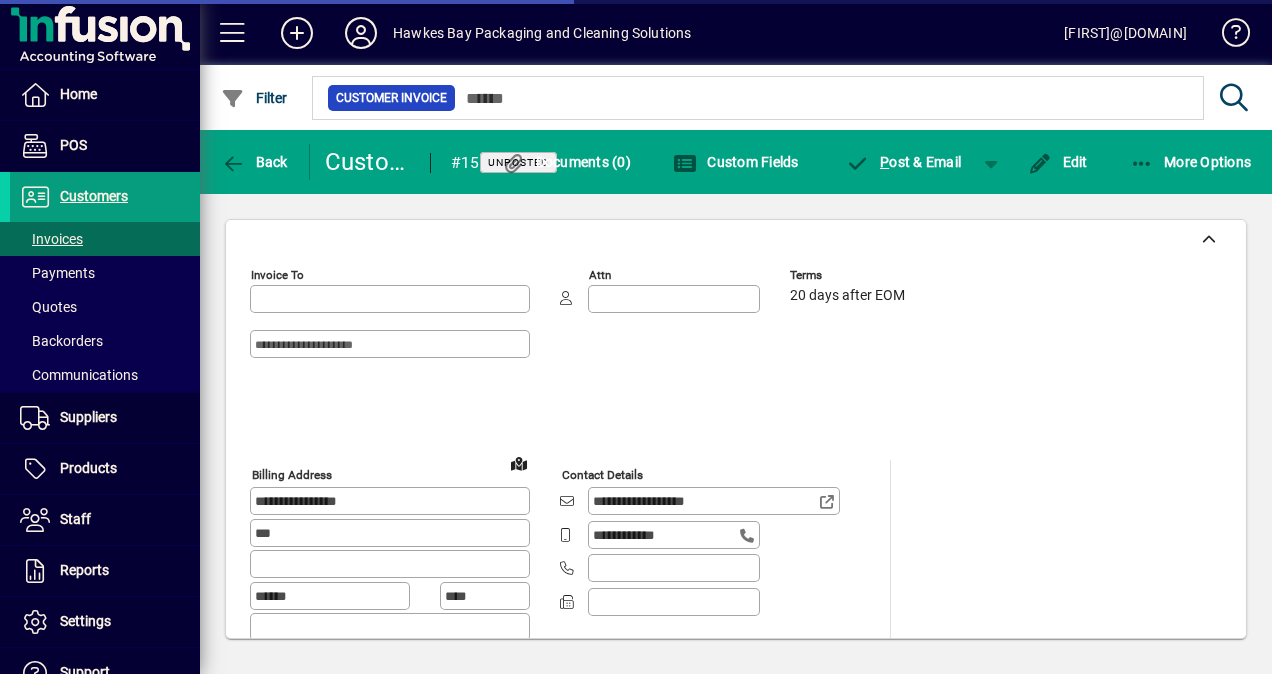 type on "**********" 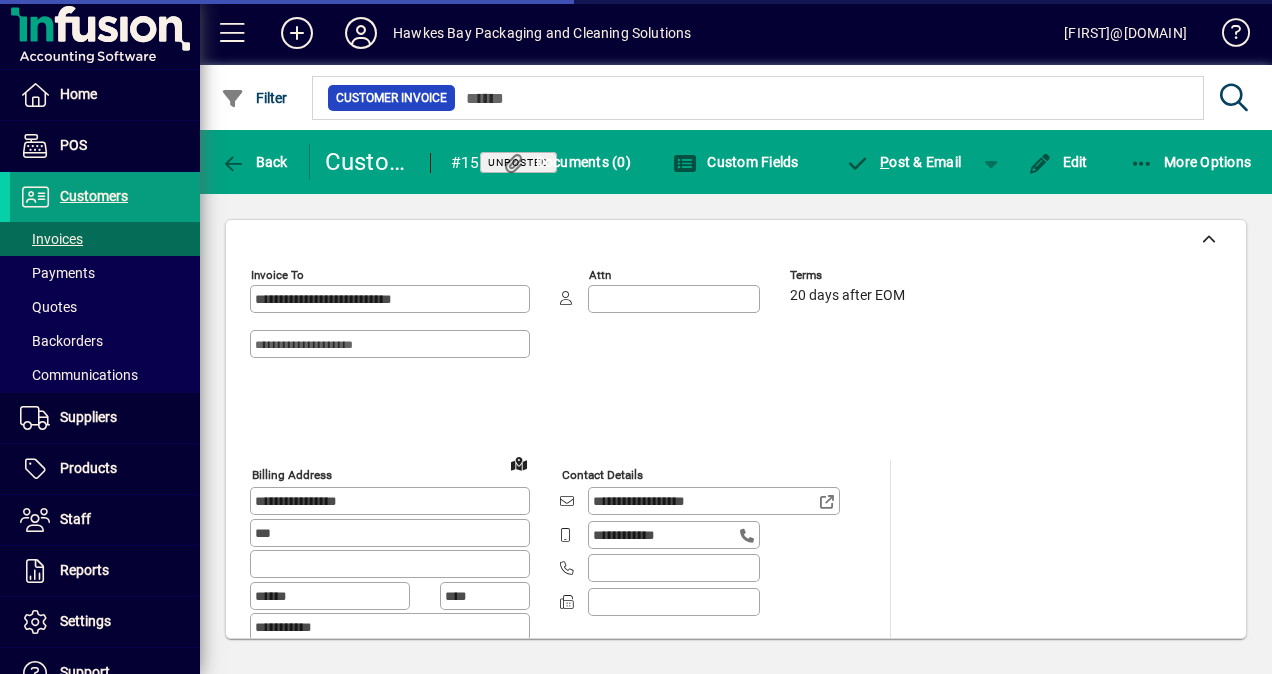 type on "*******" 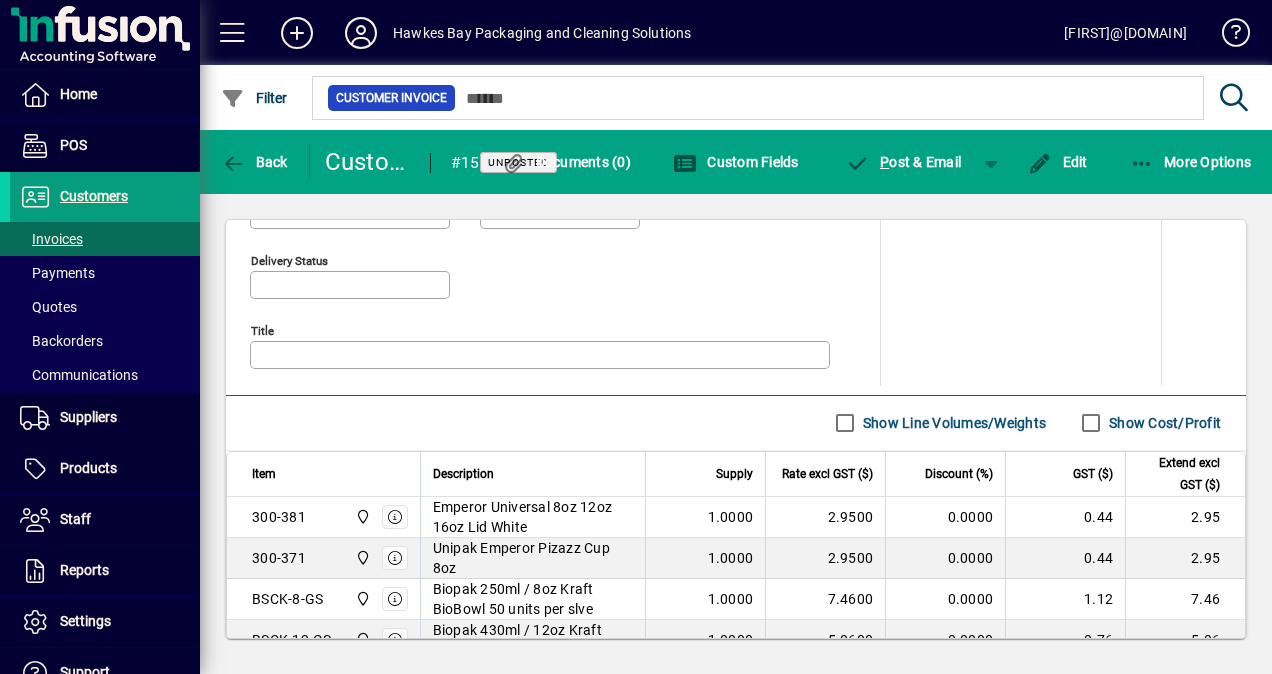 scroll, scrollTop: 1112, scrollLeft: 0, axis: vertical 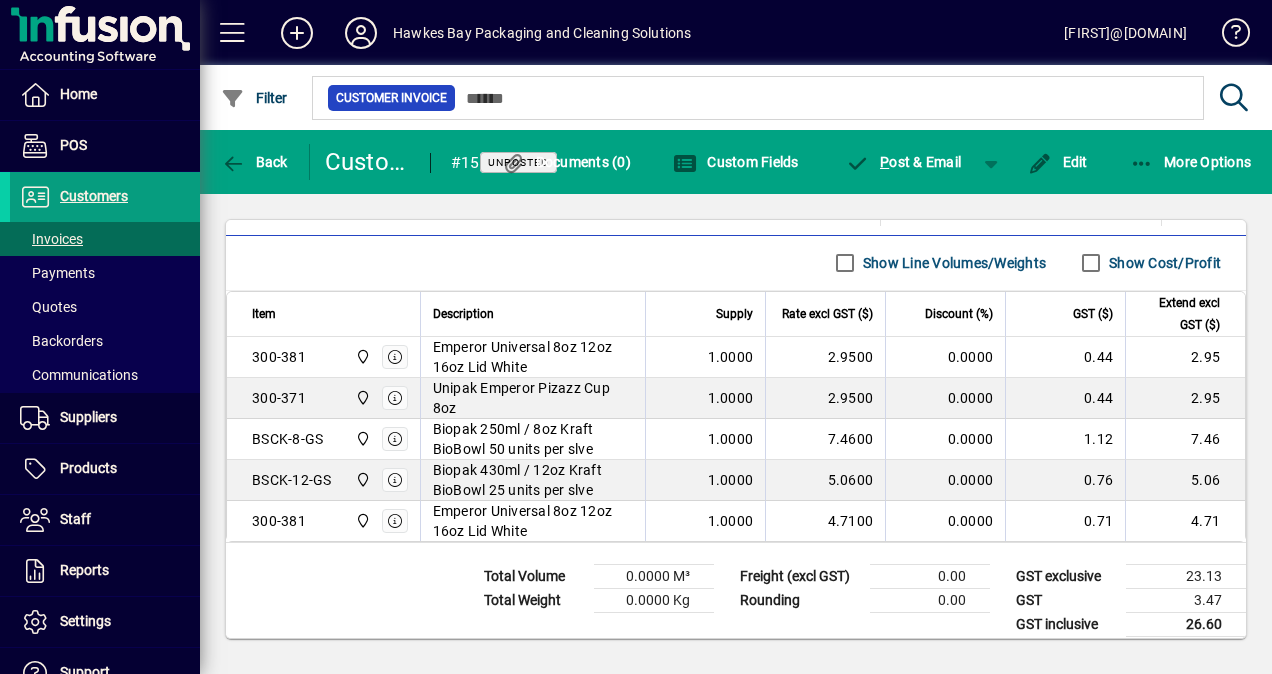click on "300-381  Central" at bounding box center [330, 521] 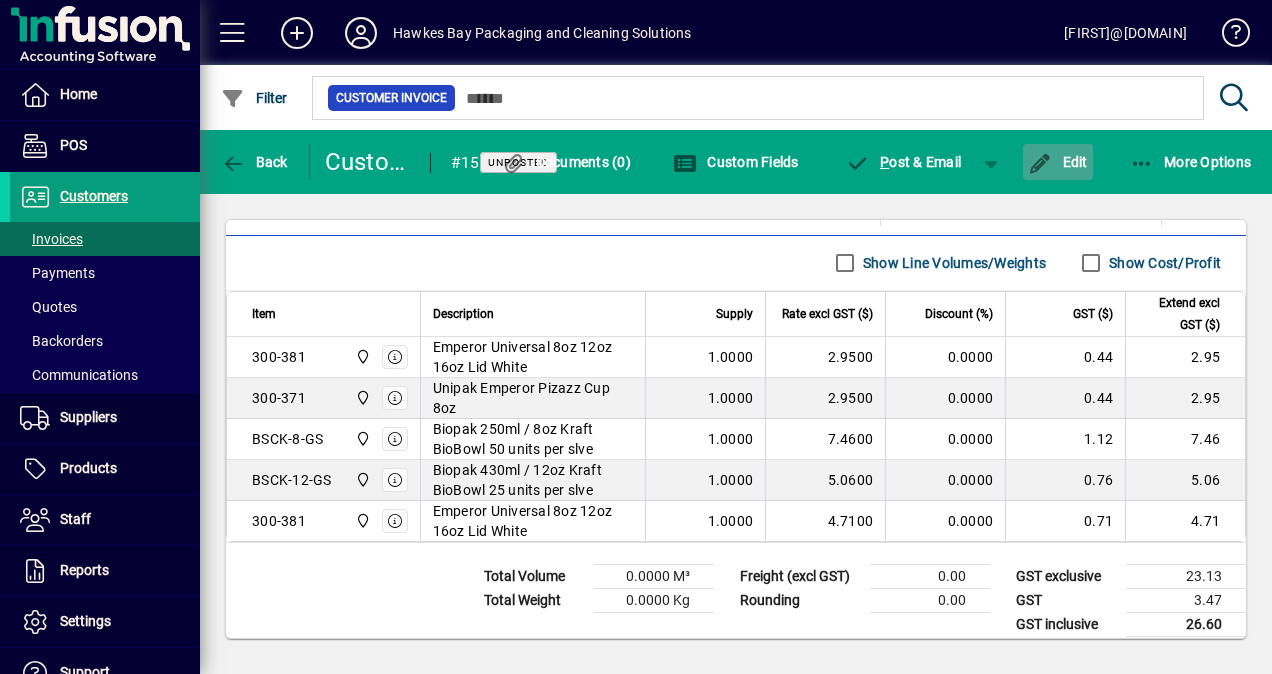 click on "Edit" 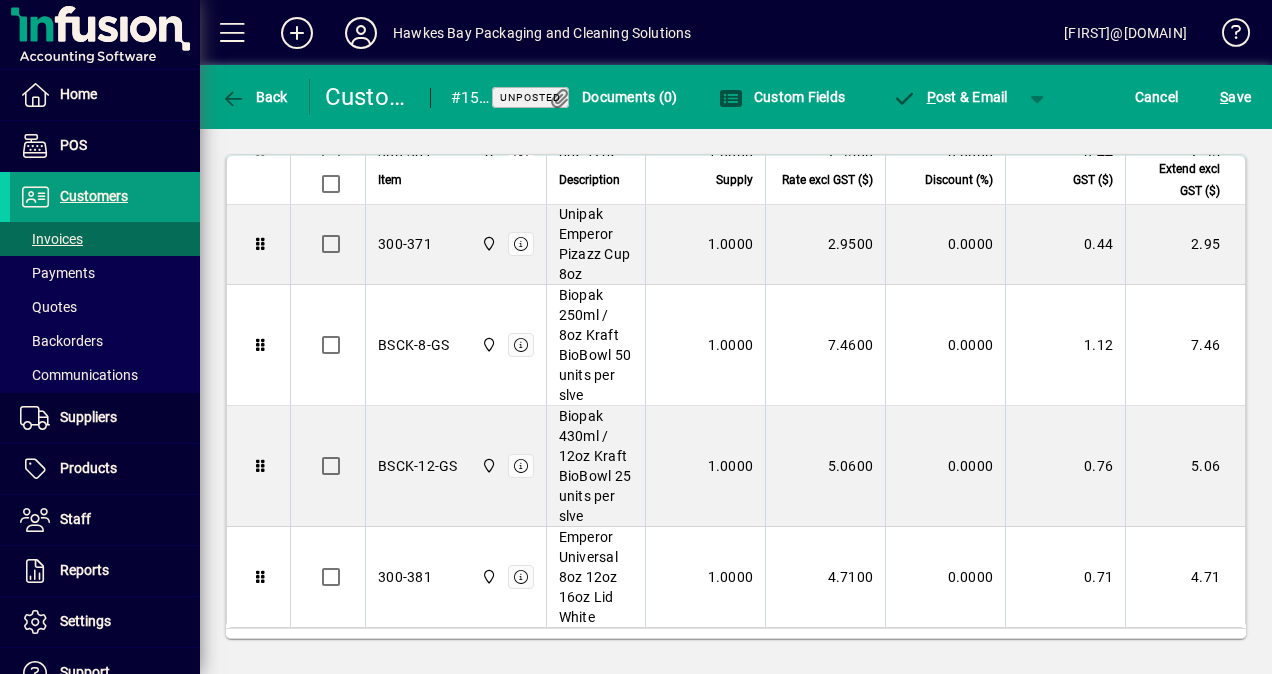 scroll, scrollTop: 1390, scrollLeft: 0, axis: vertical 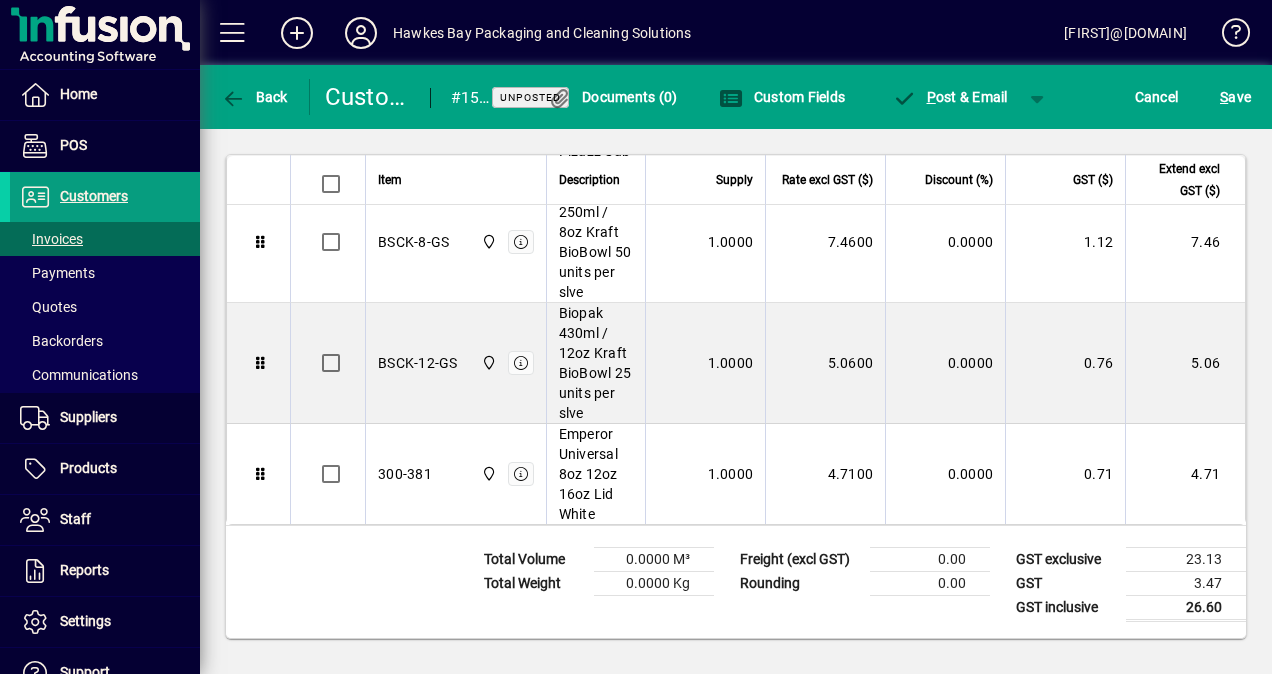drag, startPoint x: 404, startPoint y: 478, endPoint x: 1271, endPoint y: 204, distance: 909.2662 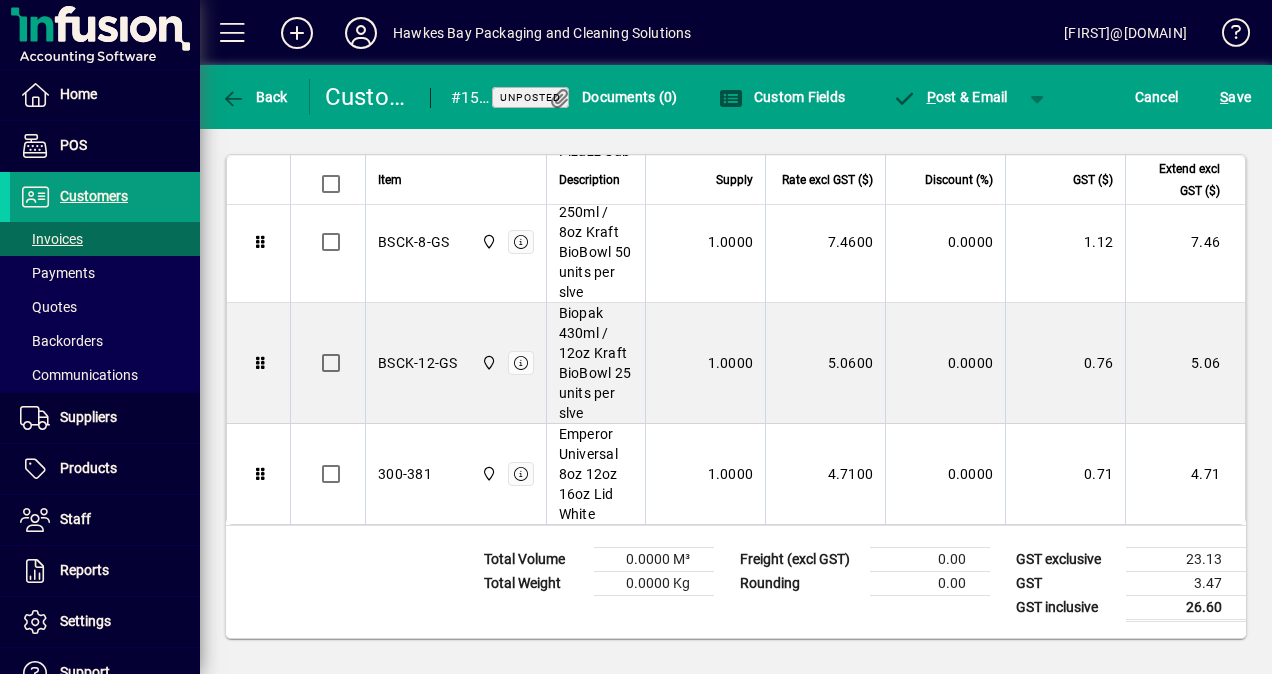 click on "300-381" at bounding box center [405, 474] 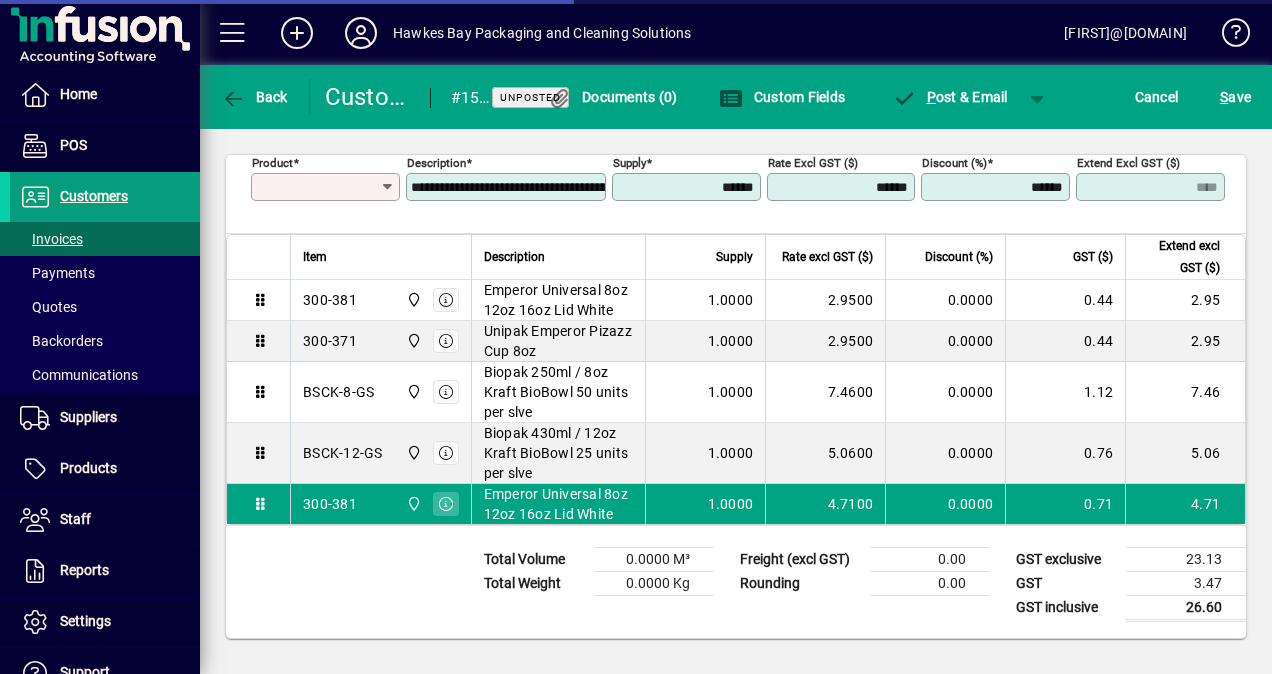 scroll, scrollTop: 1046, scrollLeft: 0, axis: vertical 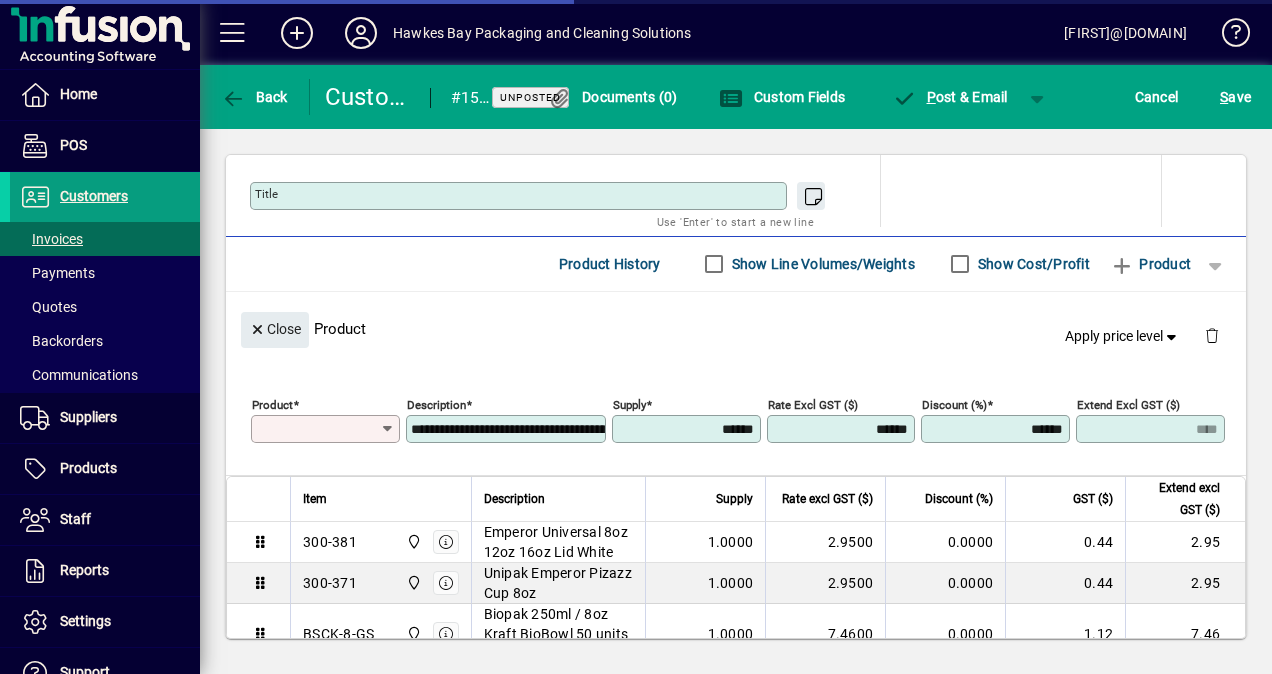 type on "*******" 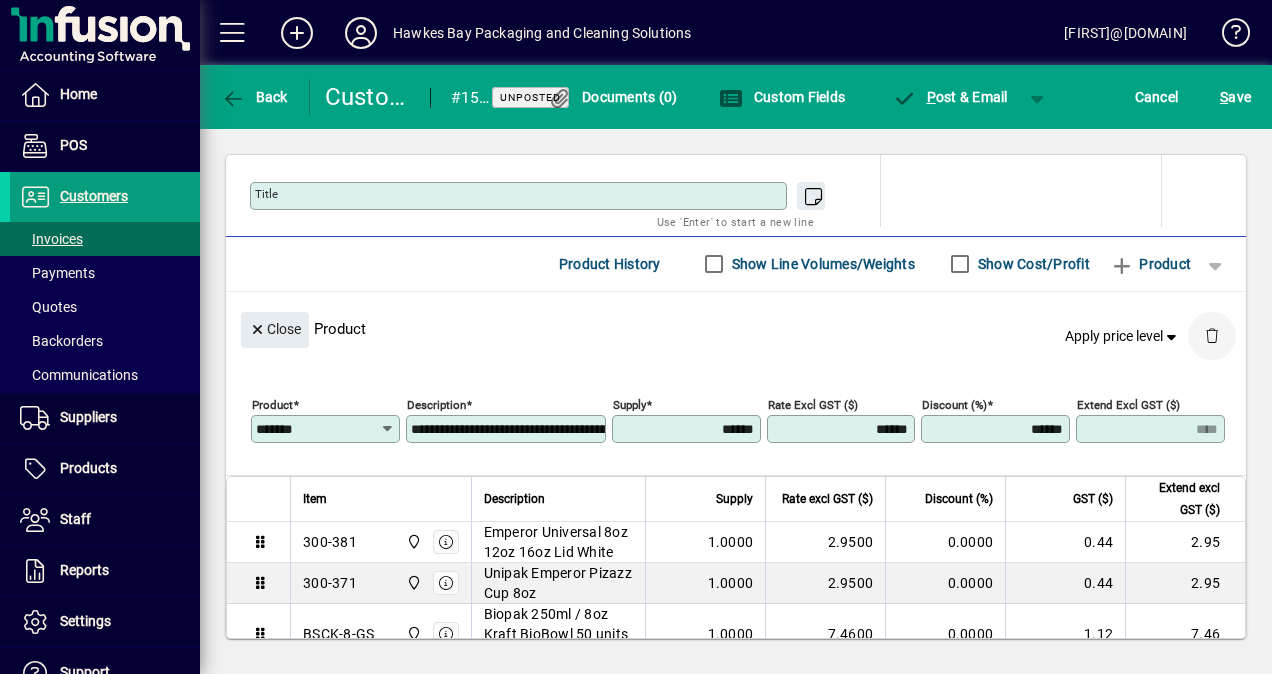 click 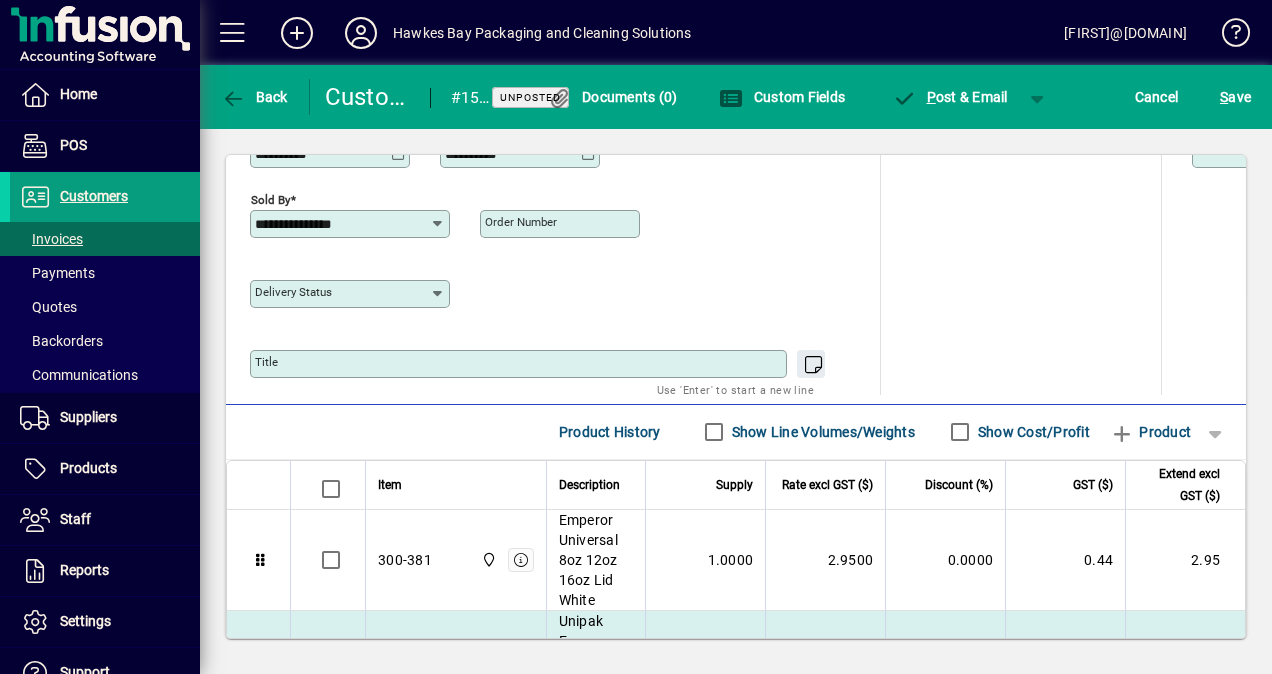 scroll, scrollTop: 846, scrollLeft: 0, axis: vertical 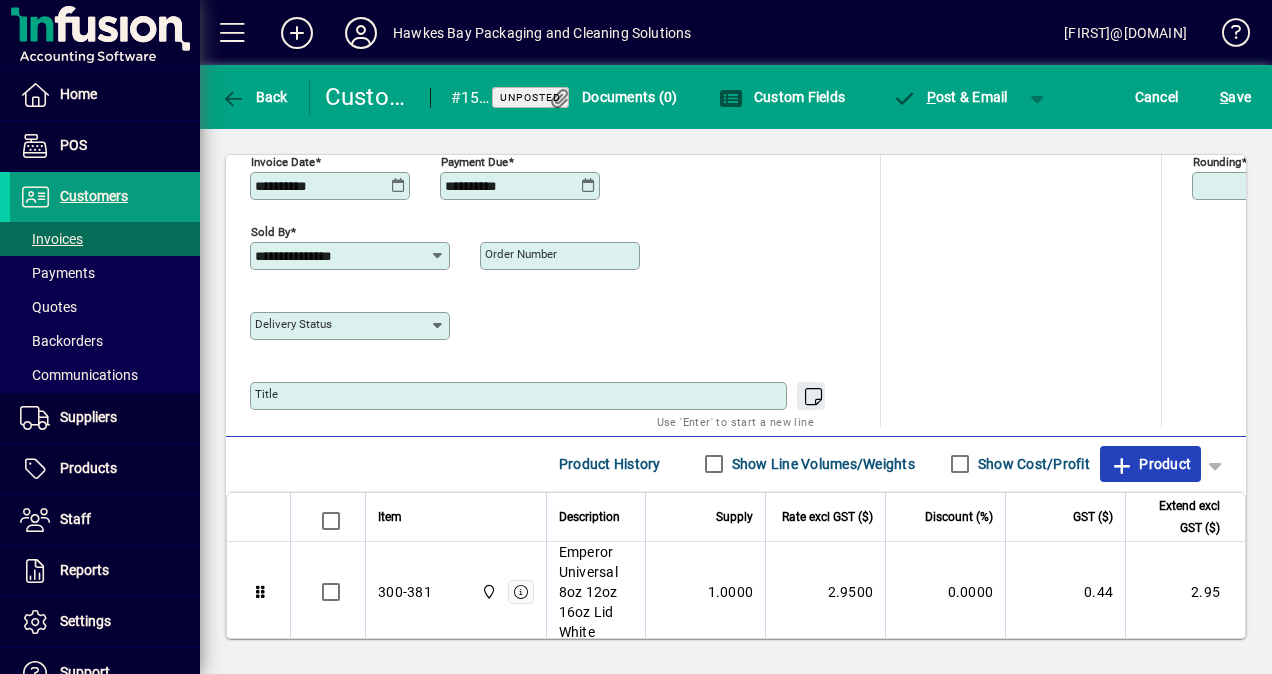 click on "Product" 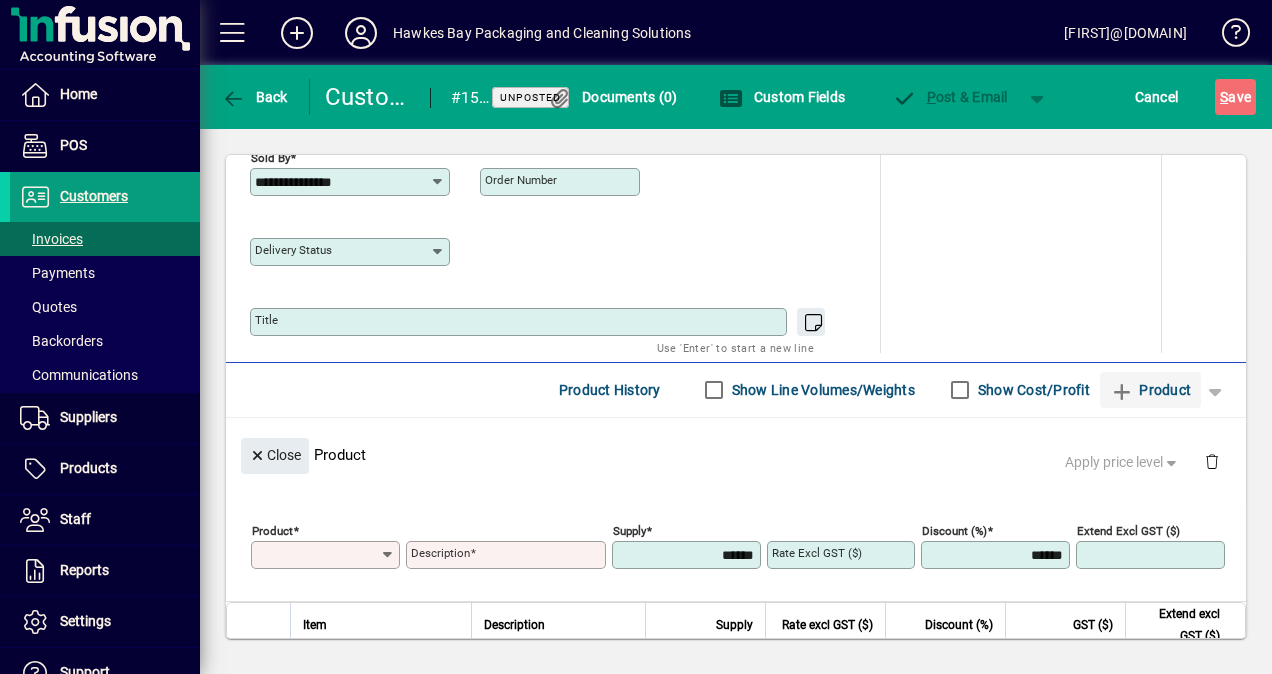 scroll, scrollTop: 430, scrollLeft: 0, axis: vertical 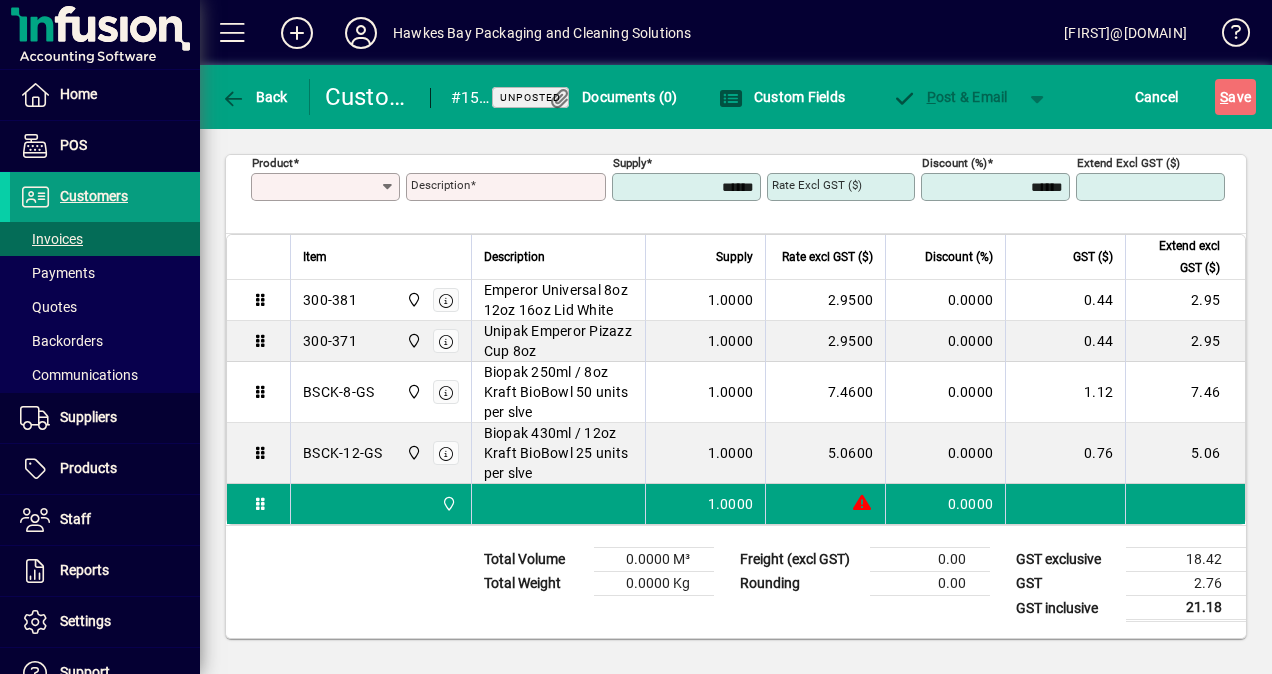 click on "Product" at bounding box center (318, 187) 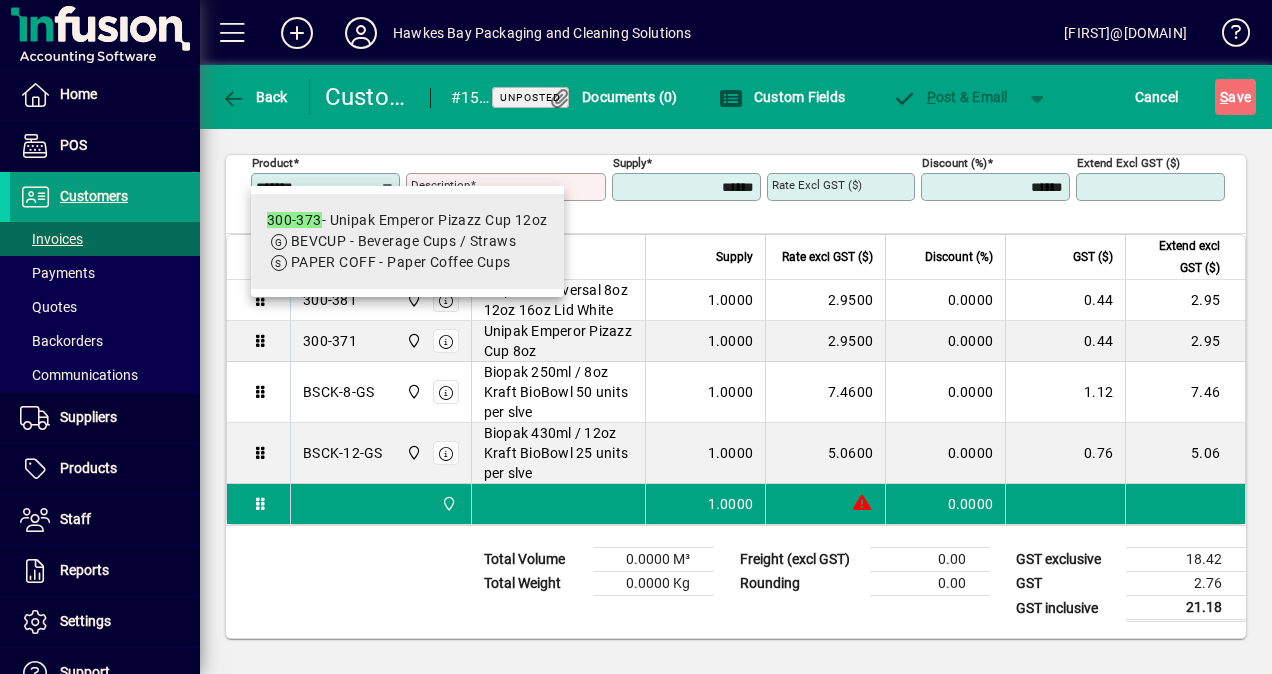 type on "*******" 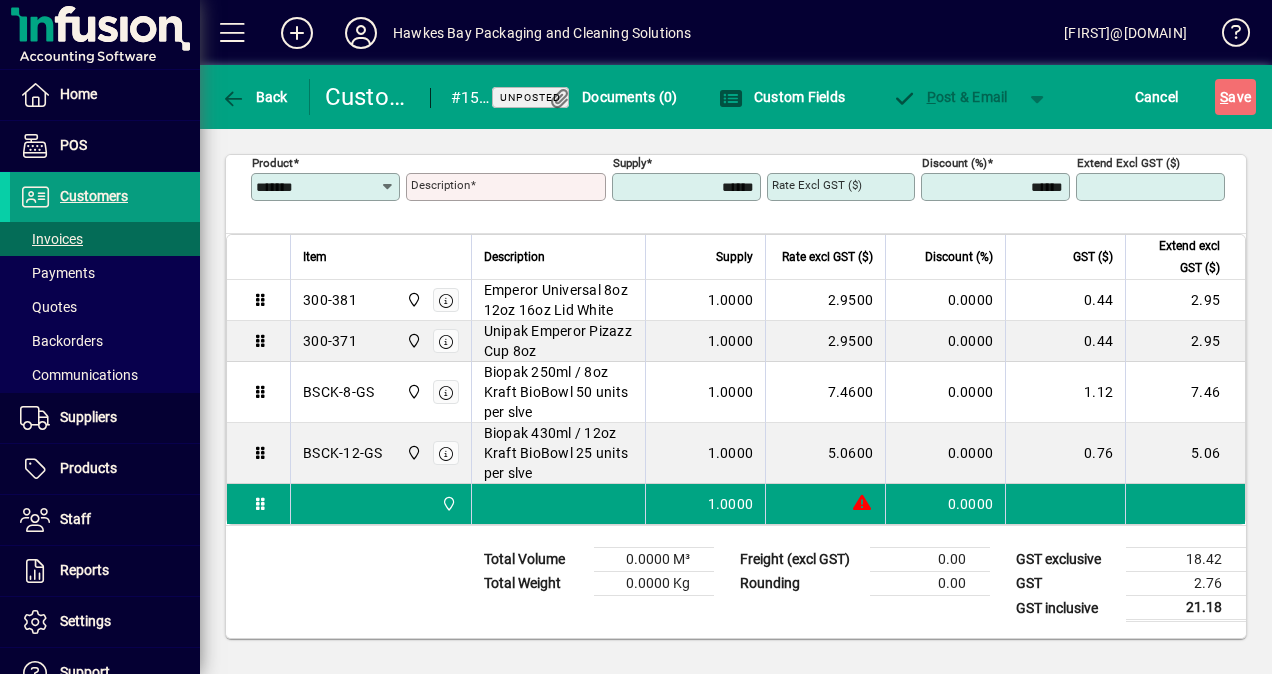type on "**********" 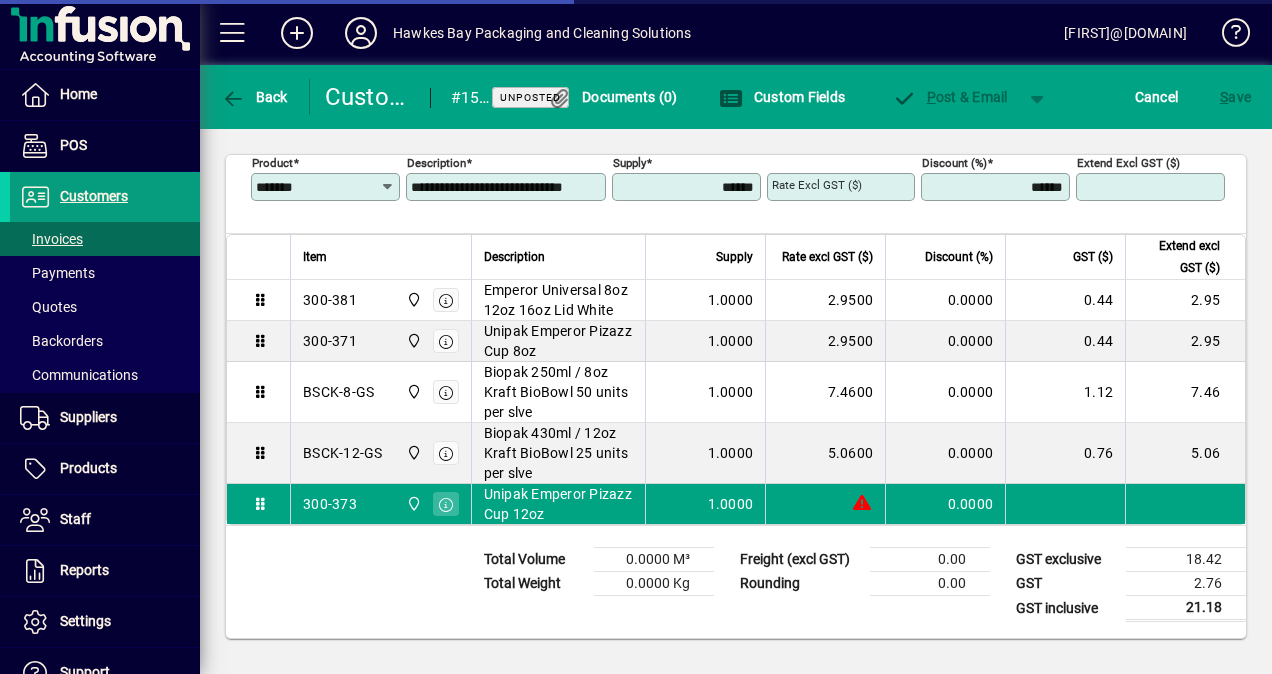 type on "******" 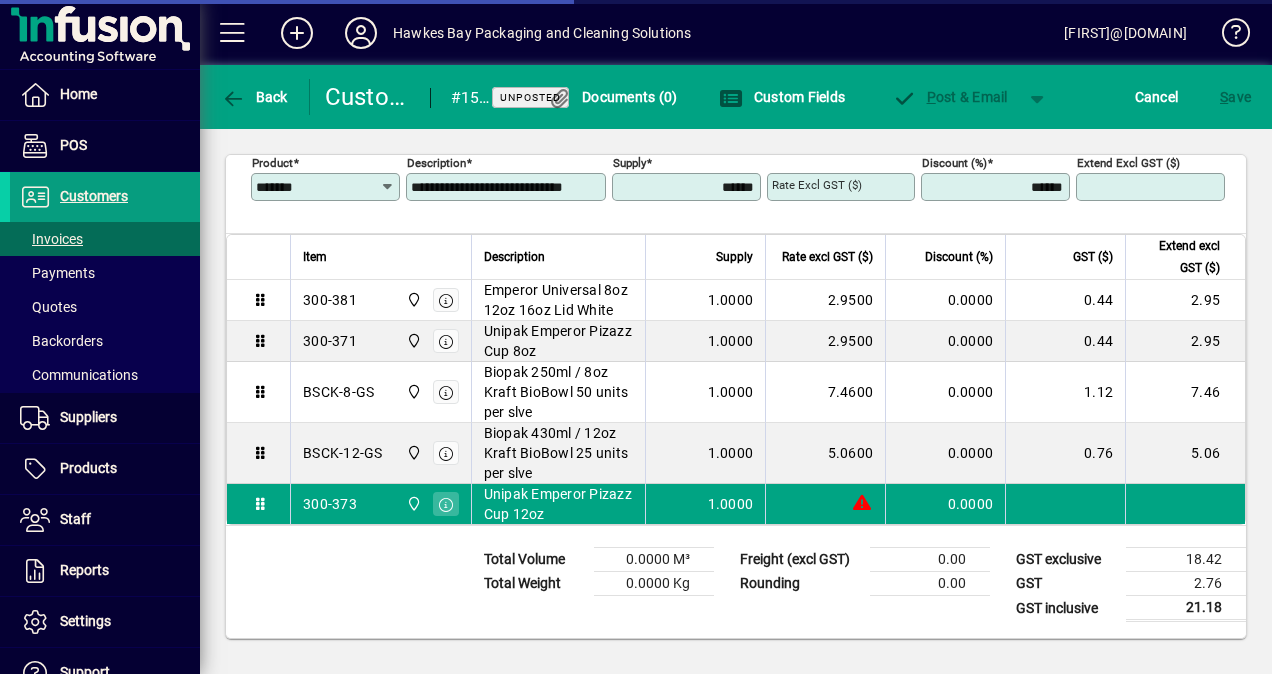 type on "****" 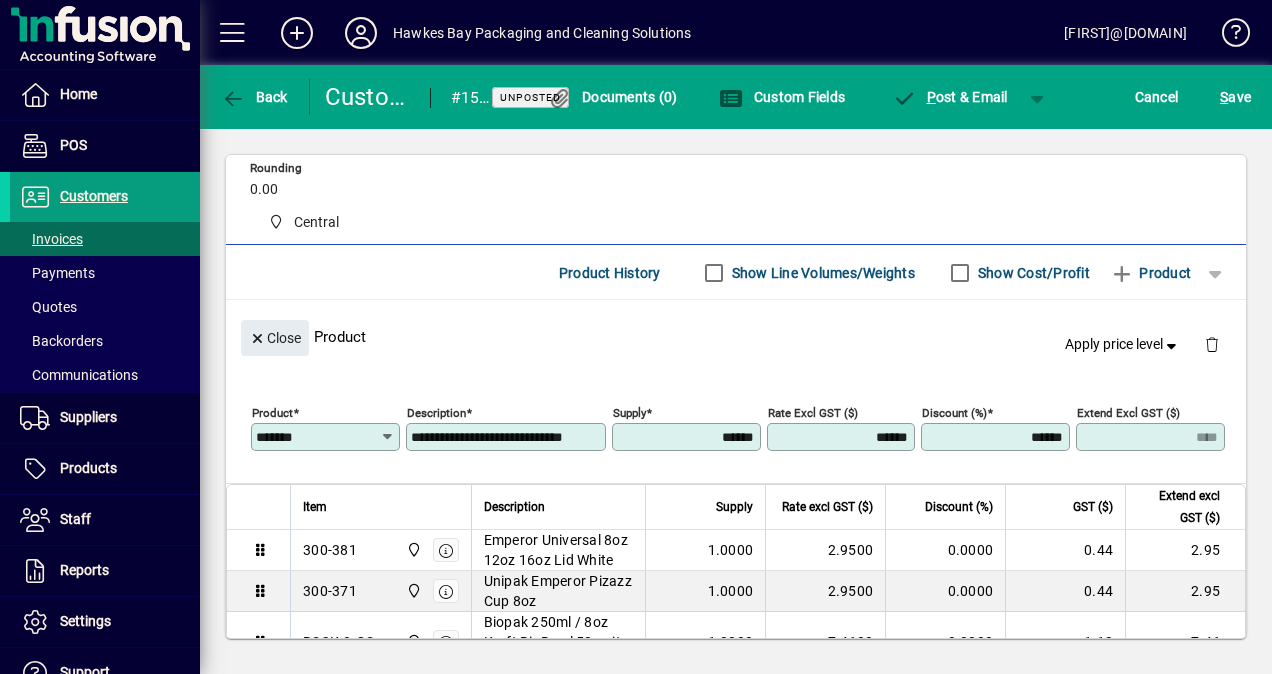 scroll, scrollTop: 130, scrollLeft: 0, axis: vertical 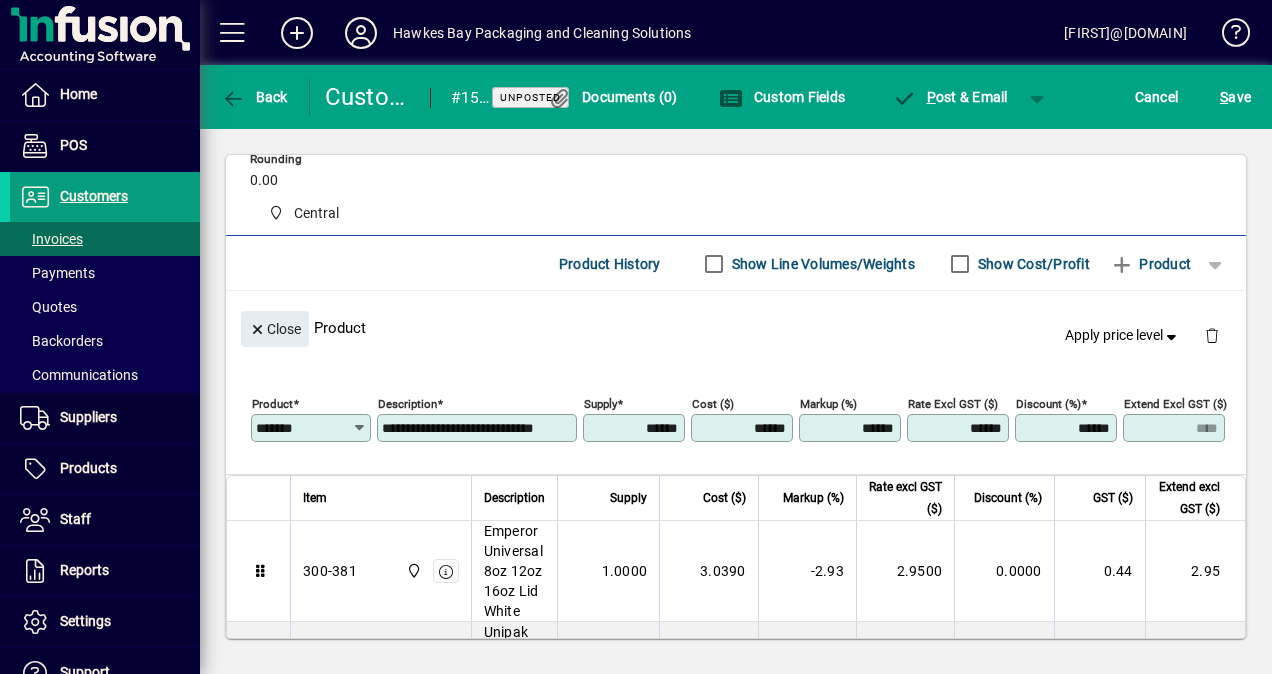 drag, startPoint x: 948, startPoint y: 424, endPoint x: 958, endPoint y: 426, distance: 10.198039 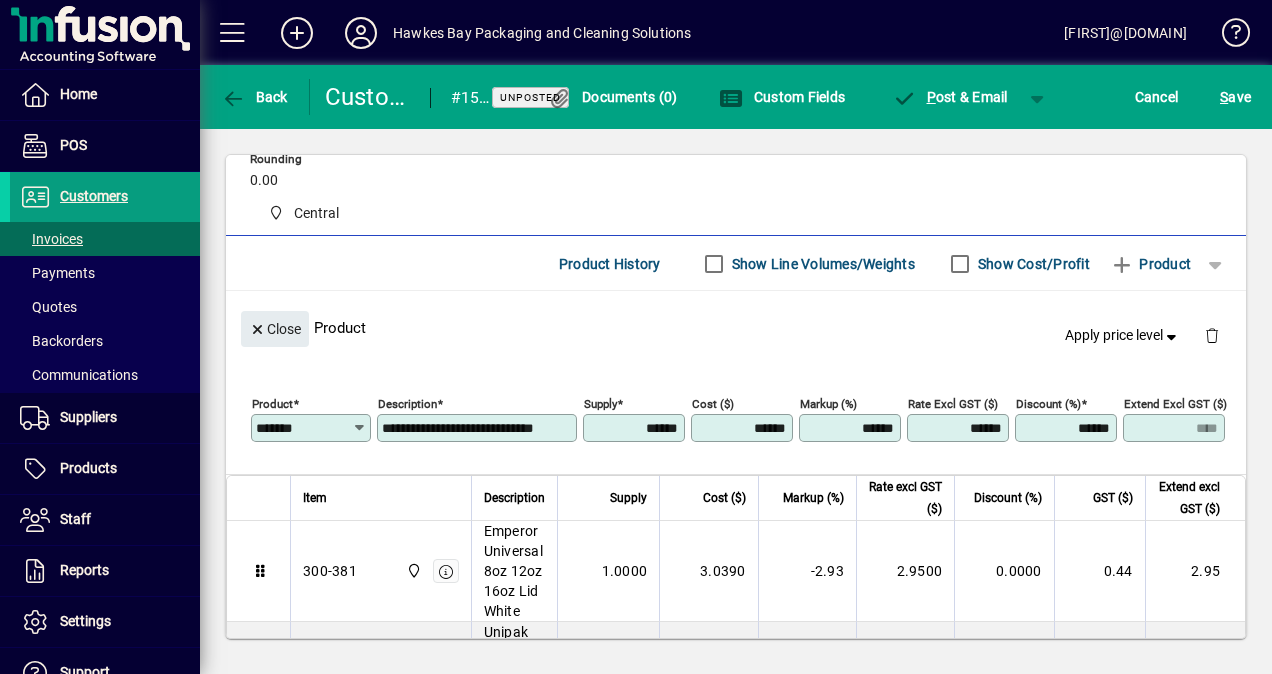 click on "******" at bounding box center (960, 428) 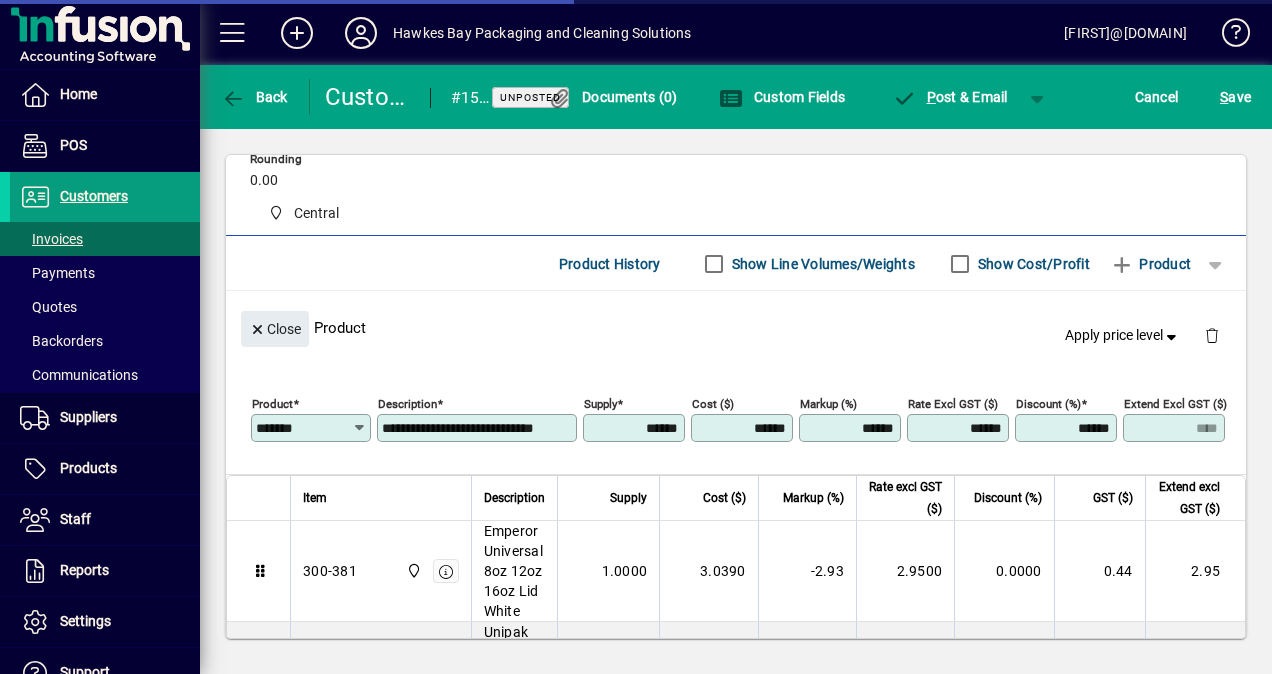 type on "******" 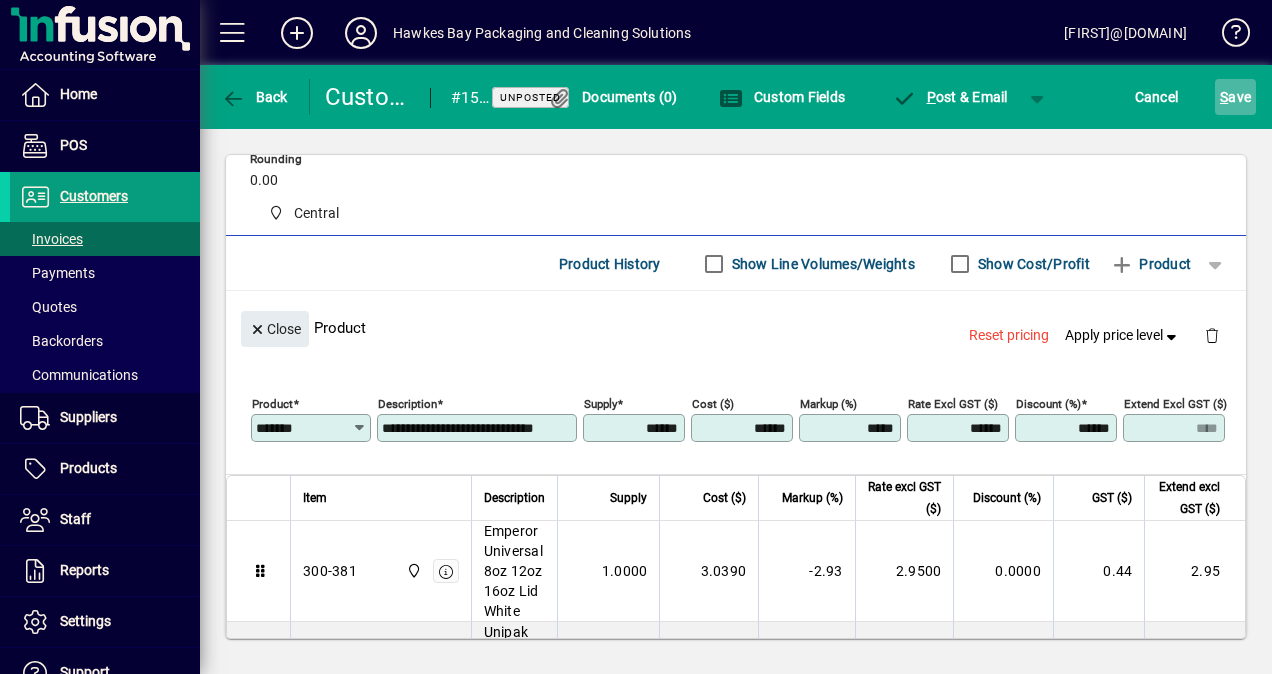 click on "S" 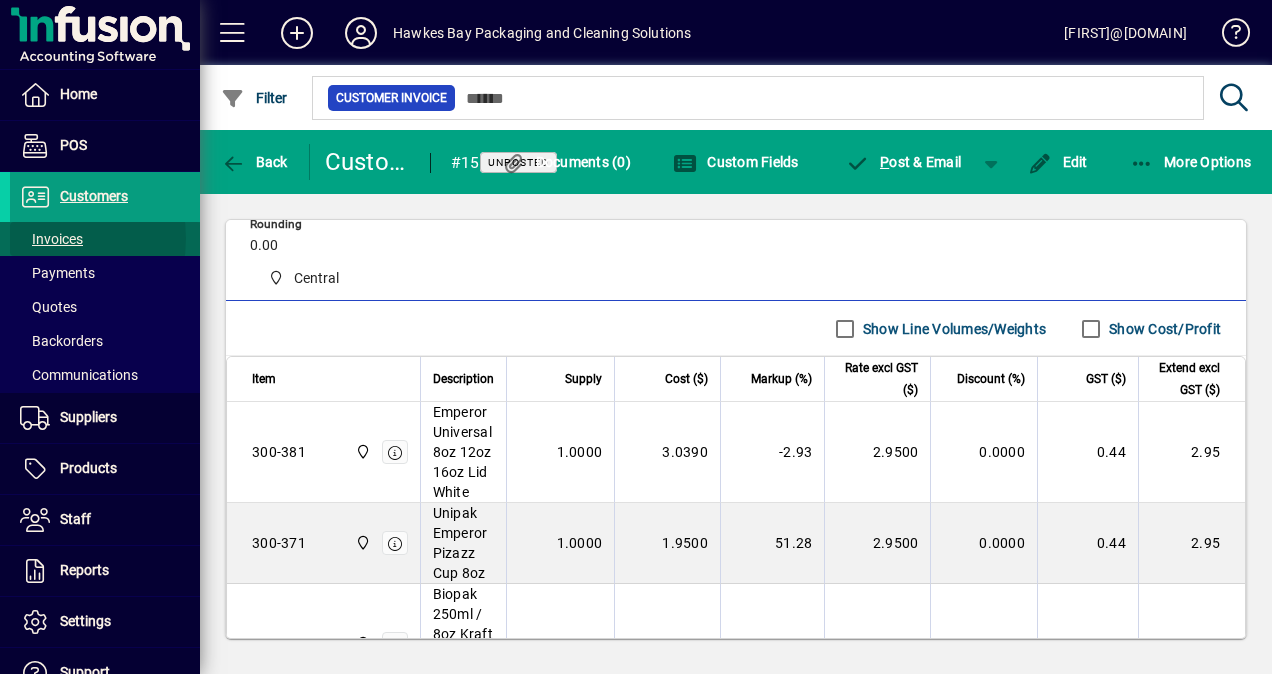 click on "Invoices" at bounding box center [51, 239] 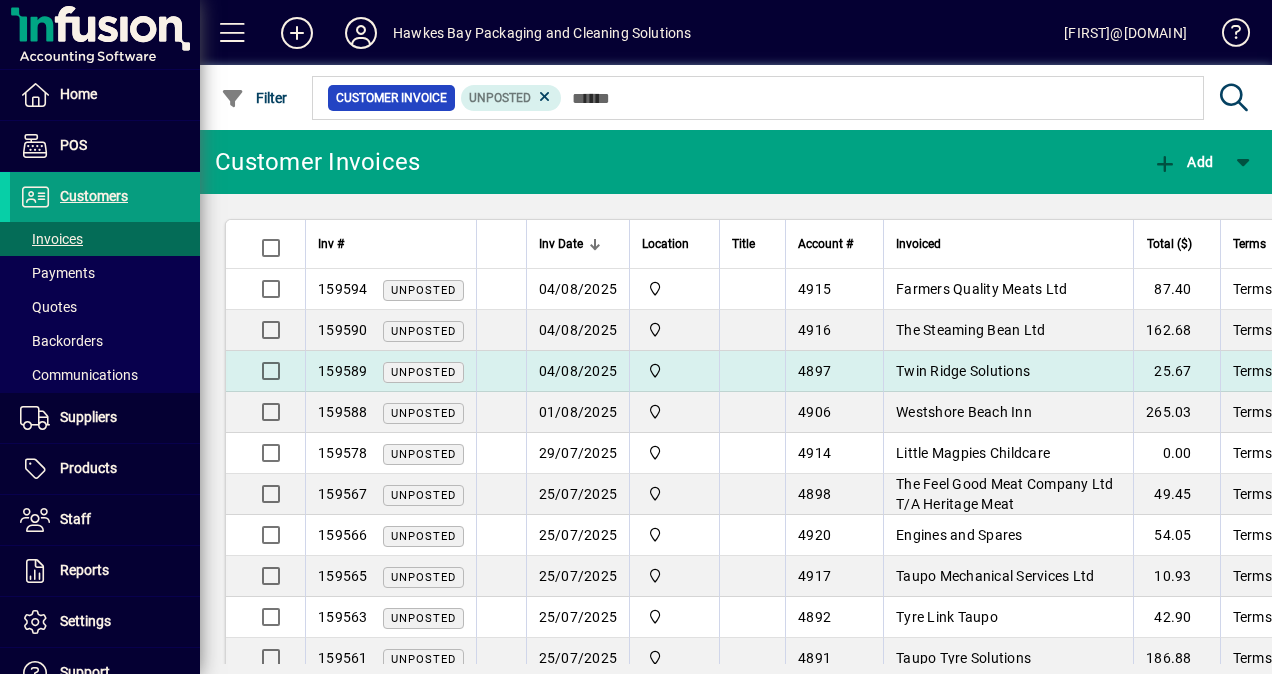 click on "Twin Ridge Solutions" at bounding box center [963, 371] 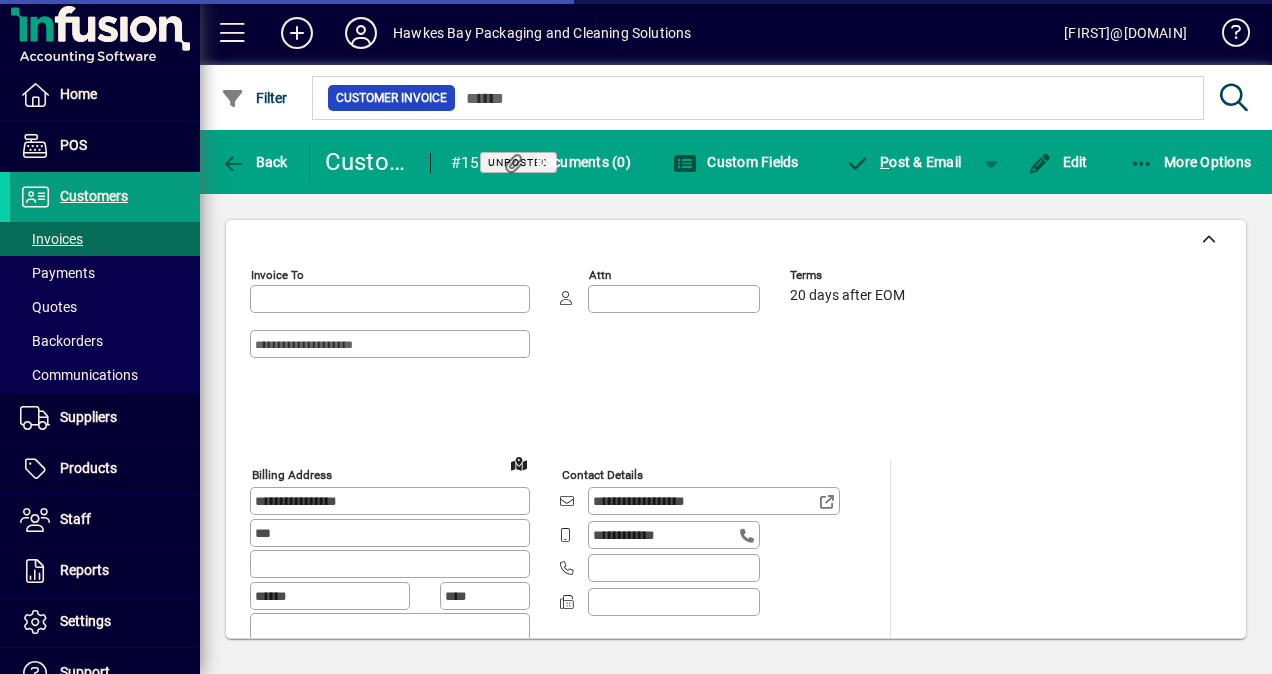 type on "**********" 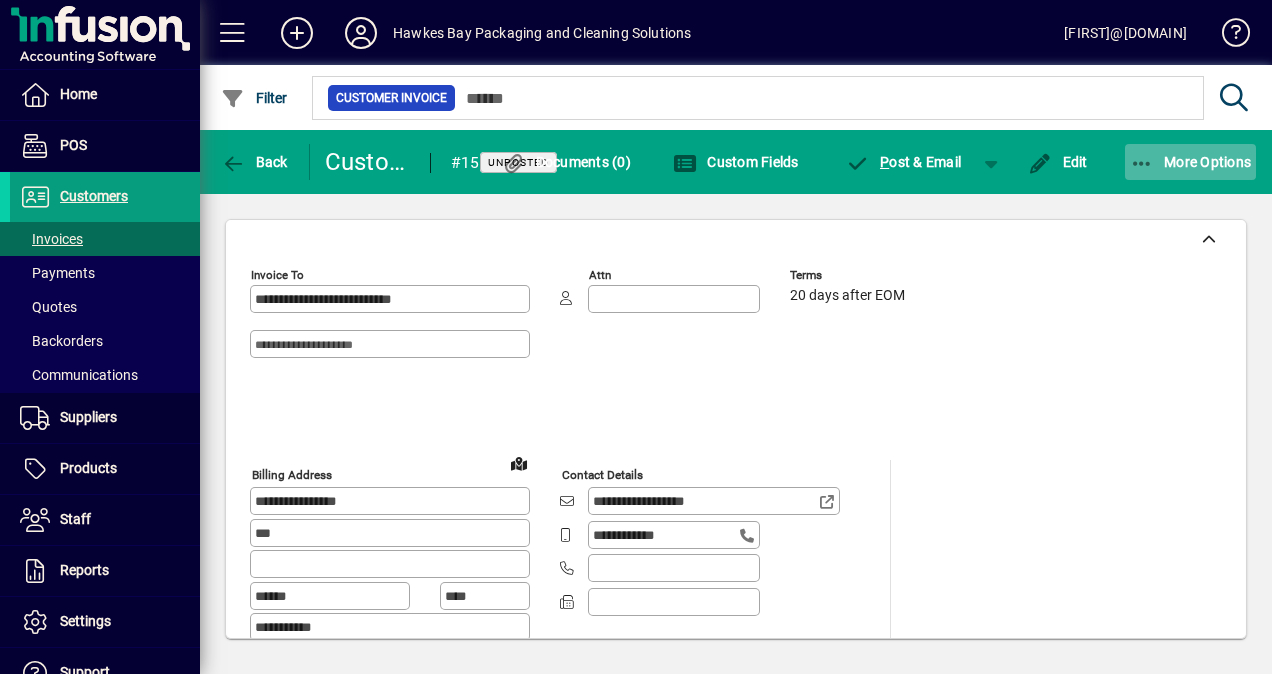 click 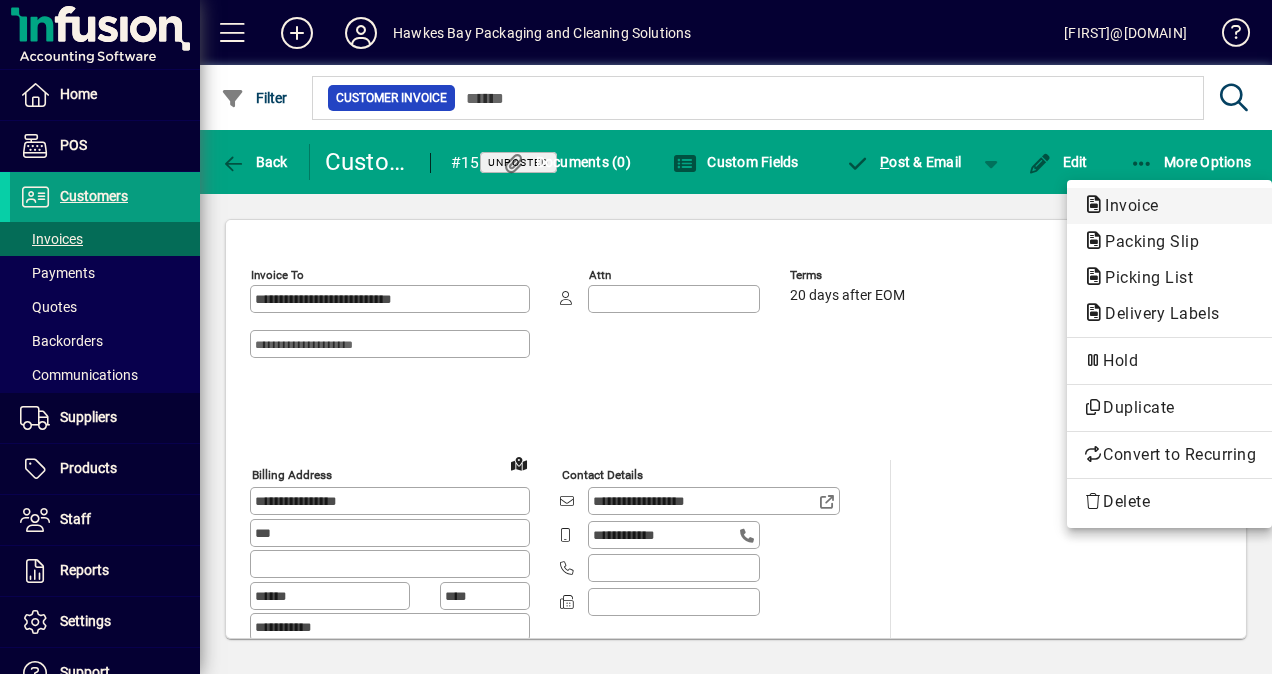 click on "Invoice" at bounding box center [1146, 241] 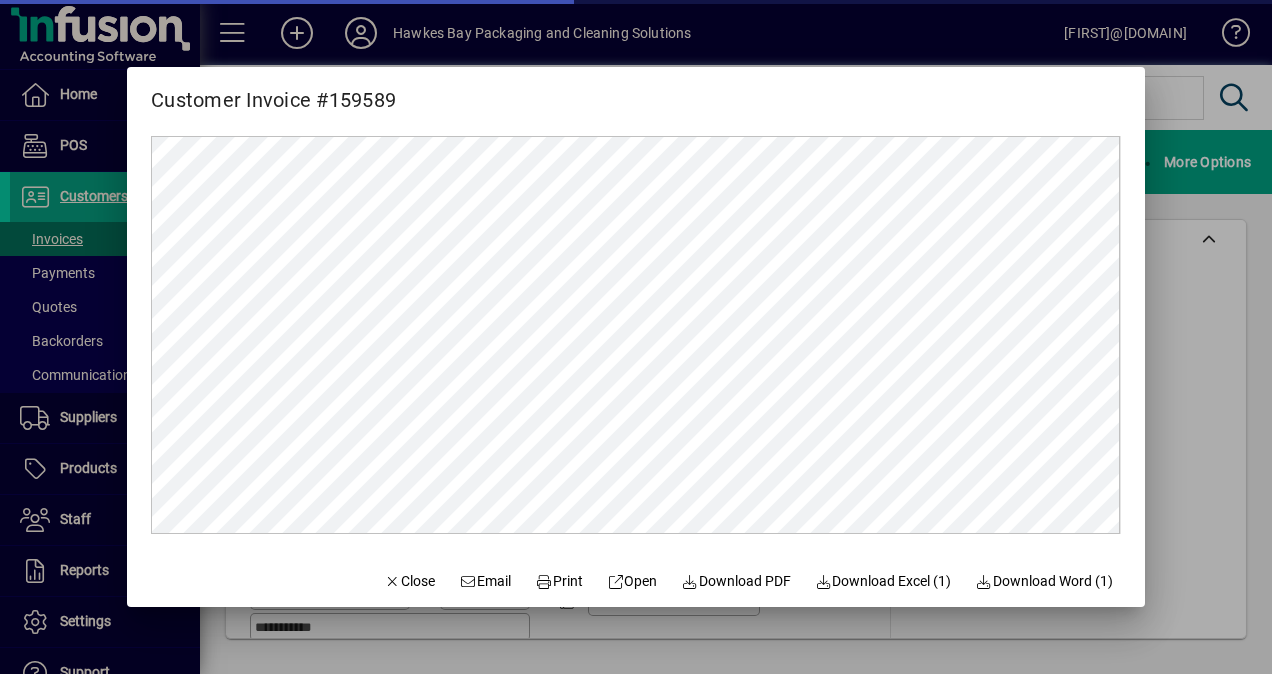 scroll, scrollTop: 0, scrollLeft: 0, axis: both 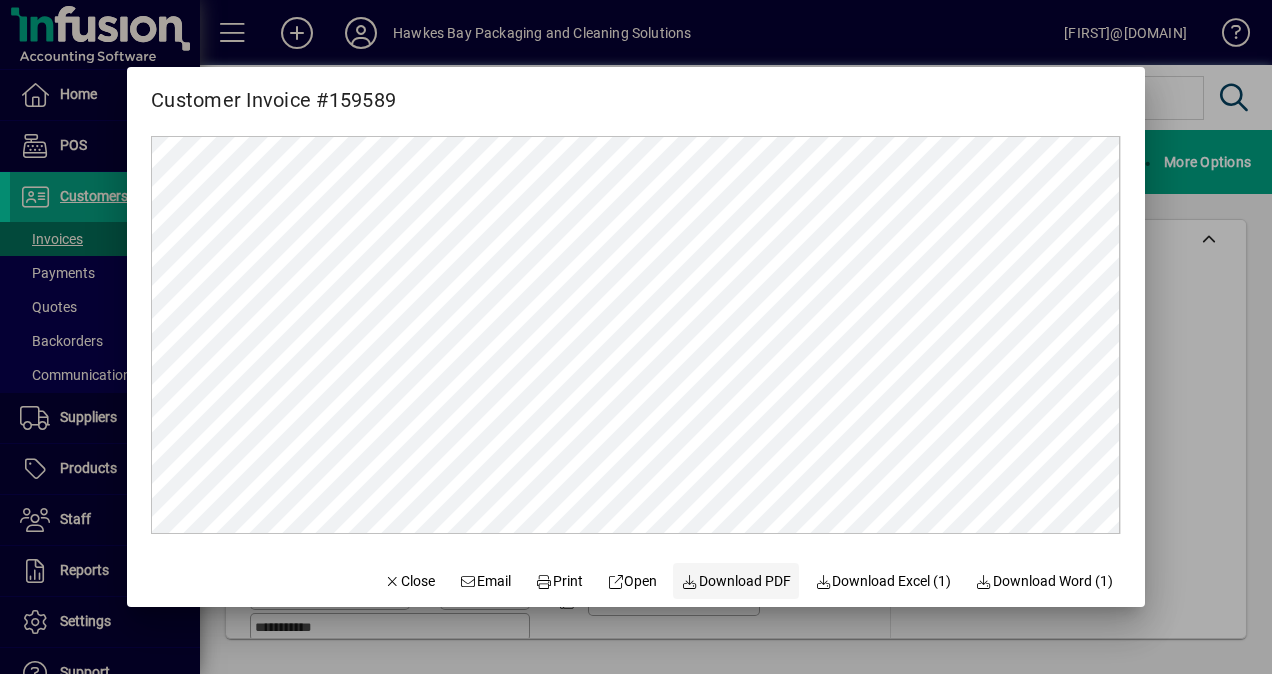 drag, startPoint x: 540, startPoint y: 578, endPoint x: 744, endPoint y: 577, distance: 204.00246 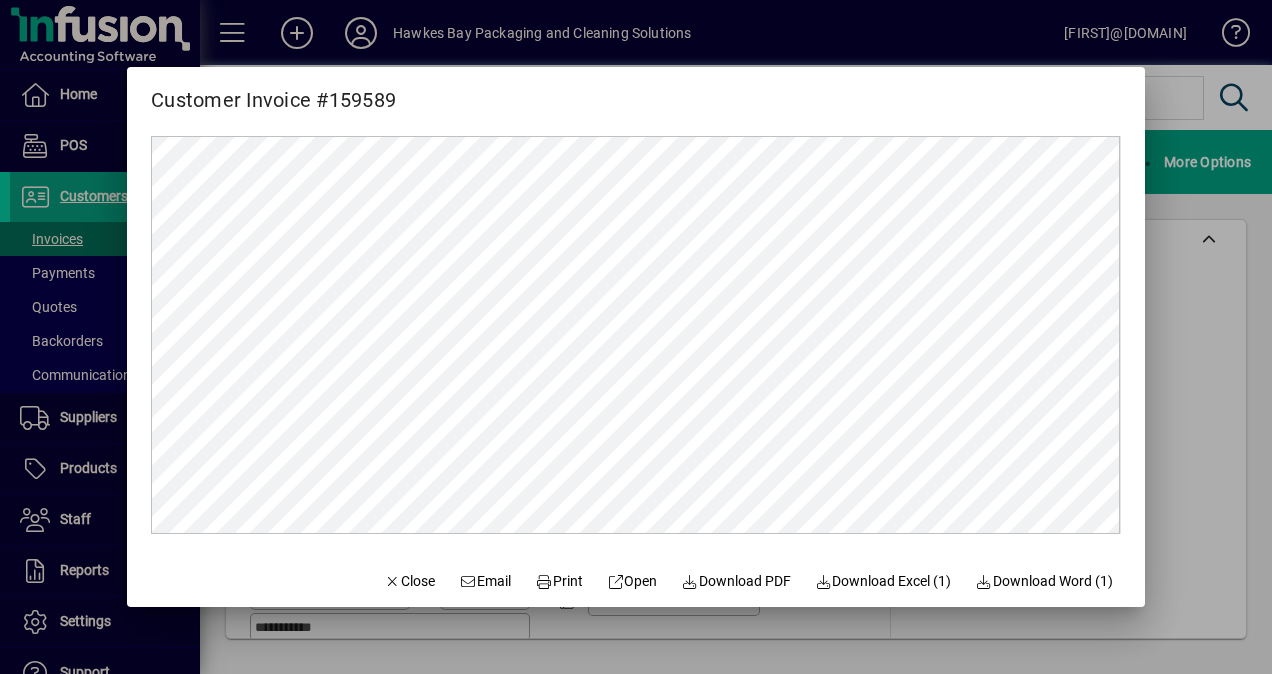 drag, startPoint x: 394, startPoint y: 584, endPoint x: 356, endPoint y: 515, distance: 78.77182 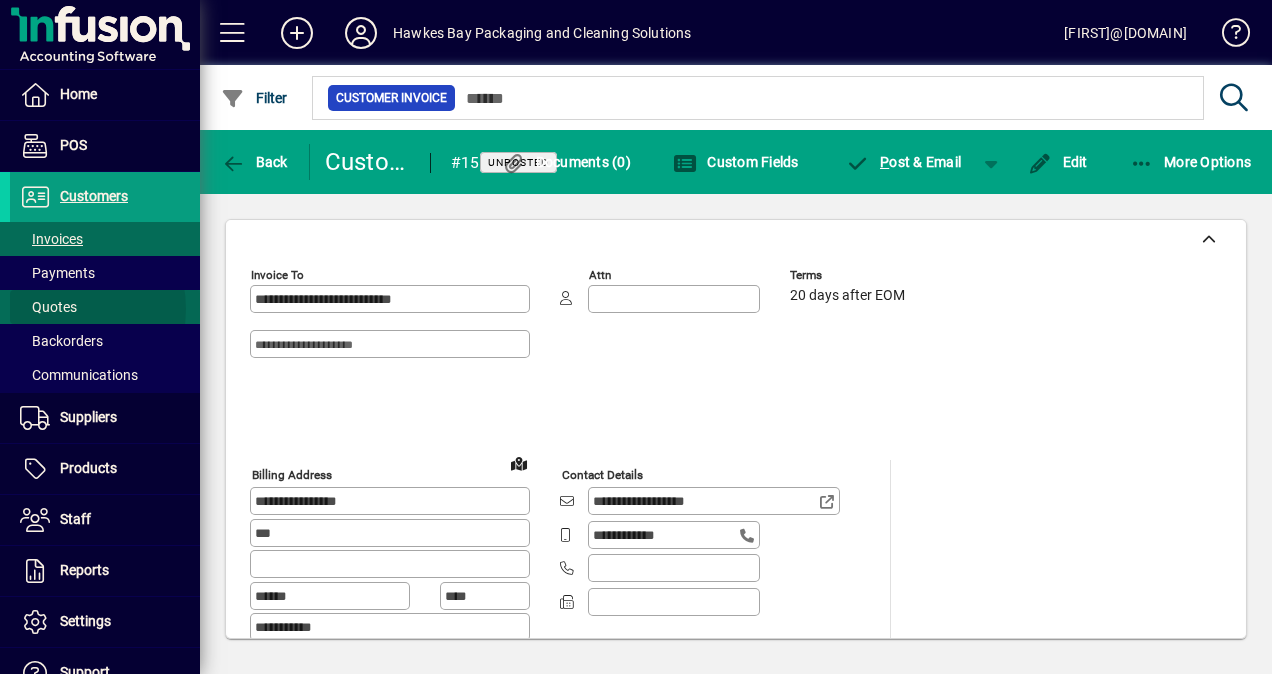 click on "Quotes" at bounding box center [48, 307] 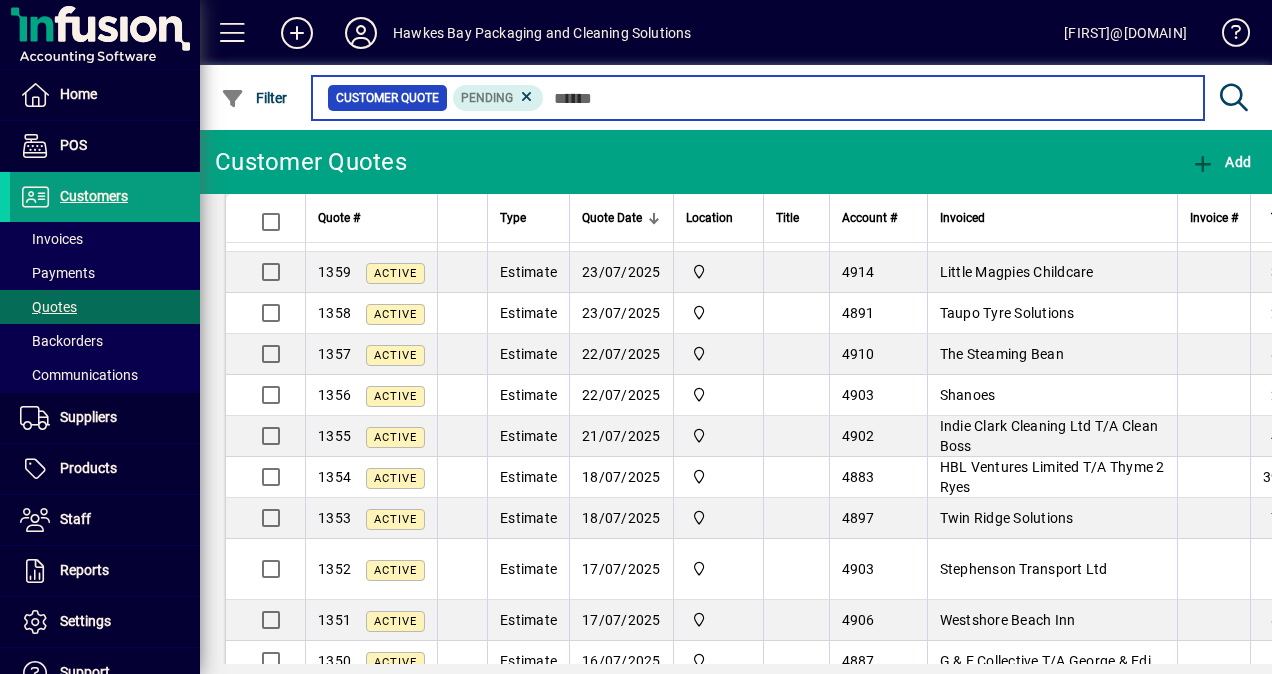 scroll, scrollTop: 500, scrollLeft: 0, axis: vertical 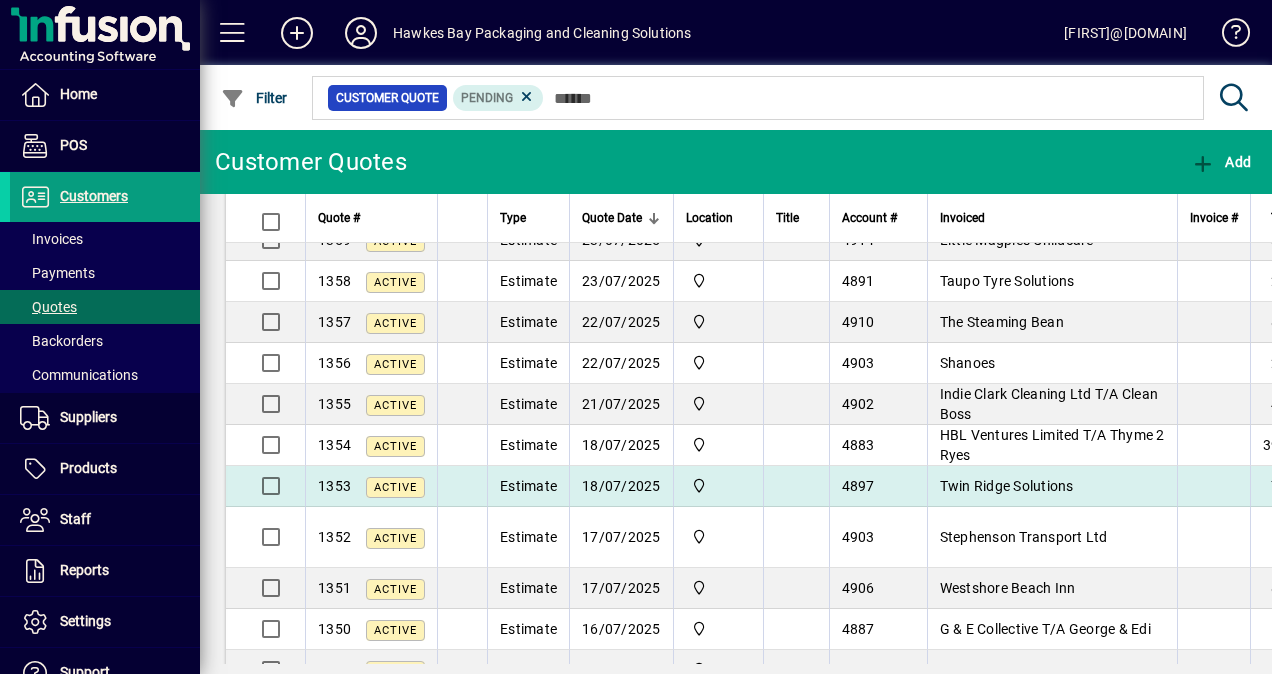 click on "Twin Ridge Solutions" at bounding box center [1007, 486] 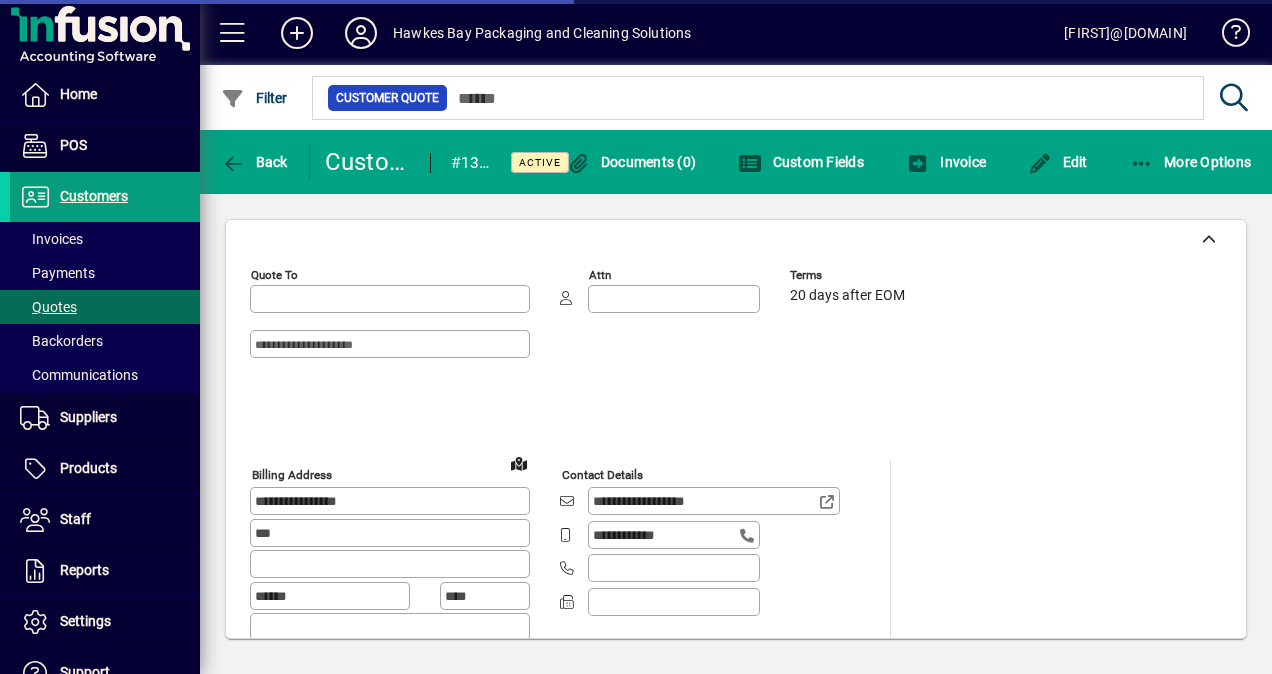 type on "**********" 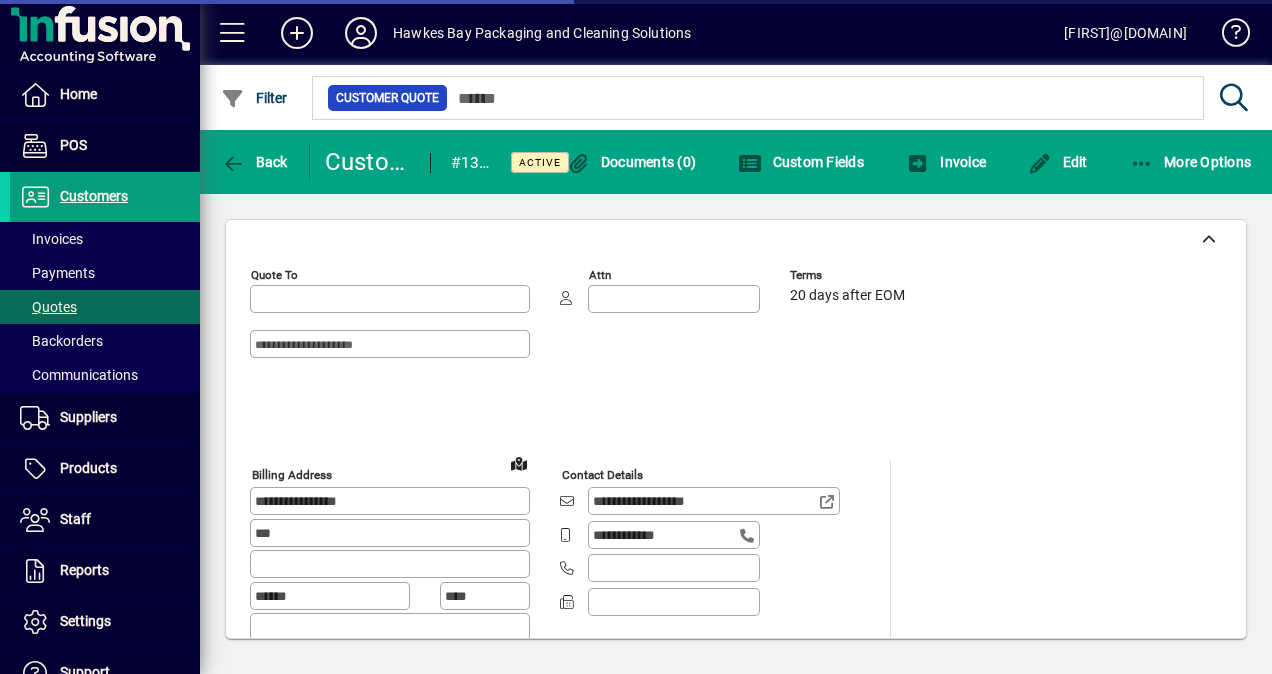 type on "**********" 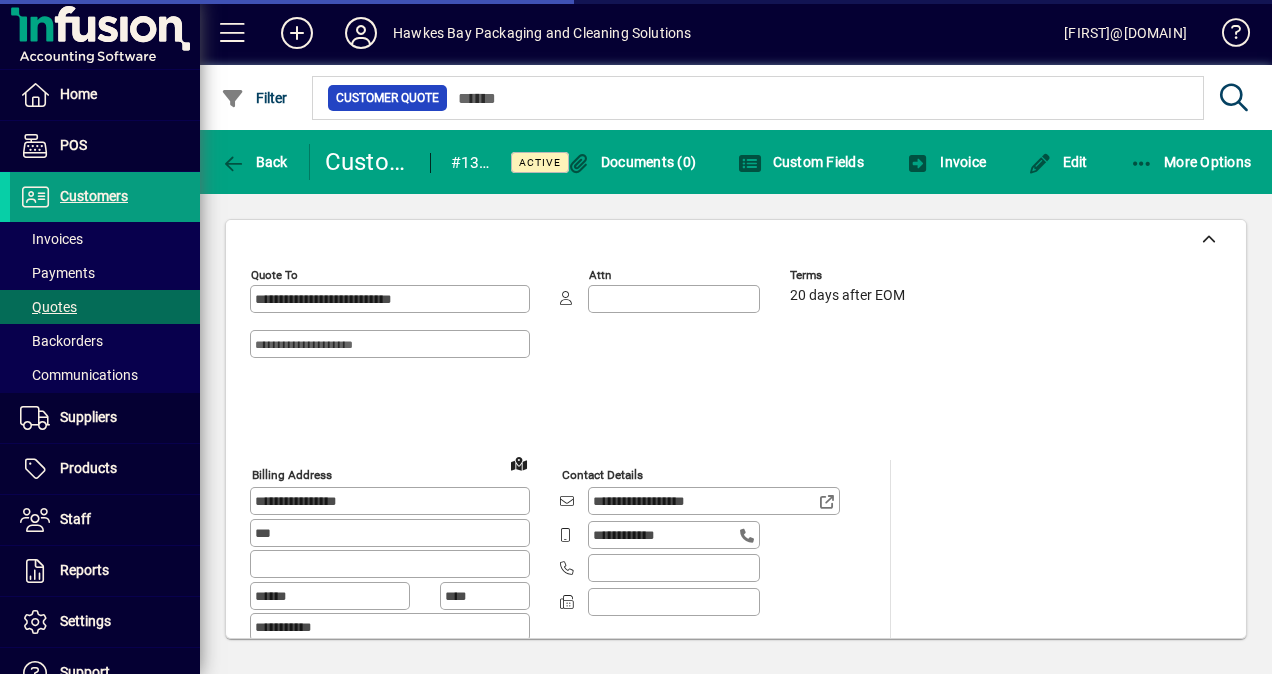type on "*******" 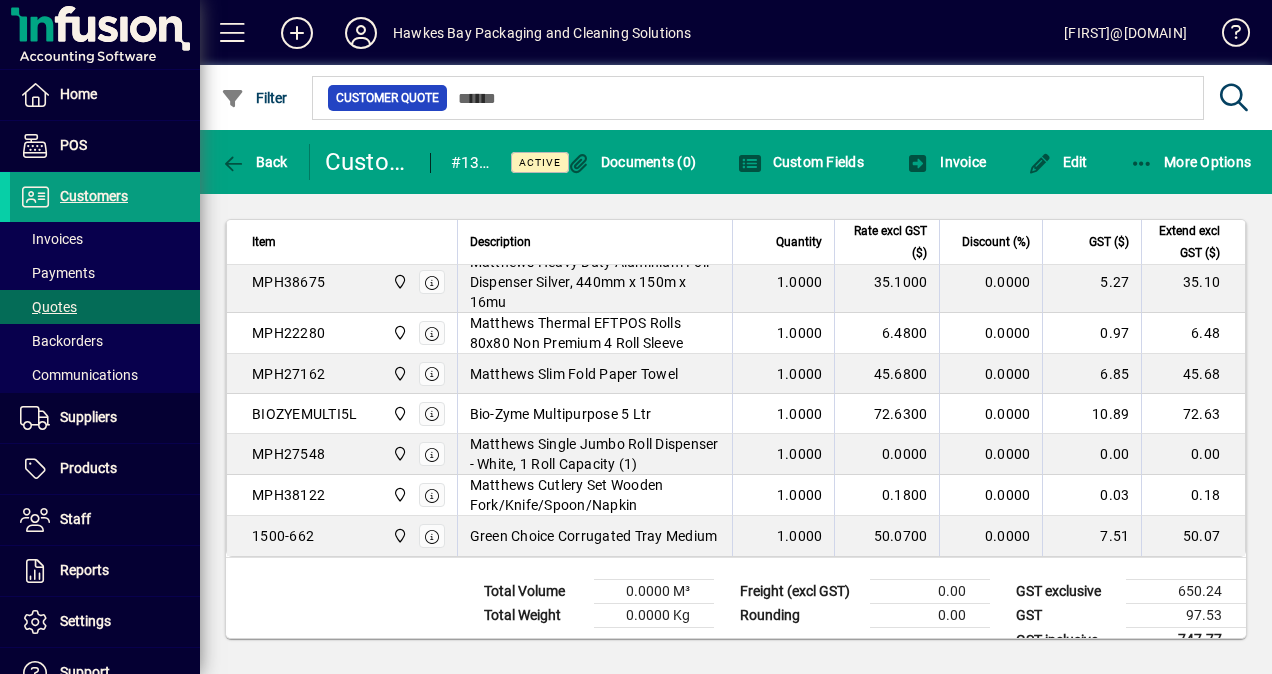 scroll, scrollTop: 2132, scrollLeft: 0, axis: vertical 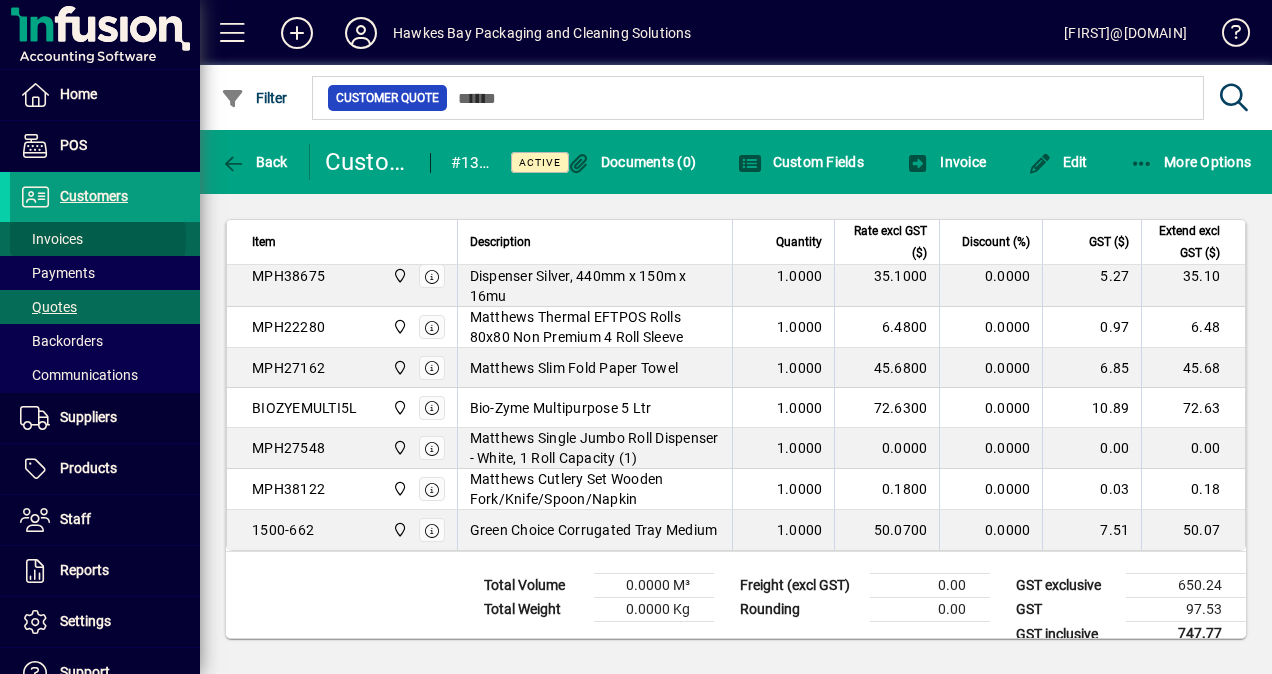 click on "Invoices" at bounding box center [51, 239] 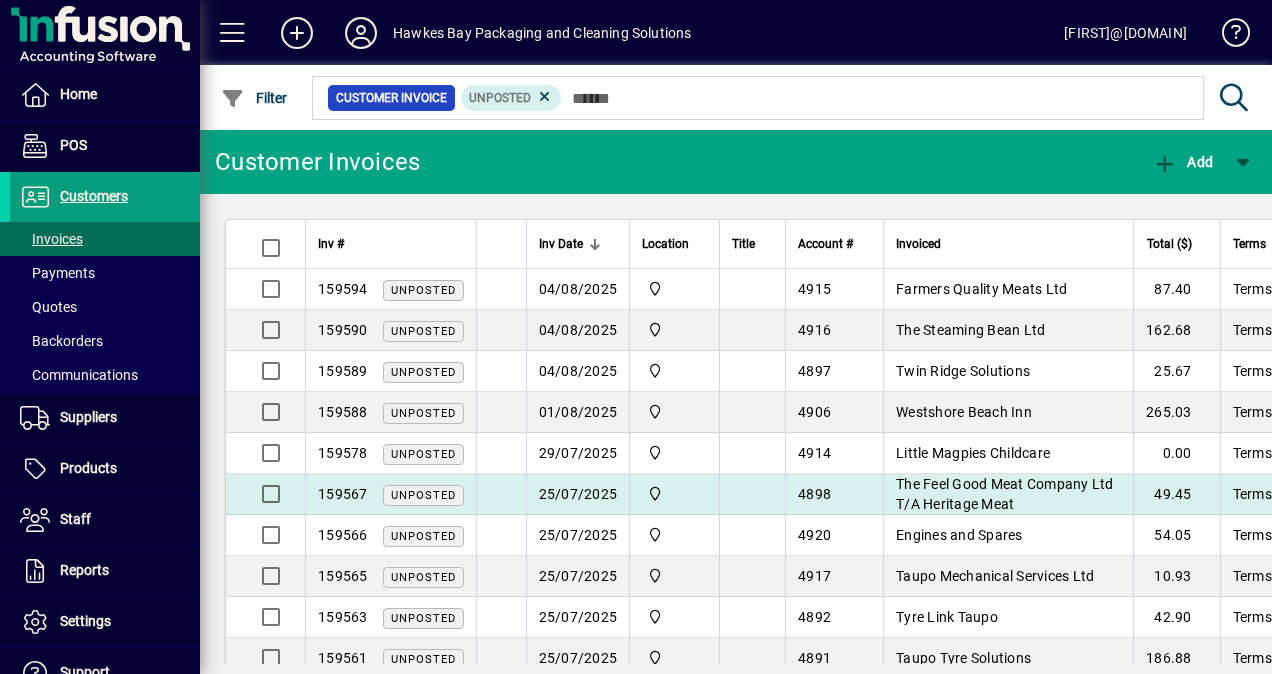 click on "The Feel Good Meat Company Ltd T/A Heritage Meat" at bounding box center [1005, 494] 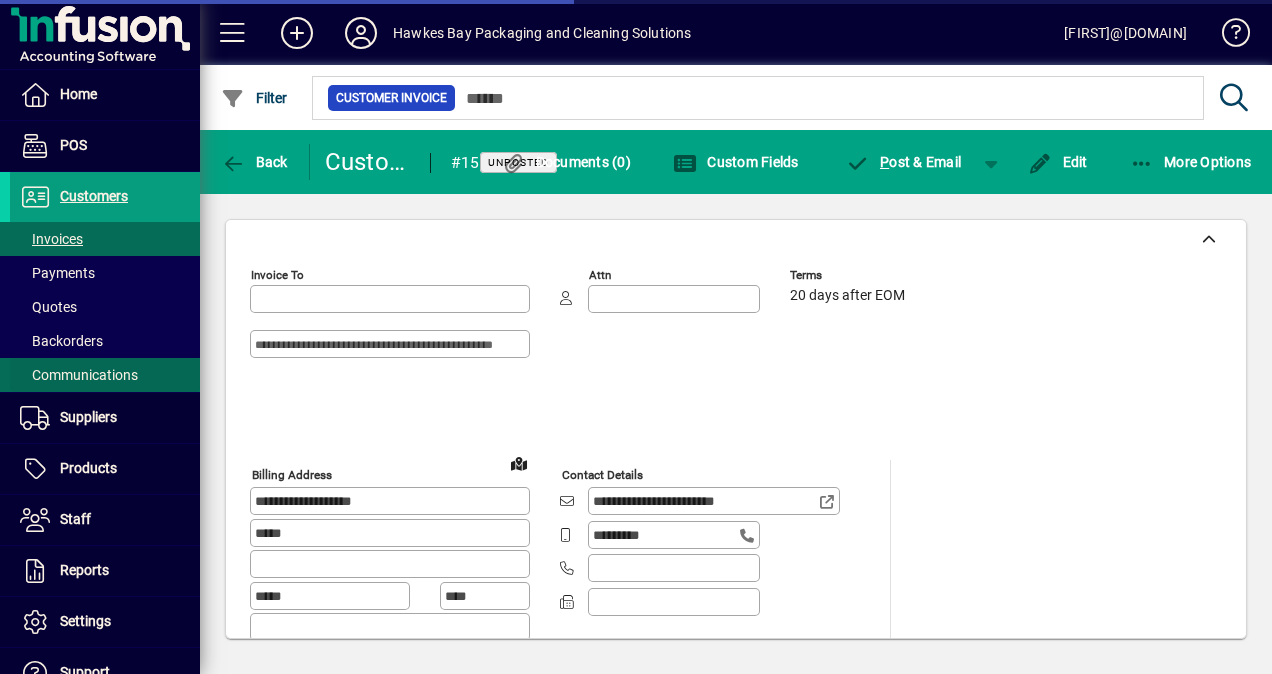 type on "**********" 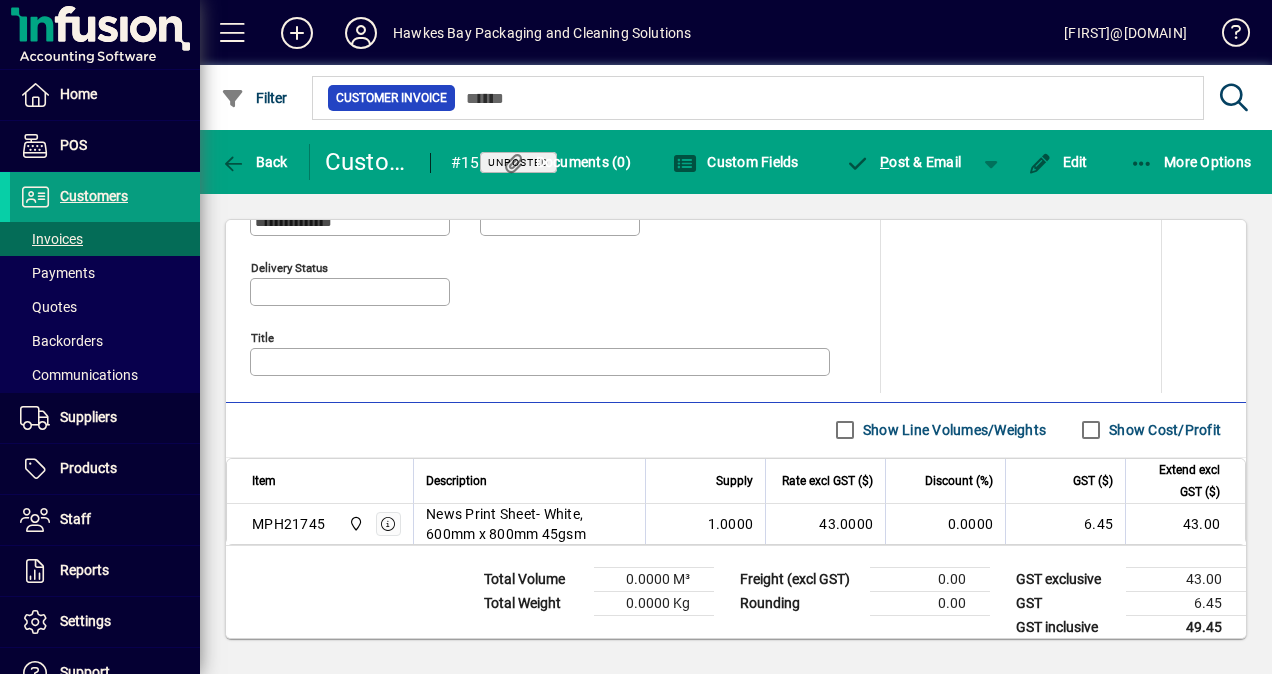 scroll, scrollTop: 949, scrollLeft: 0, axis: vertical 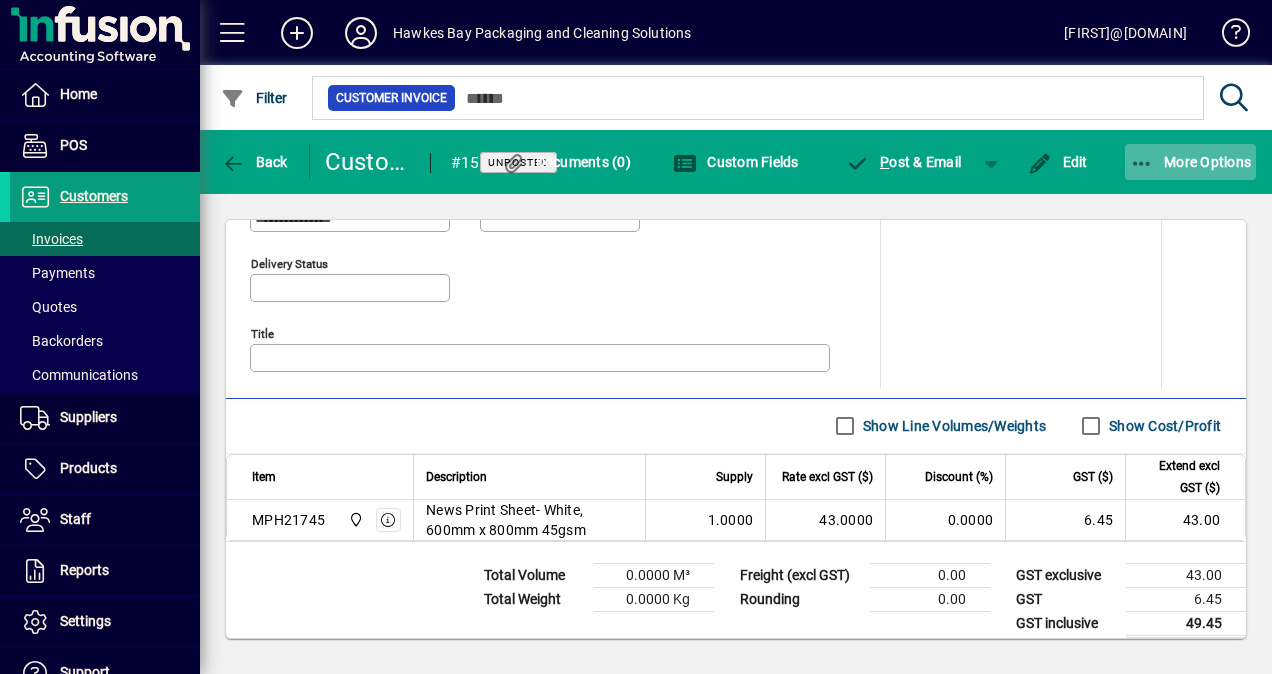 click 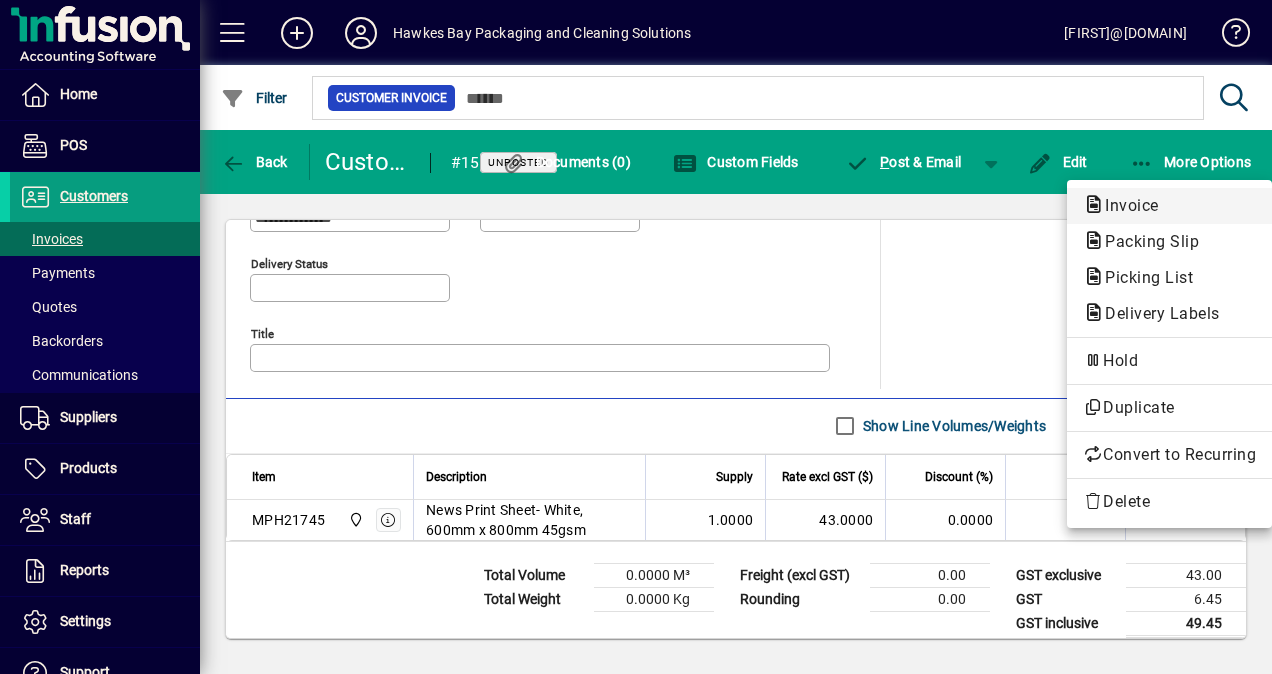 click on "Invoice" at bounding box center (1146, 241) 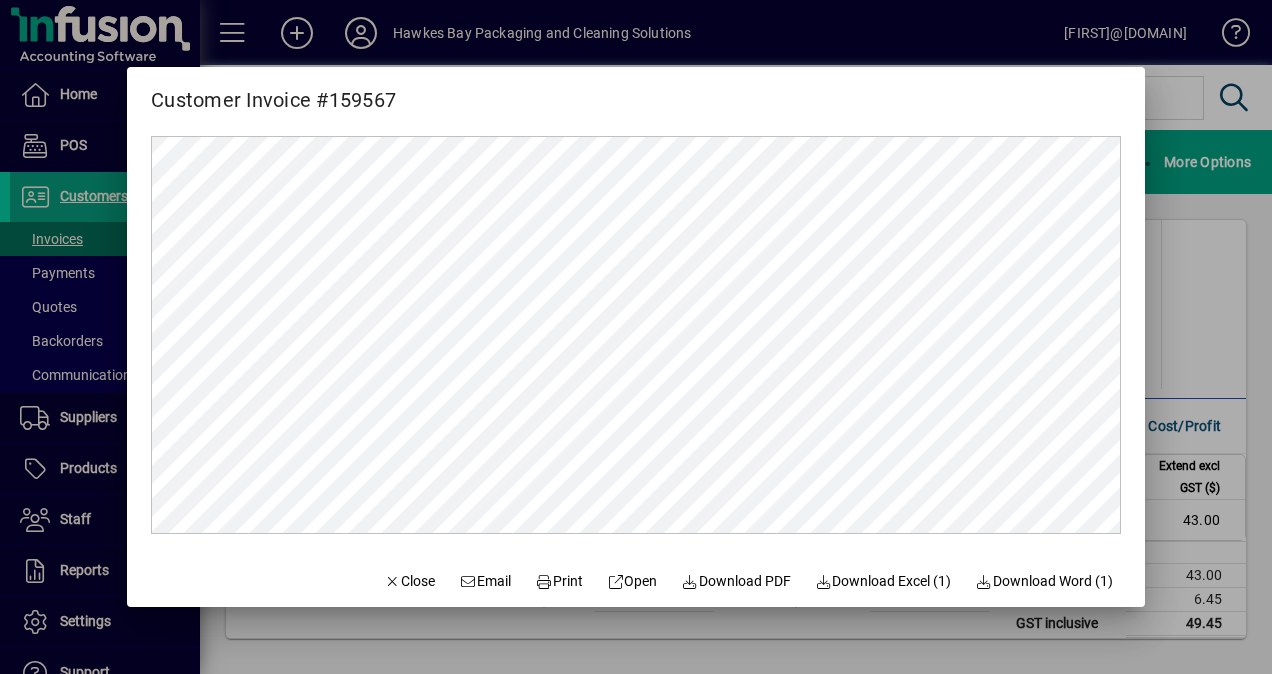 scroll, scrollTop: 0, scrollLeft: 0, axis: both 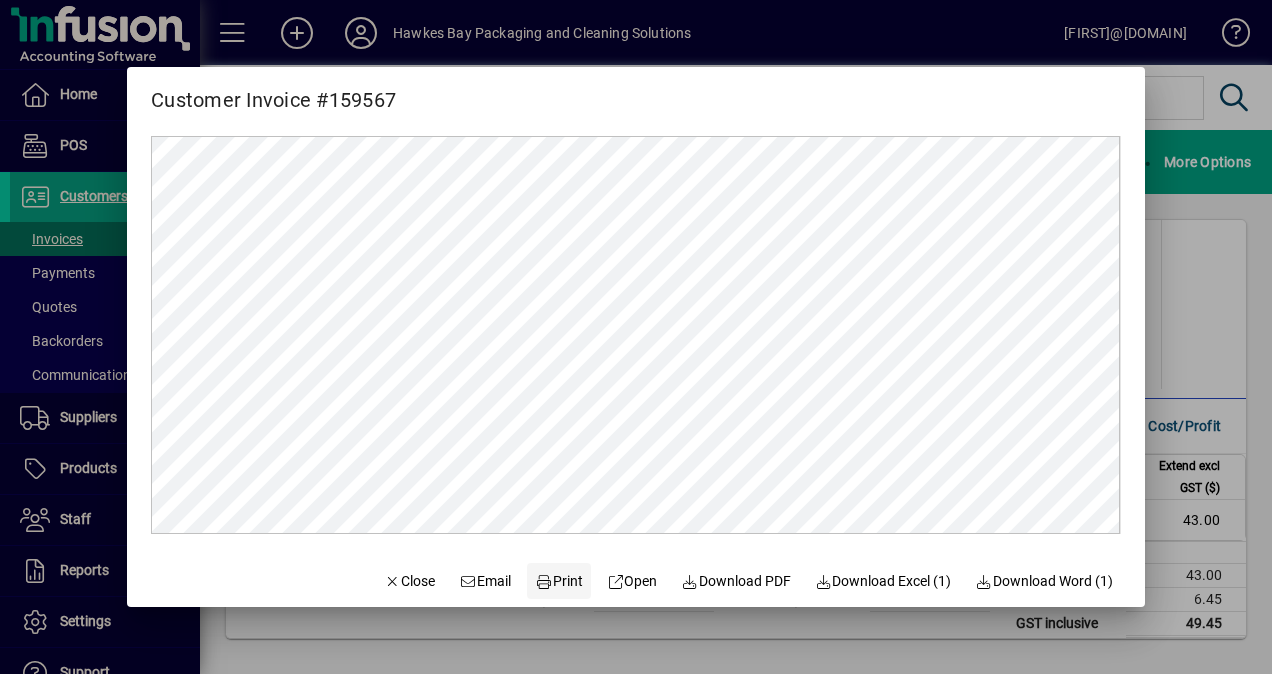 click on "Print" 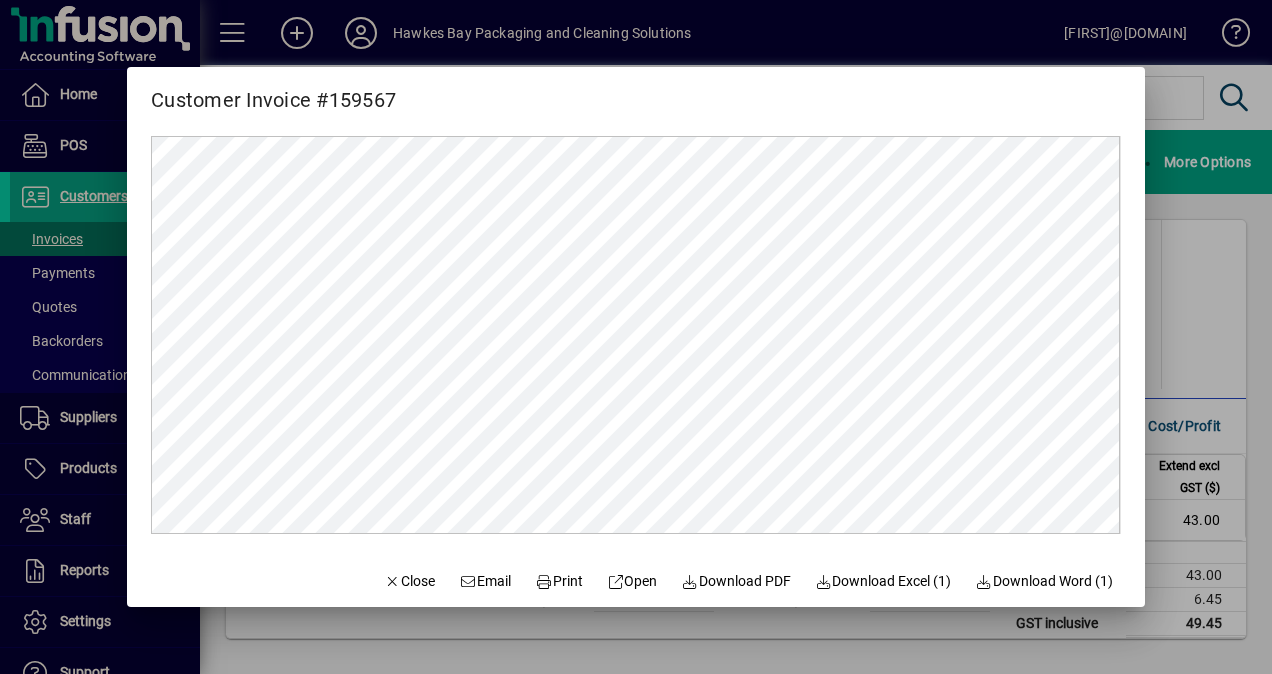 drag, startPoint x: 1076, startPoint y: 86, endPoint x: 1234, endPoint y: 86, distance: 158 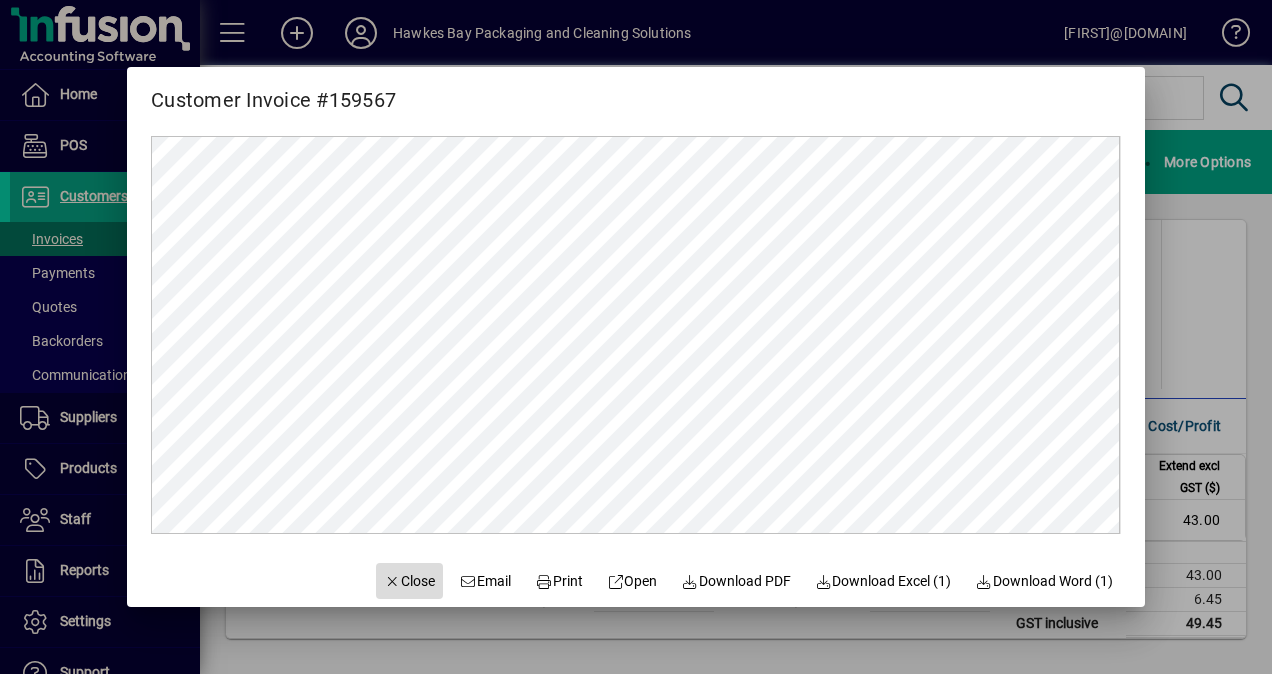 click on "Close" 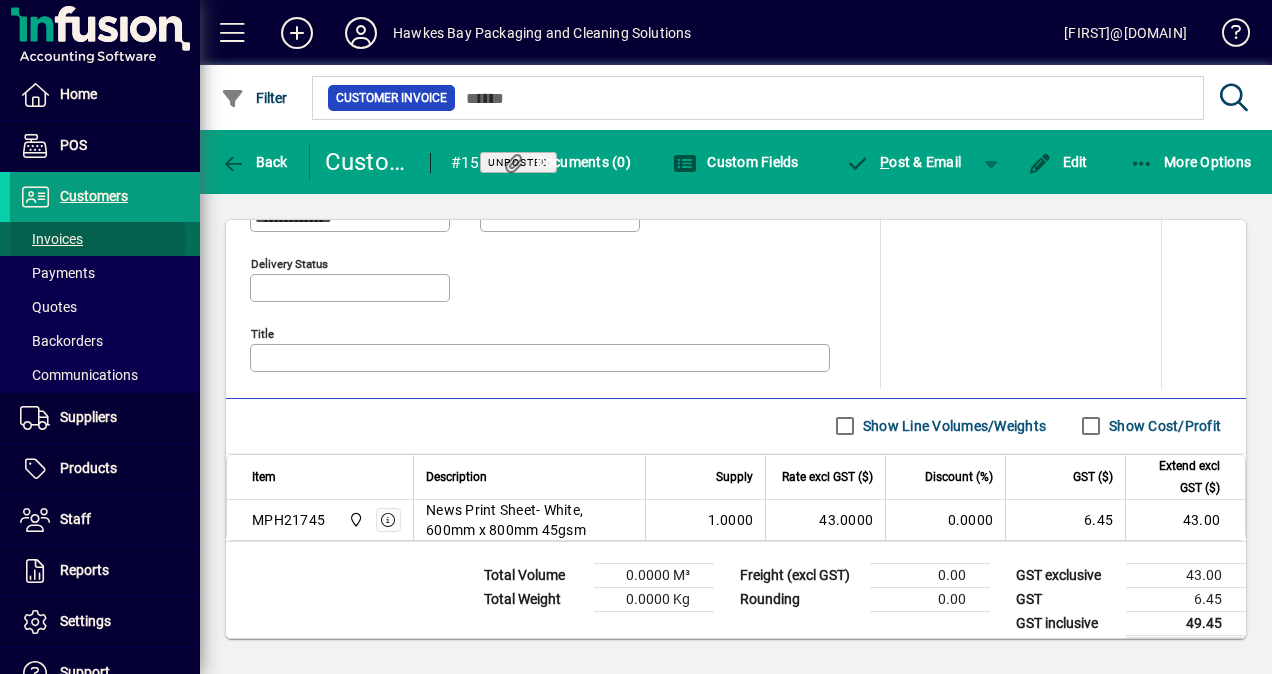 drag, startPoint x: 42, startPoint y: 236, endPoint x: 1068, endPoint y: 322, distance: 1029.598 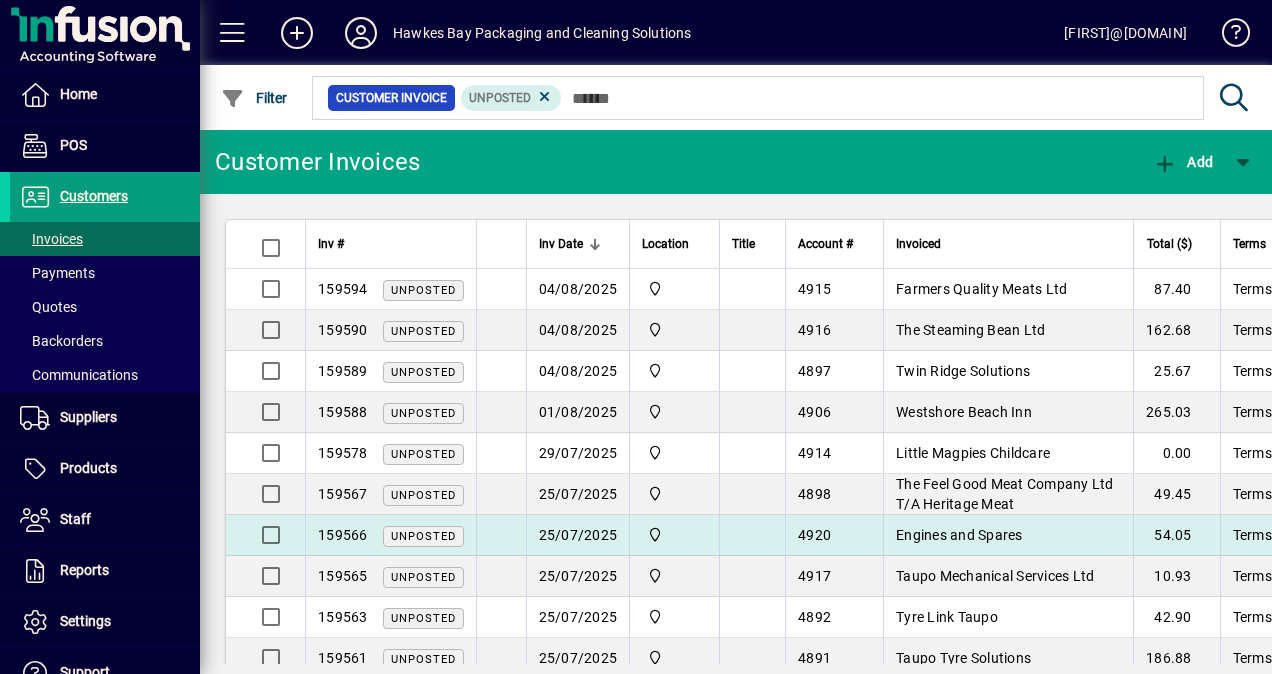 click on "Engines and Spares" at bounding box center [959, 535] 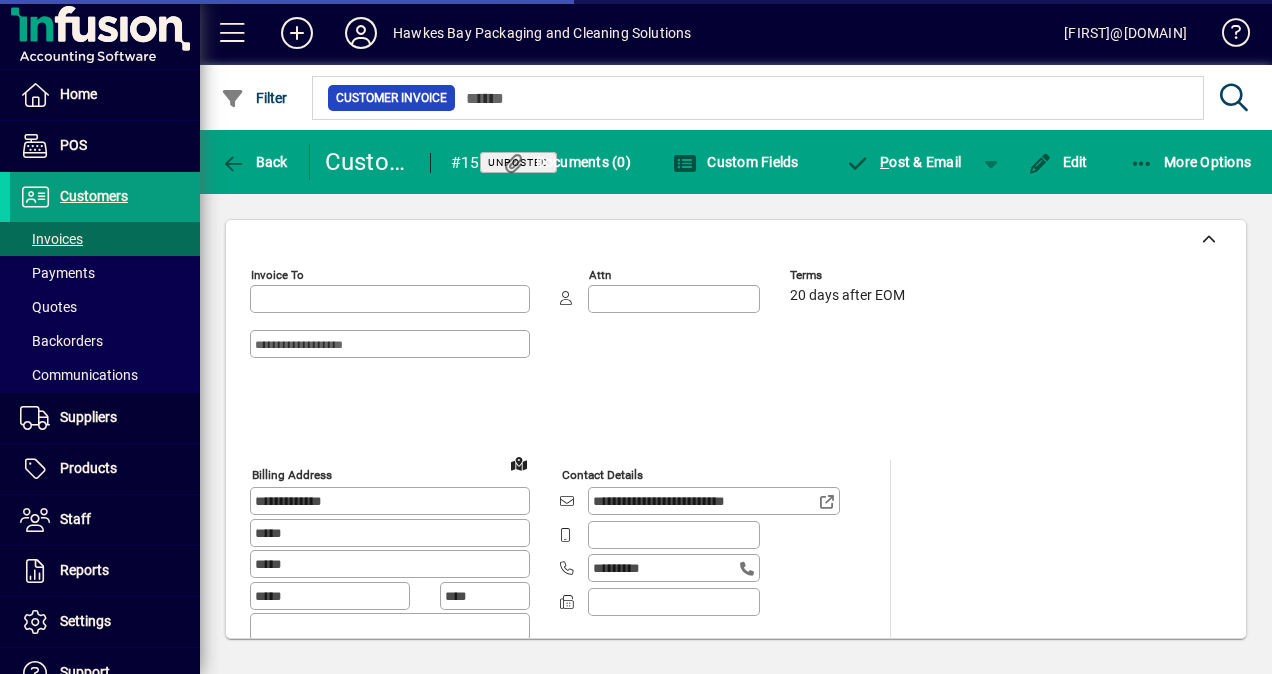 type on "**********" 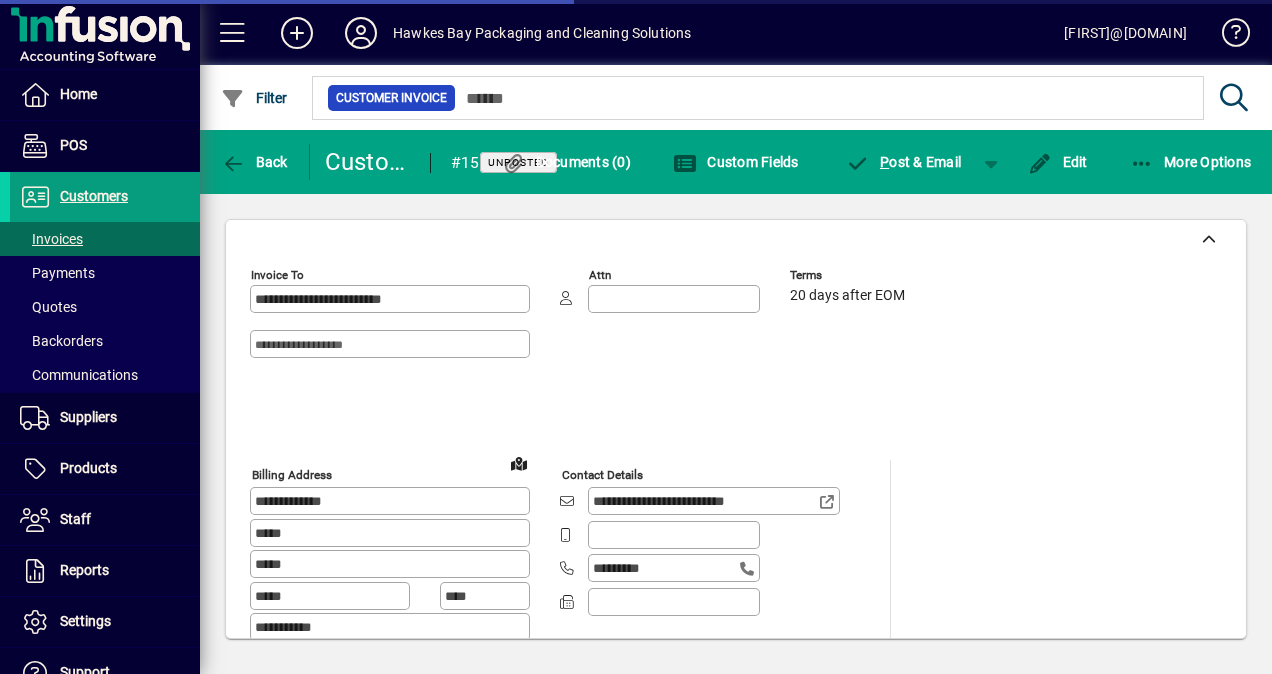 type on "*******" 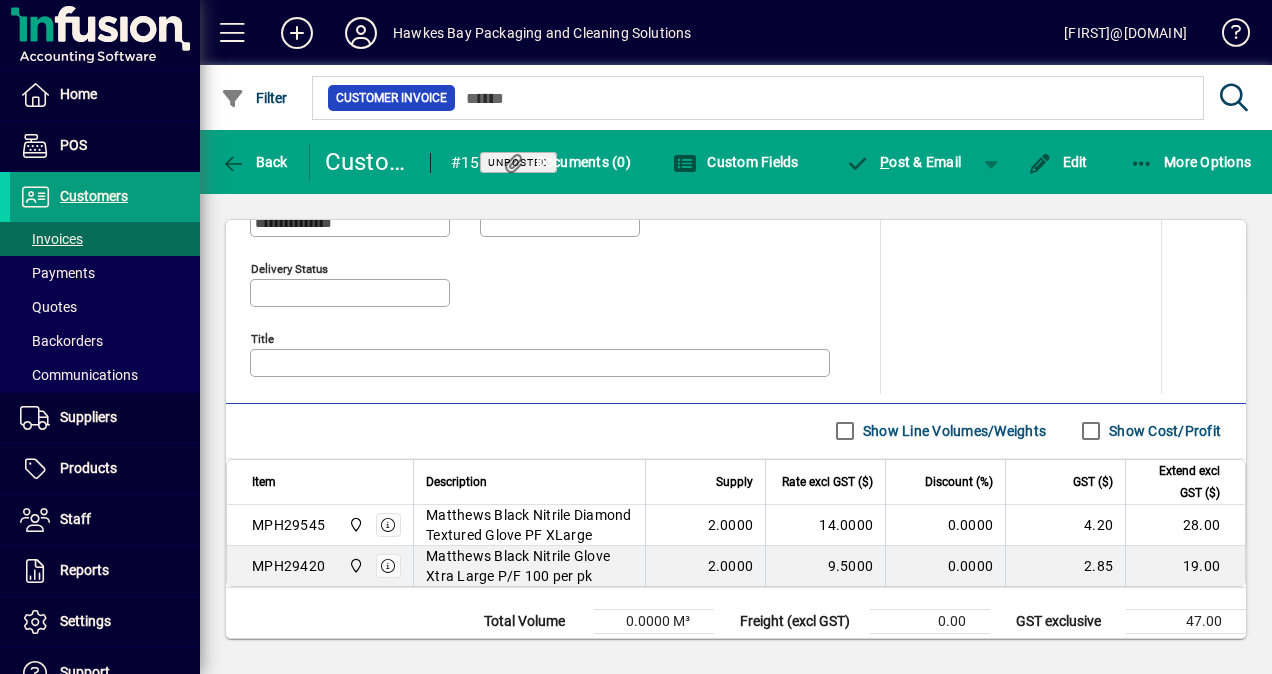 scroll, scrollTop: 1000, scrollLeft: 0, axis: vertical 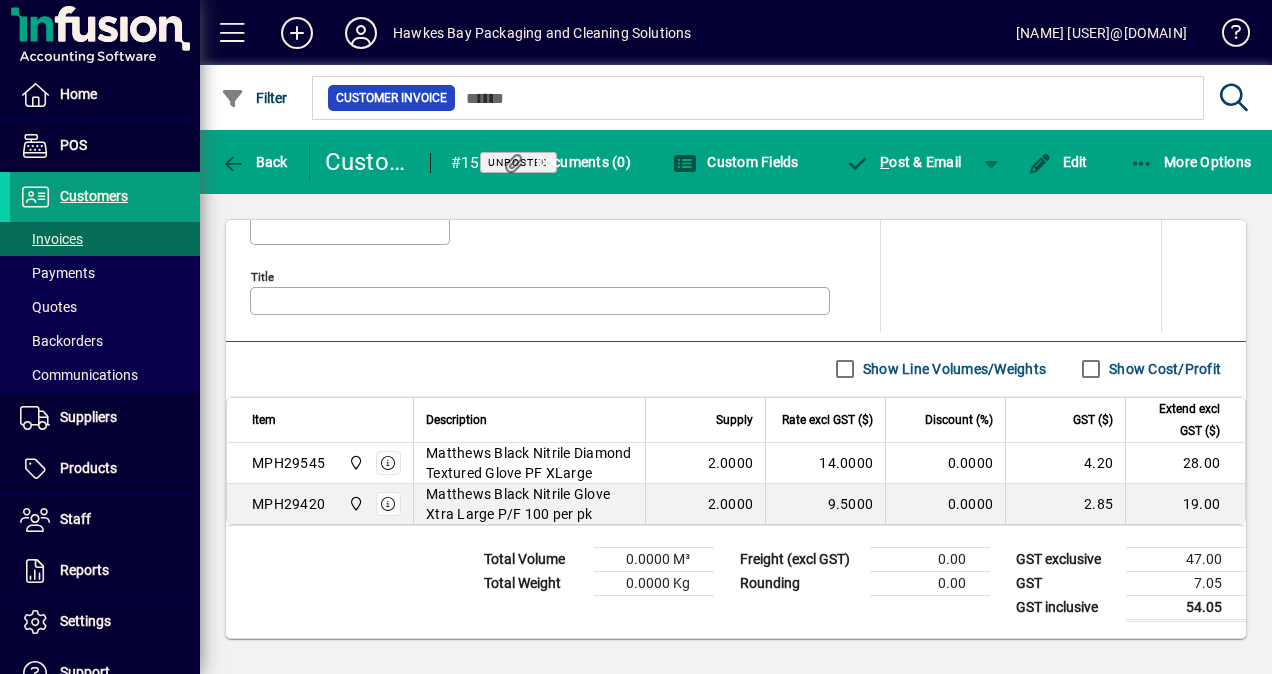 click on "Invoices" at bounding box center [51, 239] 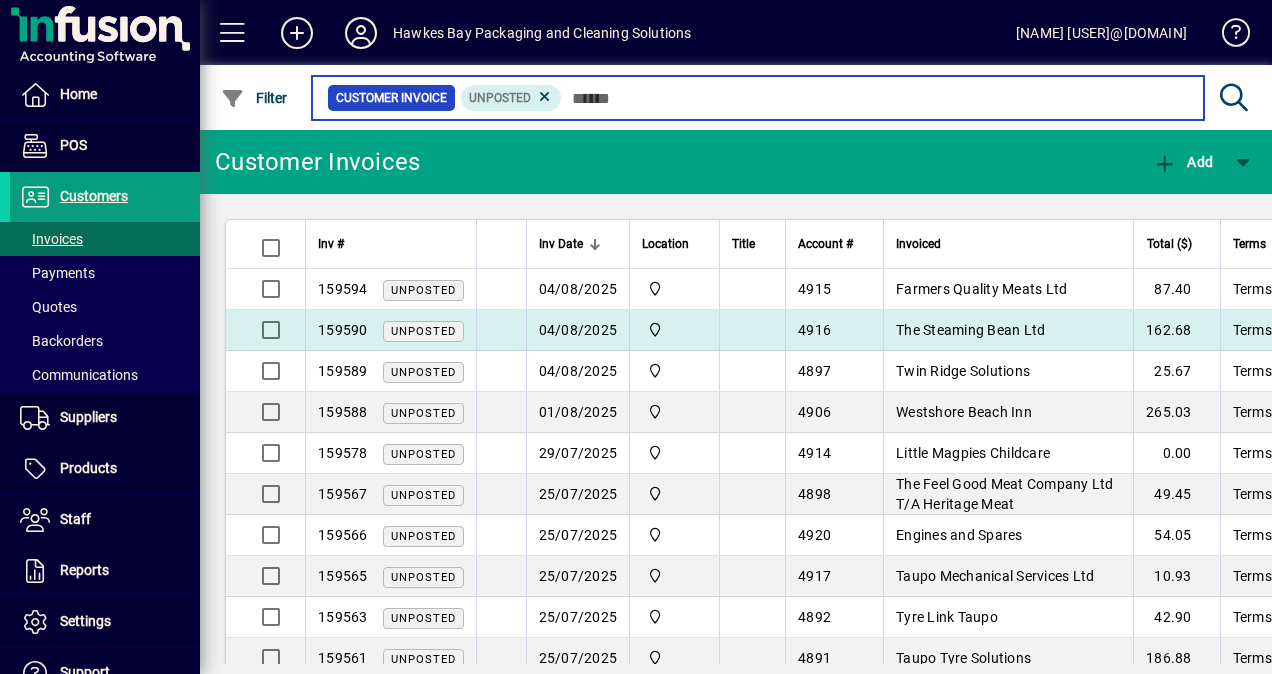 scroll, scrollTop: 36, scrollLeft: 0, axis: vertical 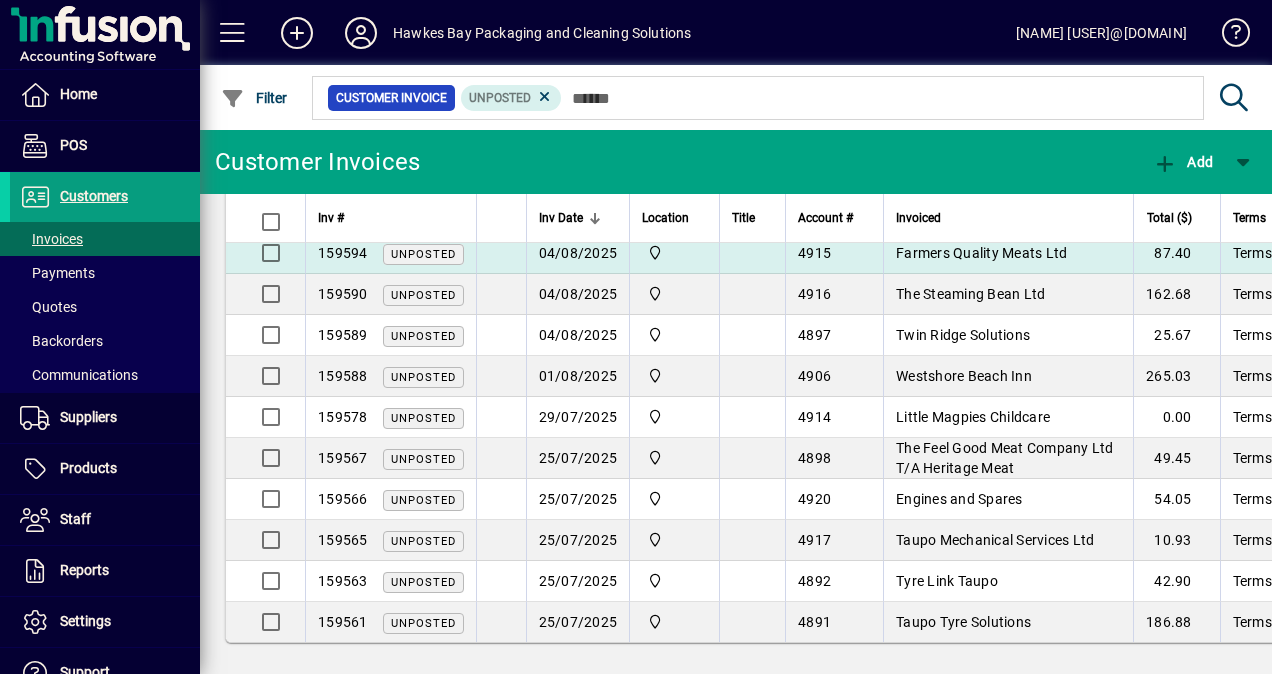 click on "Farmers Quality Meats Ltd" at bounding box center (981, 253) 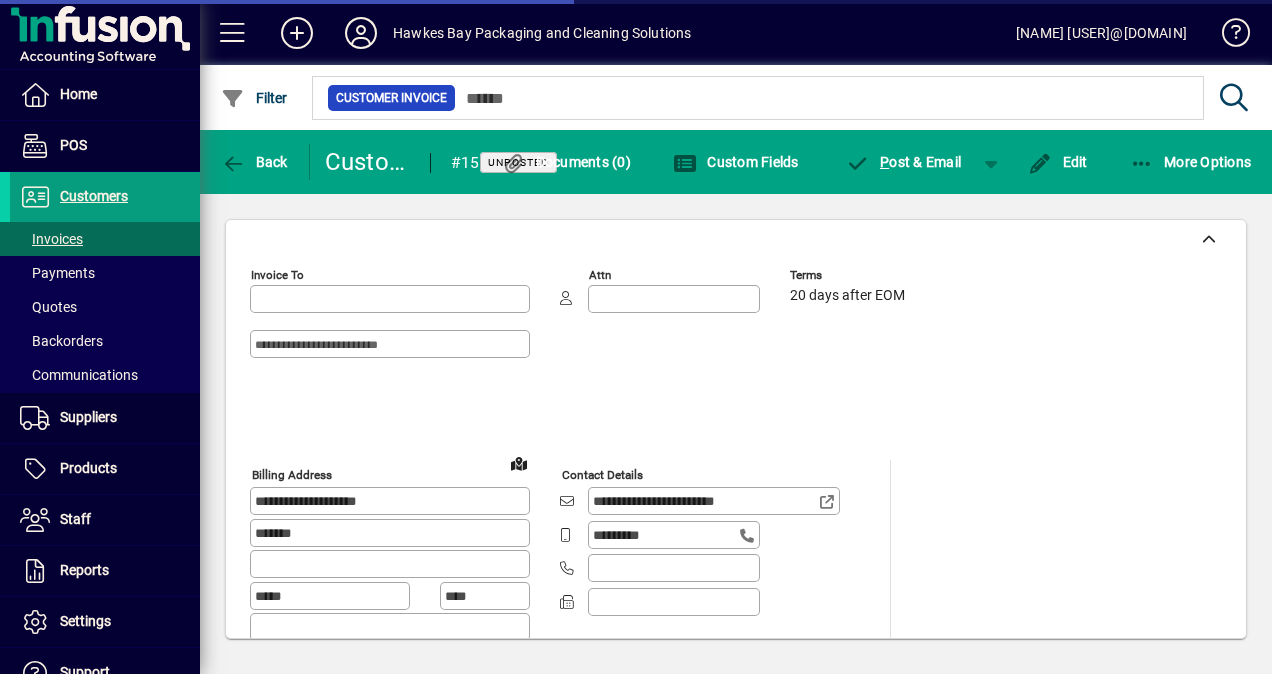 type on "**********" 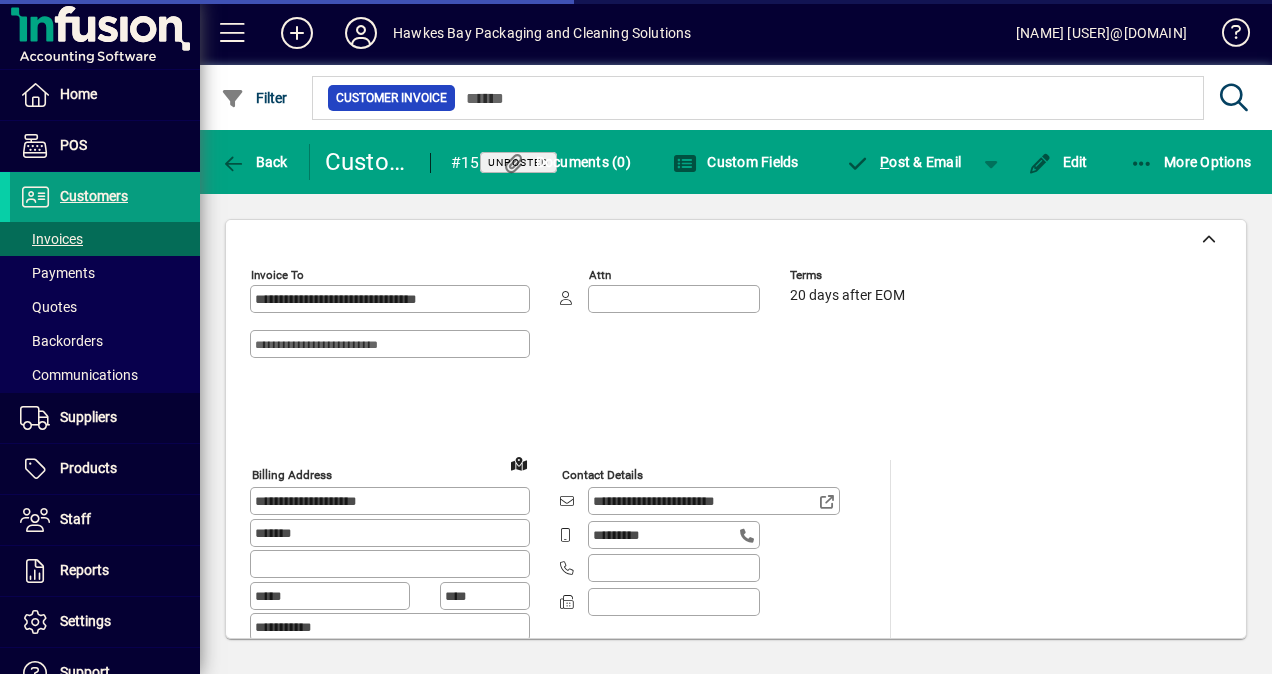type on "*******" 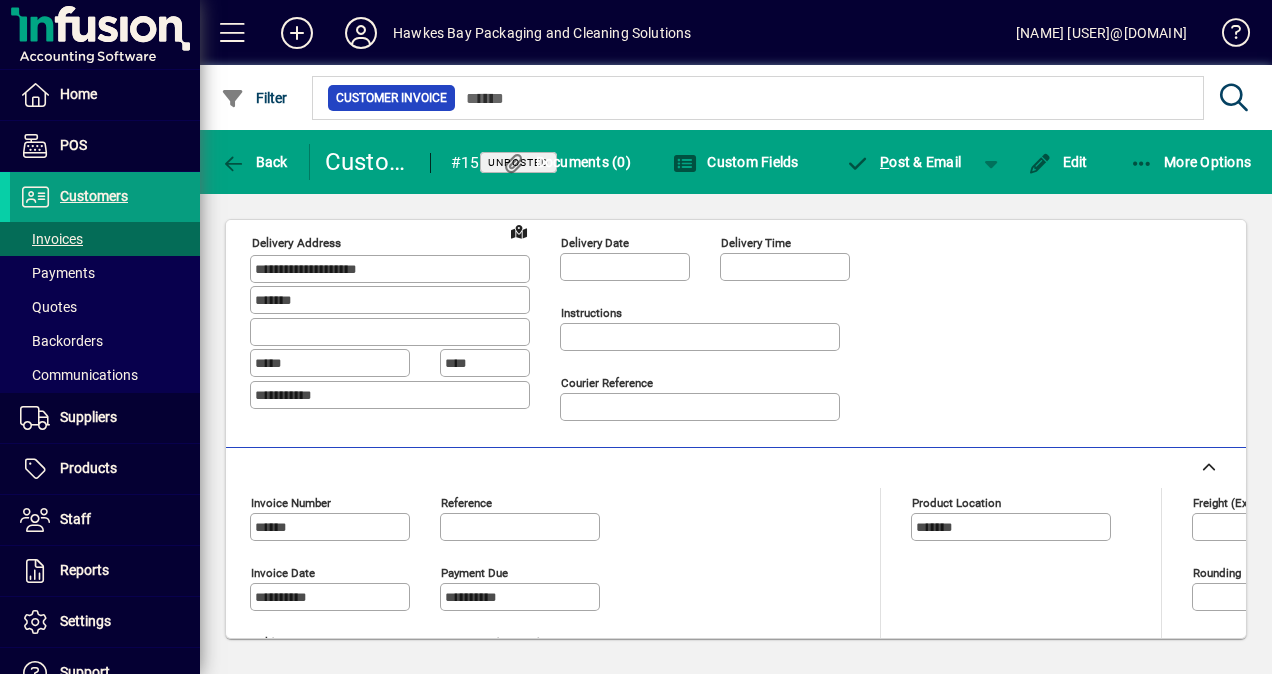 scroll, scrollTop: 990, scrollLeft: 0, axis: vertical 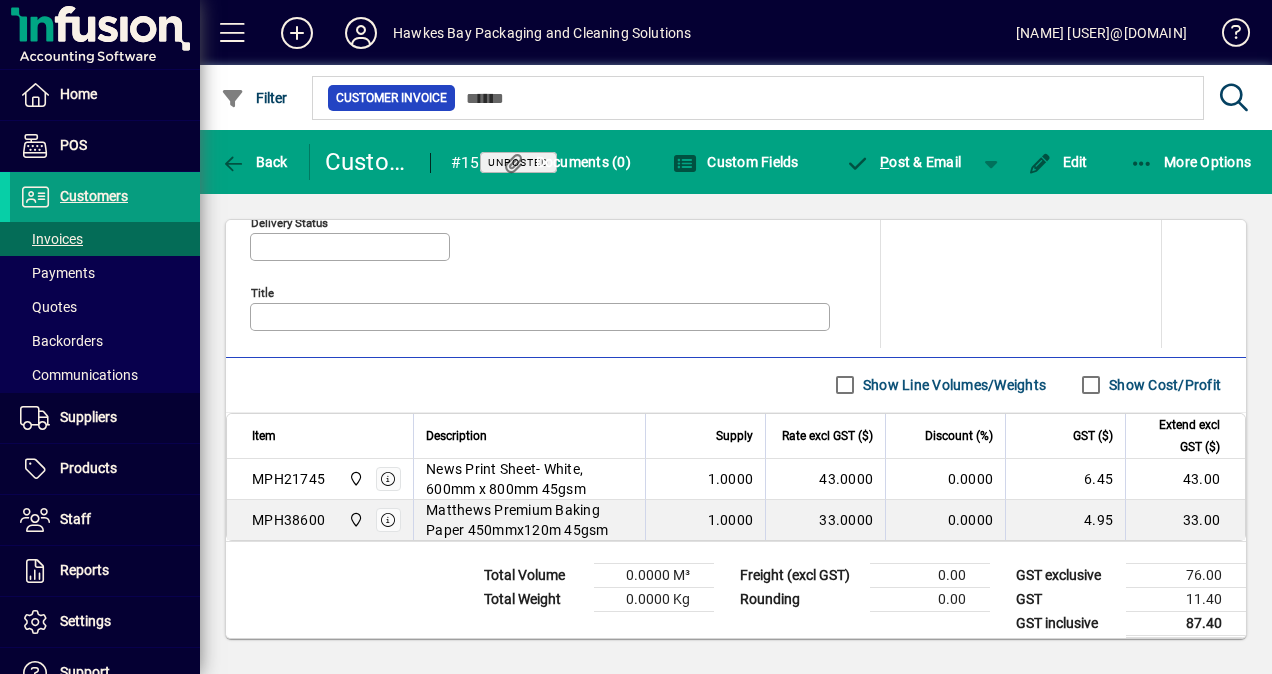 click on "MPH38600" at bounding box center (288, 520) 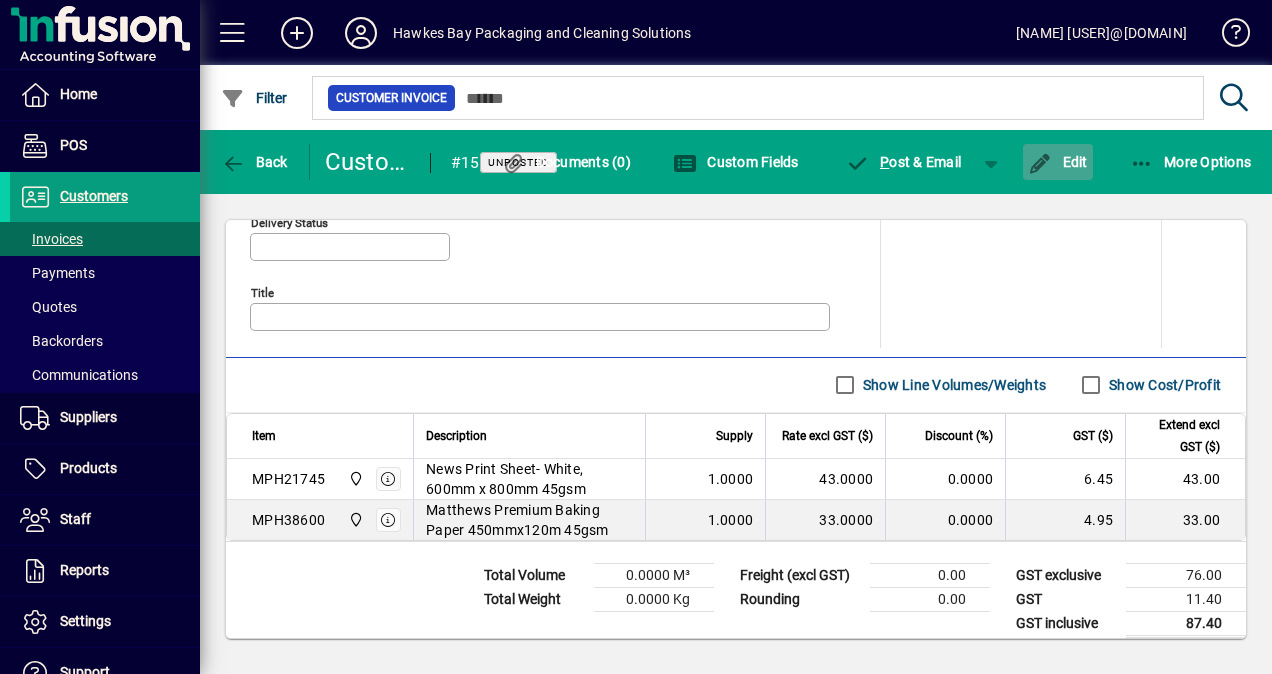click on "Edit" 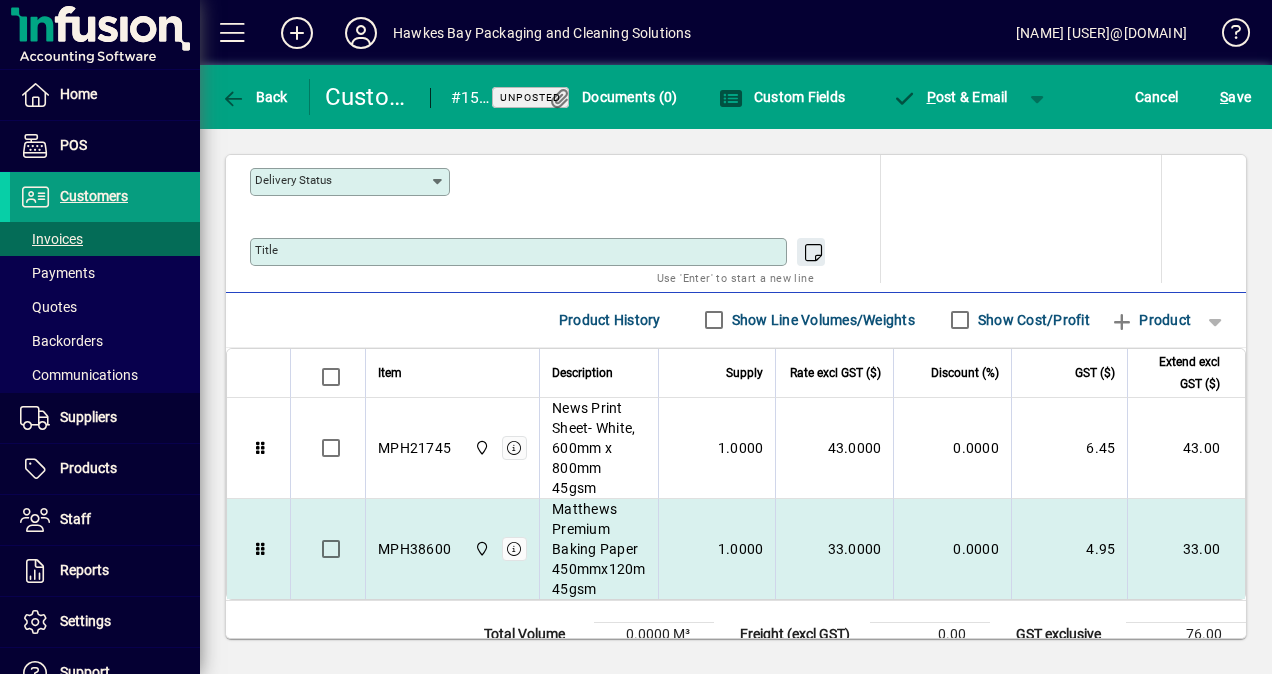 click on "MPH38600" at bounding box center [414, 549] 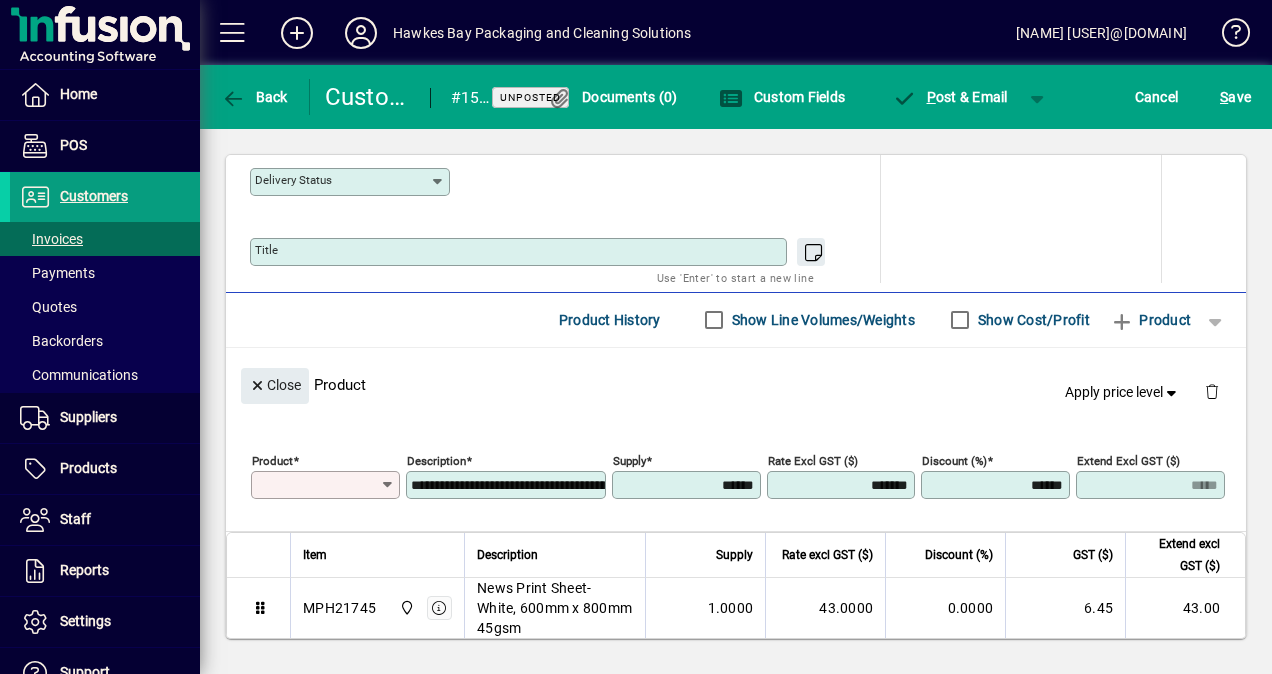 type on "********" 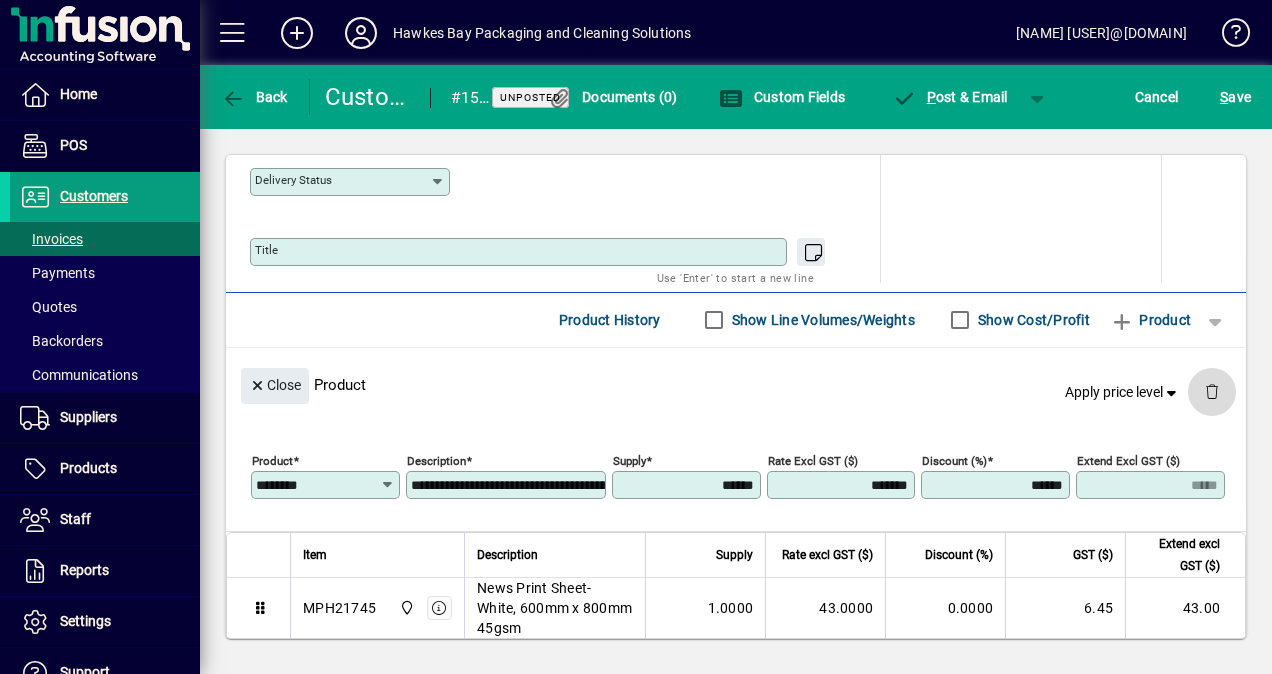click 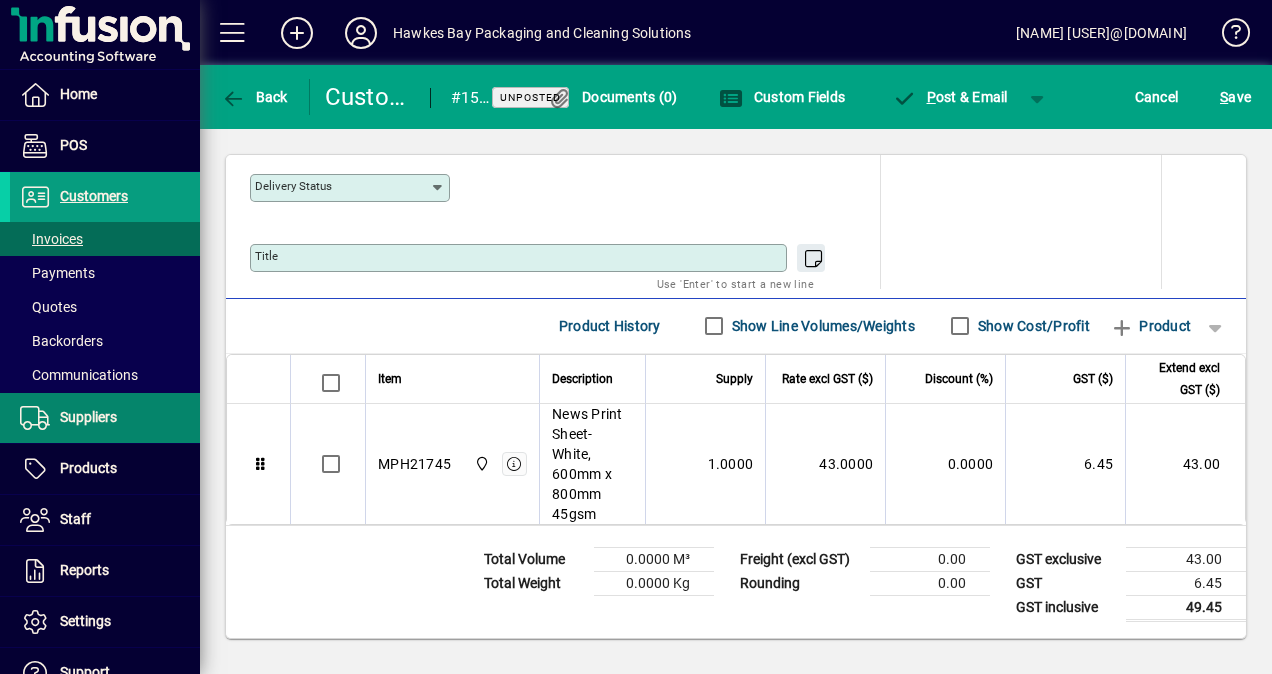 scroll, scrollTop: 988, scrollLeft: 0, axis: vertical 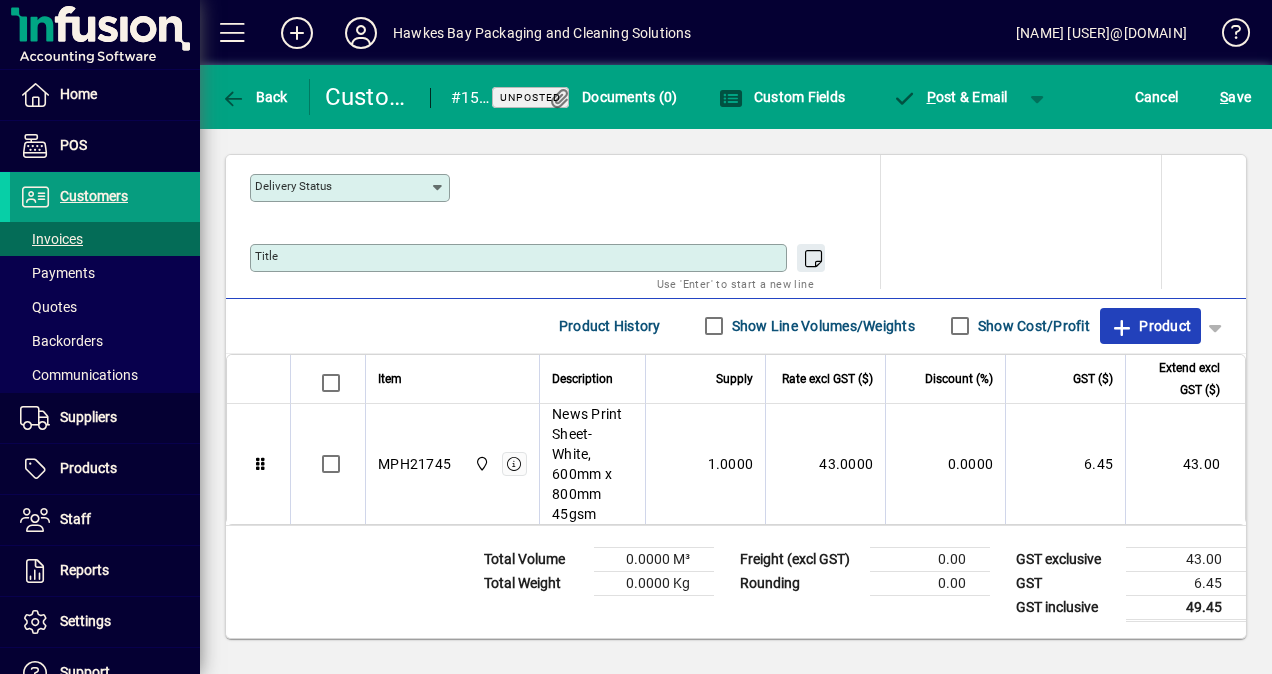 click on "Product" 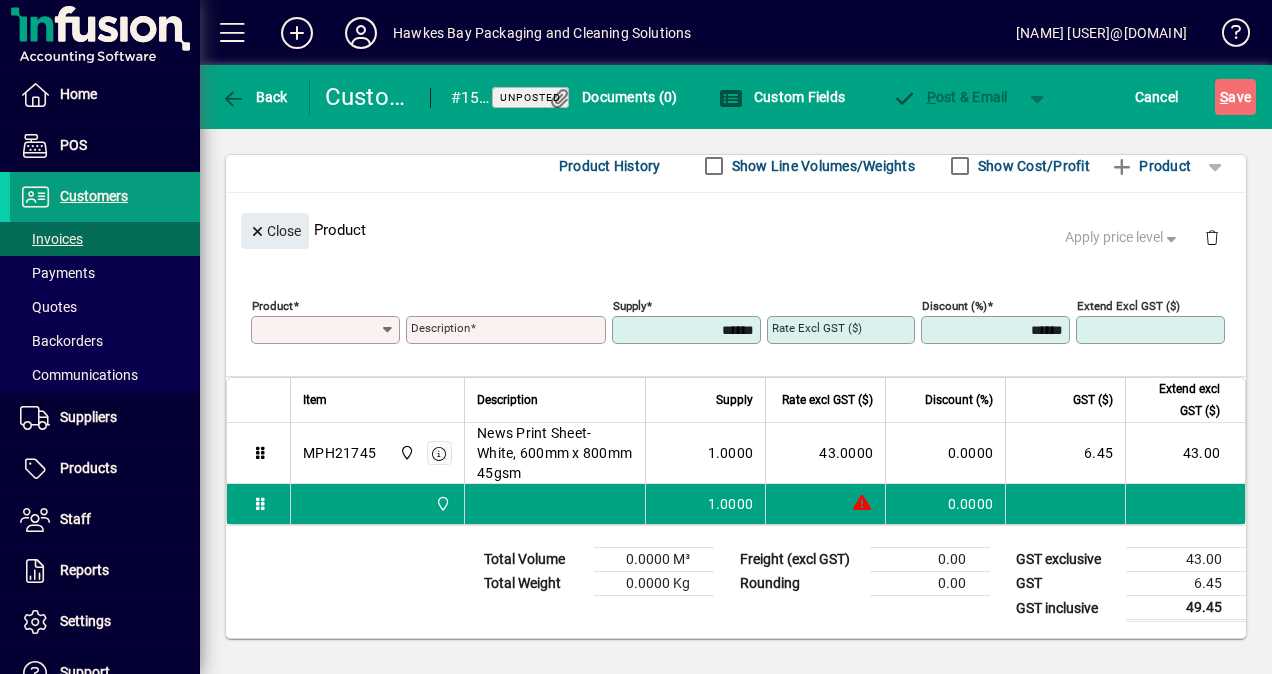 scroll, scrollTop: 268, scrollLeft: 0, axis: vertical 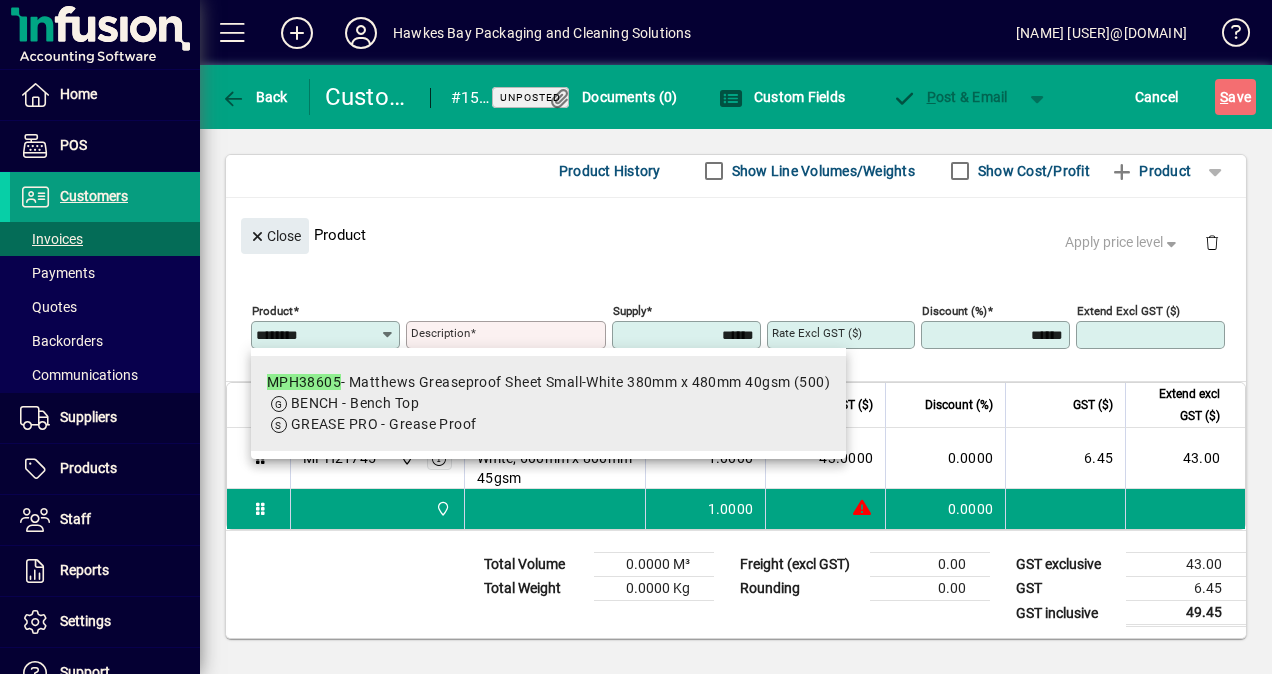 click on "MPH38605  - Matthews Greaseproof Sheet Small-White 380mm x 480mm 40gsm (500)" at bounding box center [548, 382] 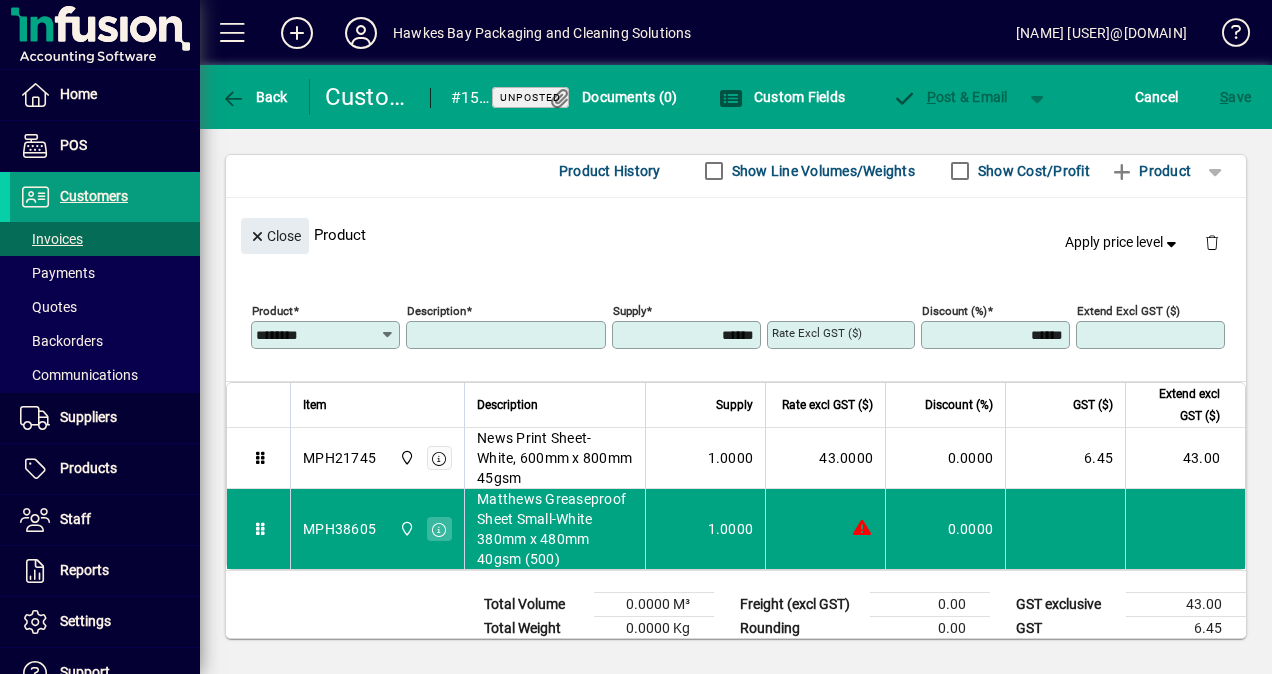 type on "**********" 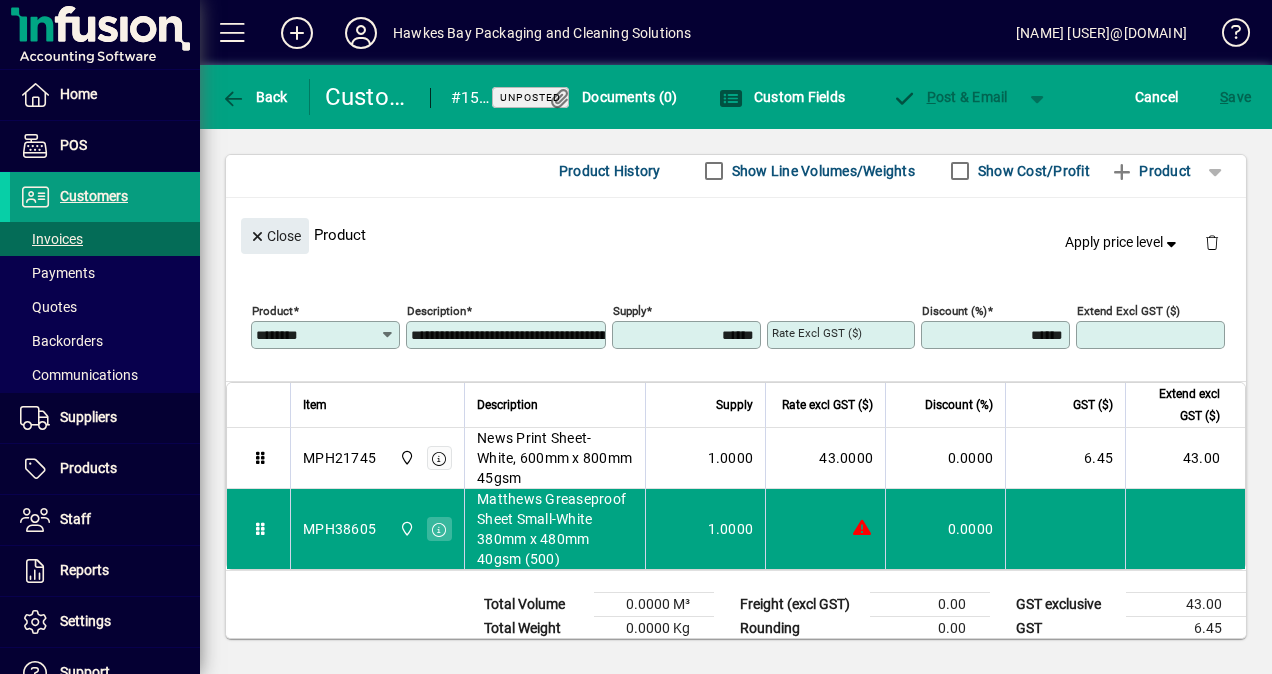 type on "*******" 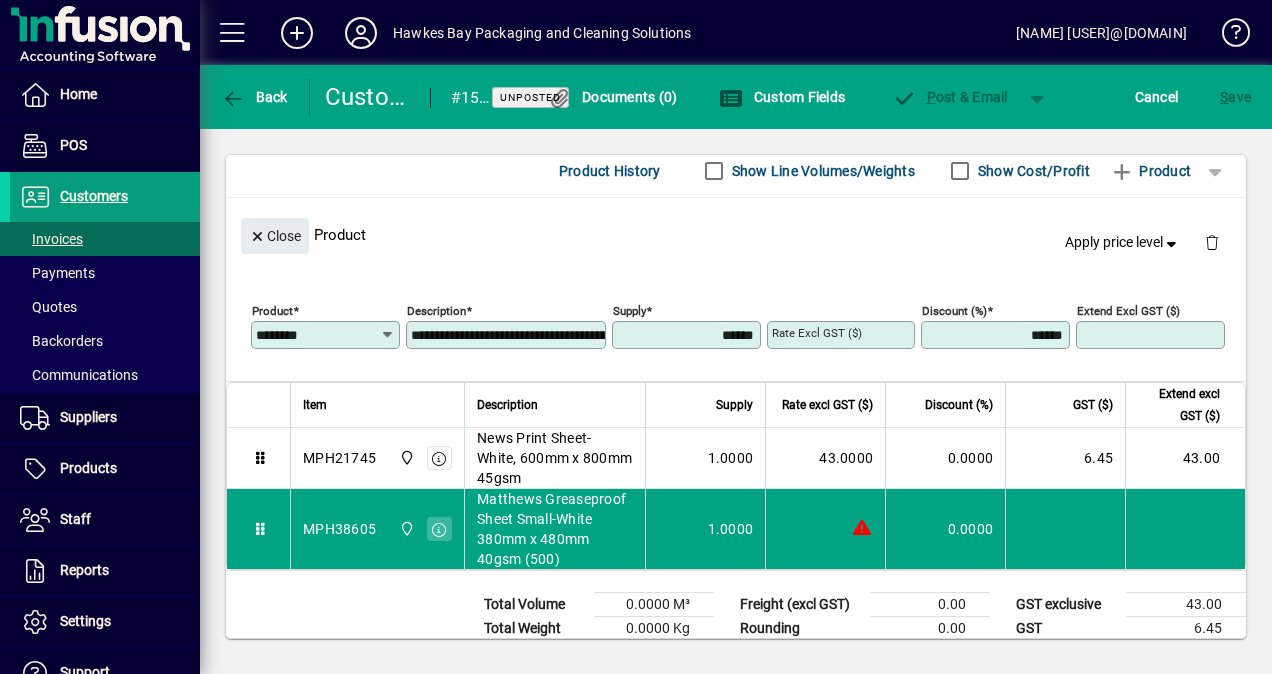 type on "*****" 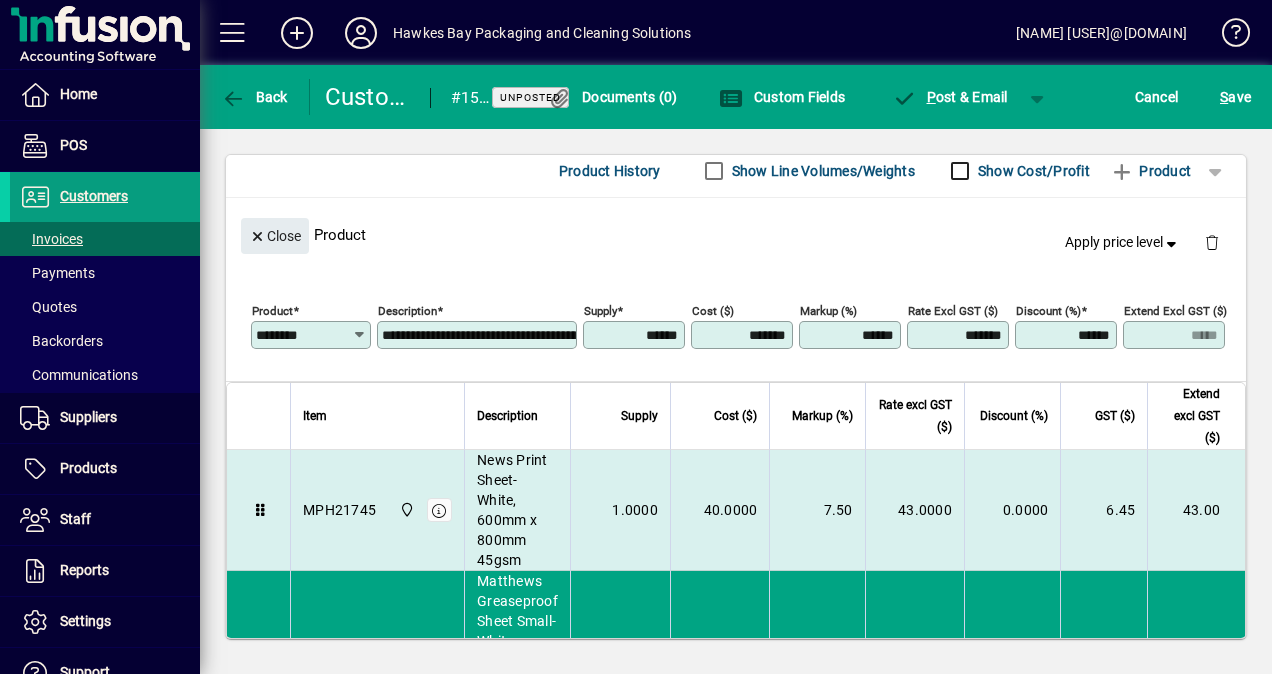 scroll, scrollTop: 468, scrollLeft: 0, axis: vertical 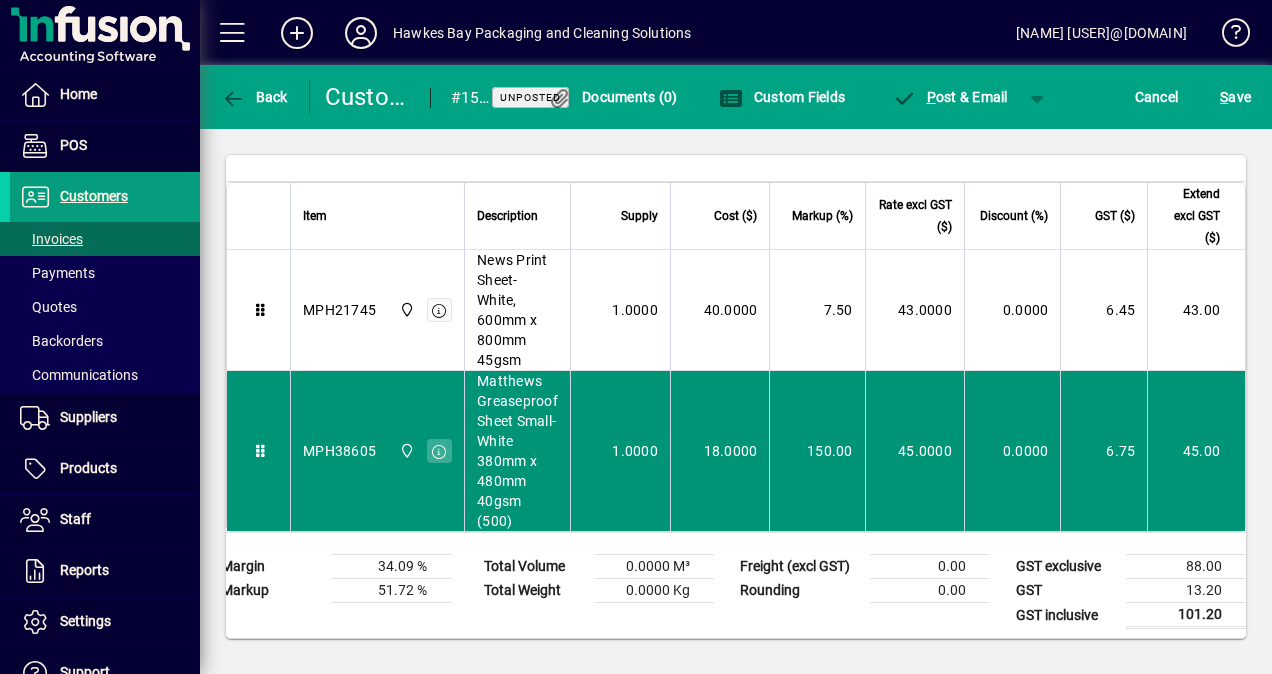 click on "Matthews Greaseproof Sheet Small-White 380mm x 480mm 40gsm (500)" at bounding box center (517, 451) 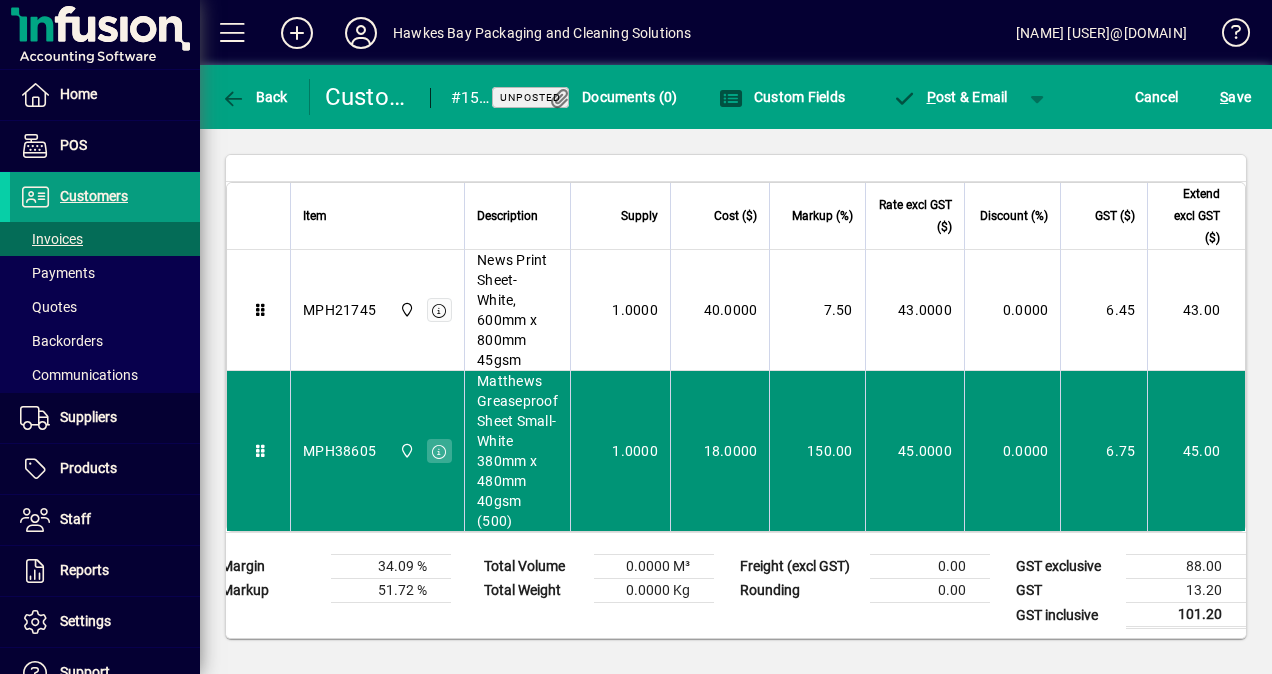 click on "150.00" at bounding box center (816, 451) 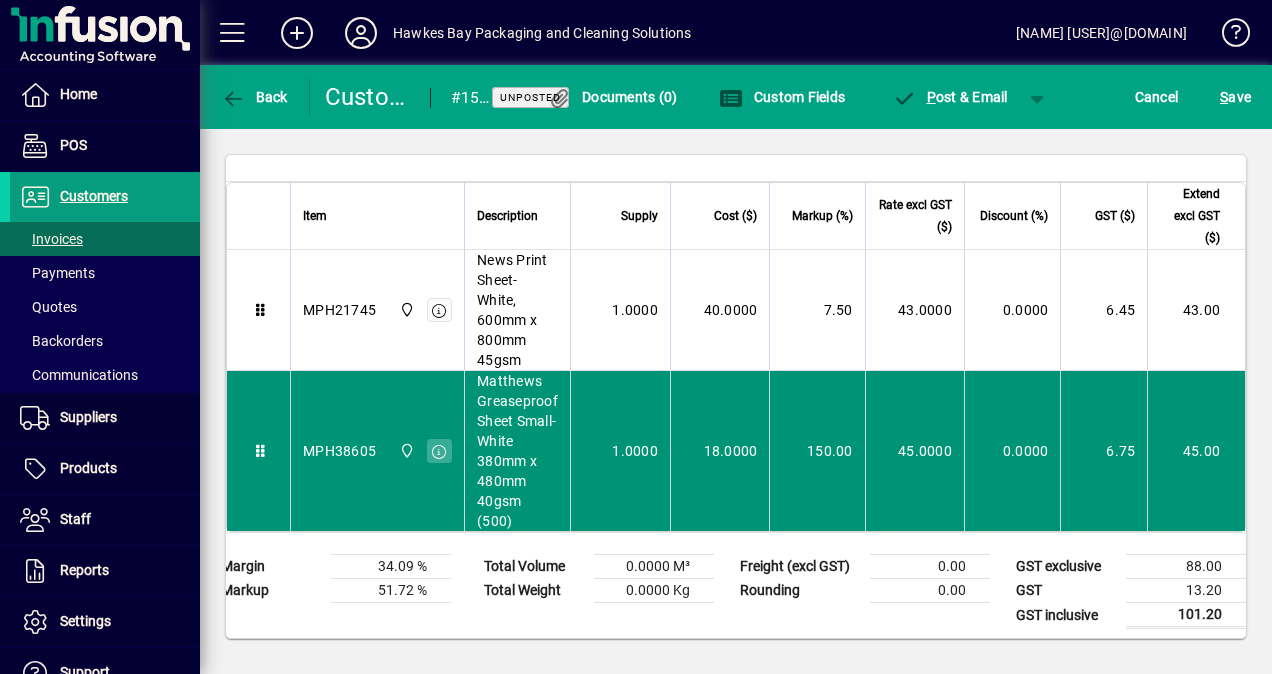 scroll, scrollTop: 68, scrollLeft: 0, axis: vertical 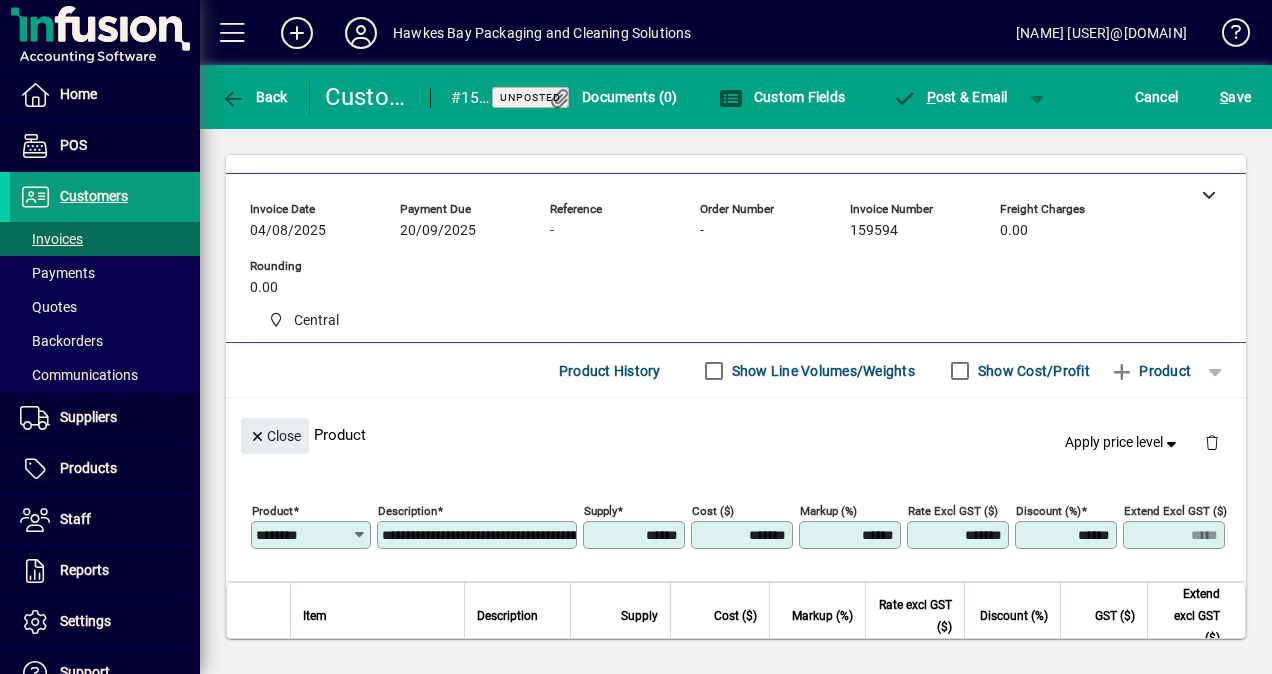 drag, startPoint x: 939, startPoint y: 536, endPoint x: 1187, endPoint y: 516, distance: 248.80515 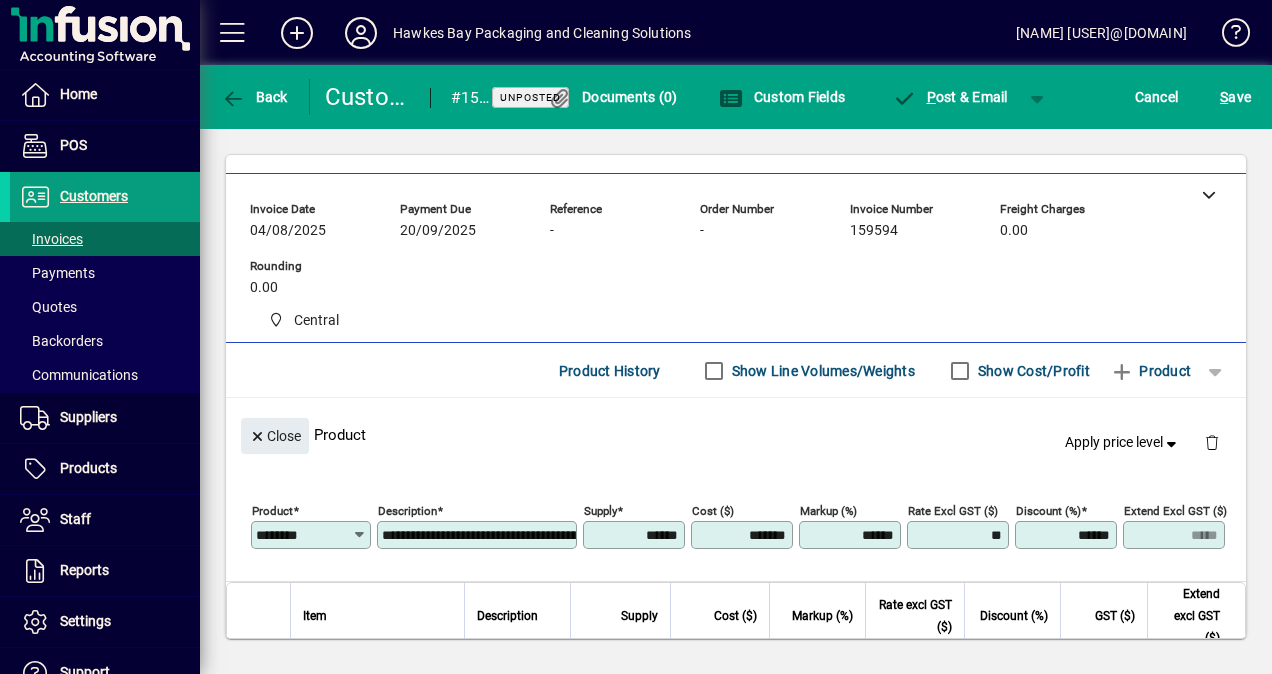type on "*******" 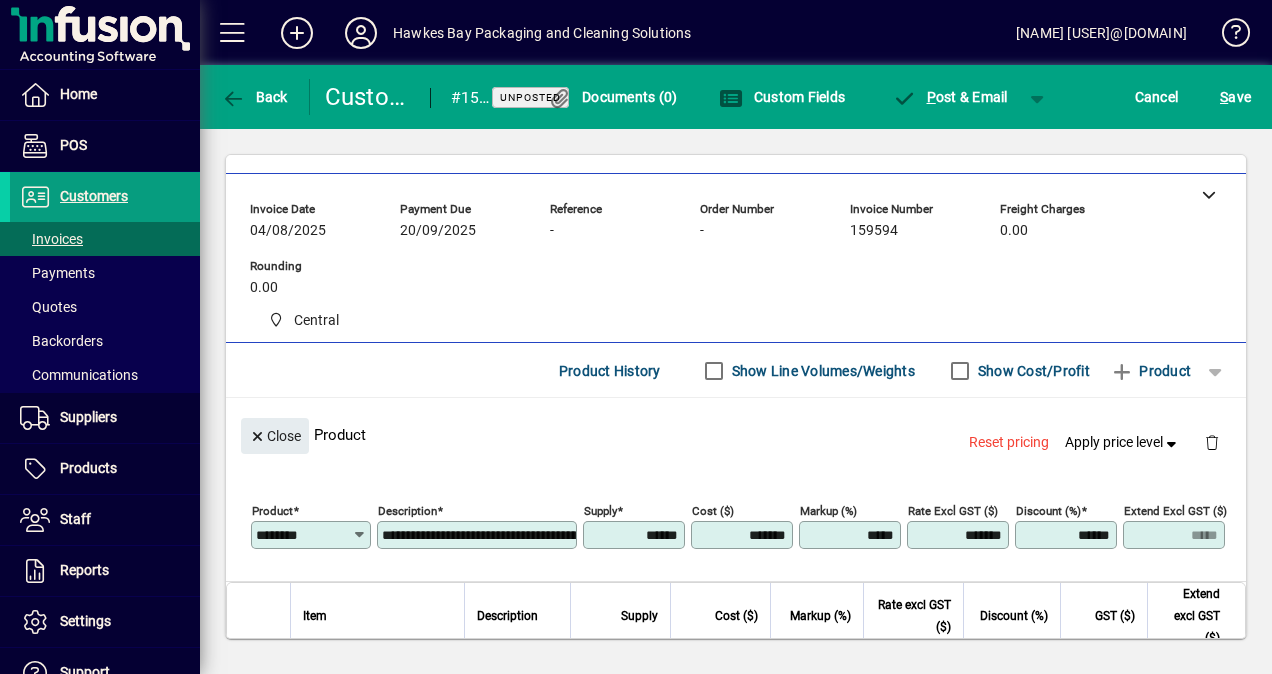 click on "Close  Product  Reset pricing   Apply price level" 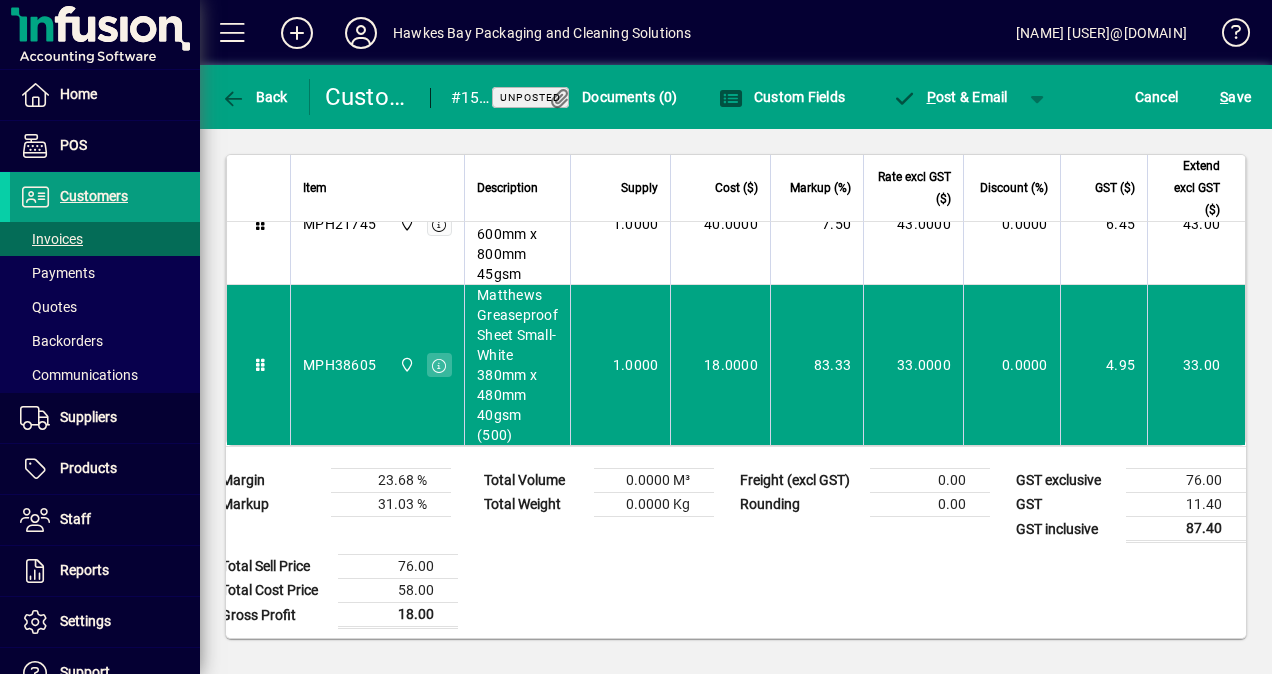 scroll, scrollTop: 0, scrollLeft: 0, axis: both 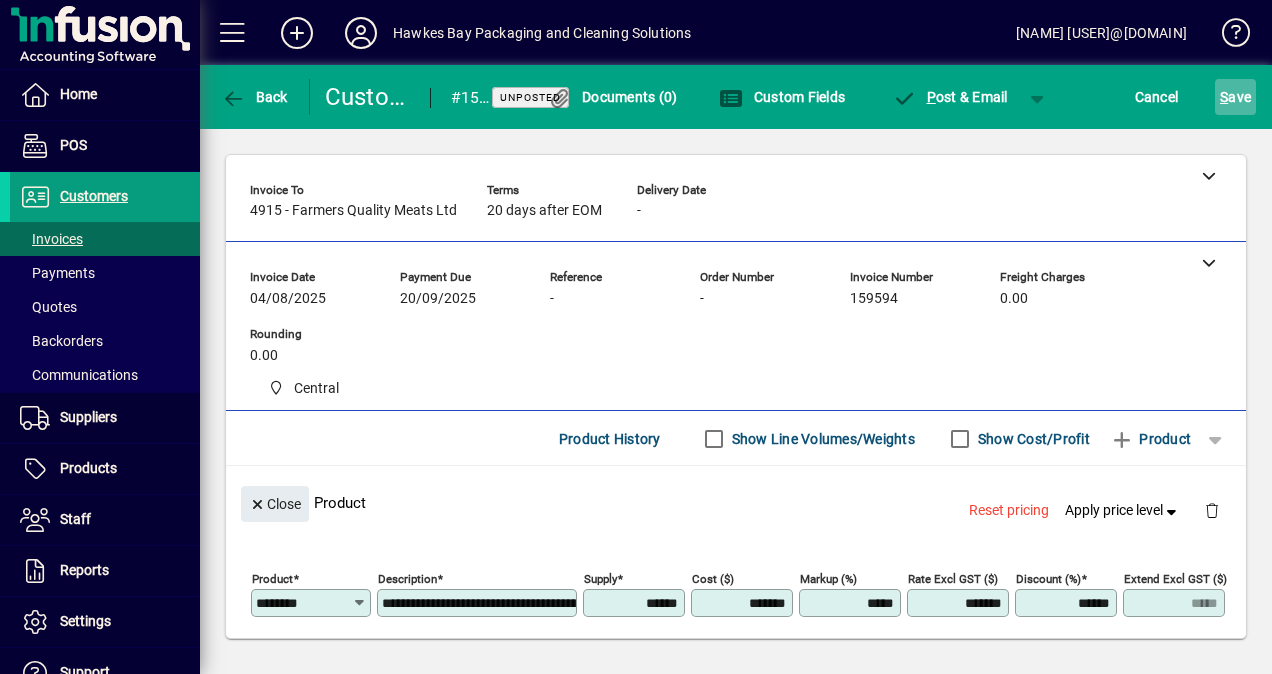 click on "S ave" 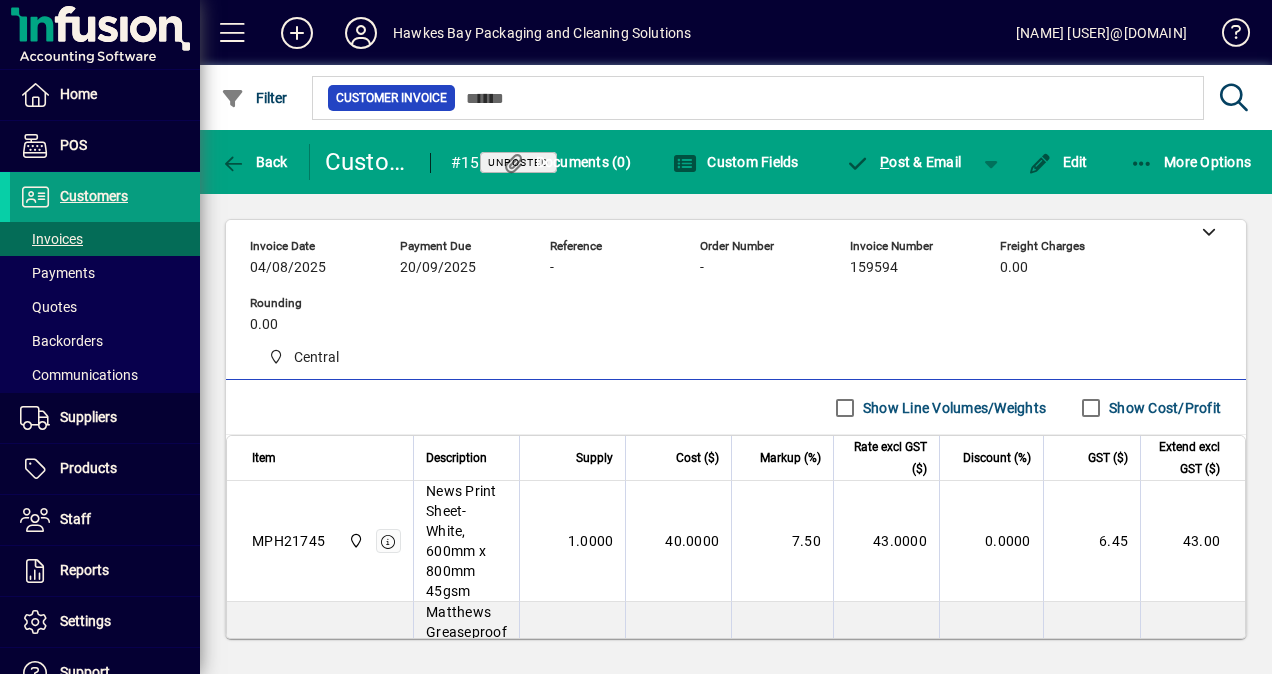 scroll, scrollTop: 0, scrollLeft: 0, axis: both 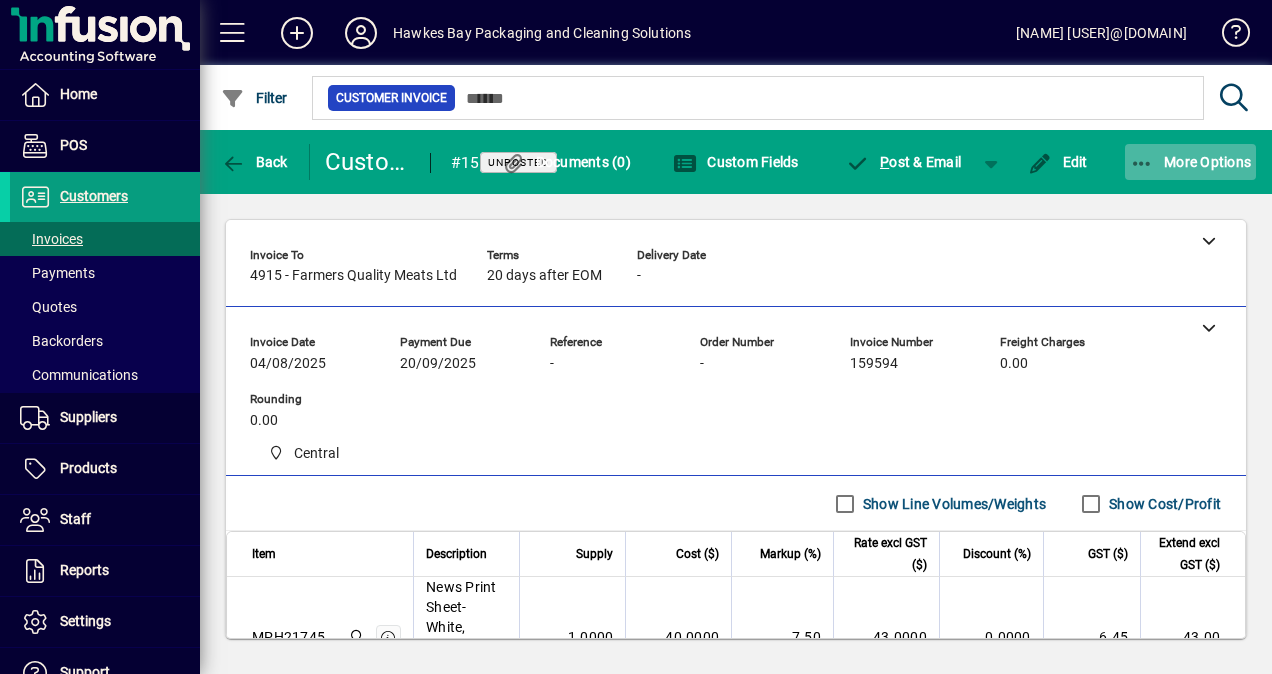 click 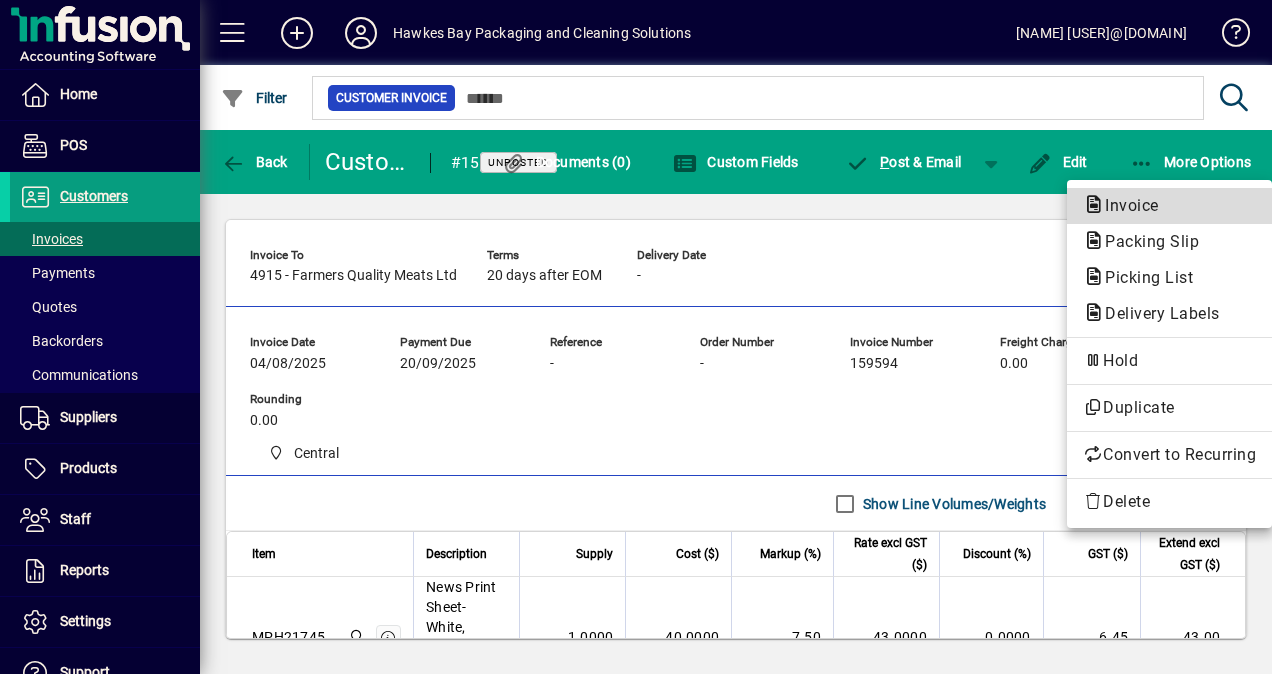 click on "Invoice" 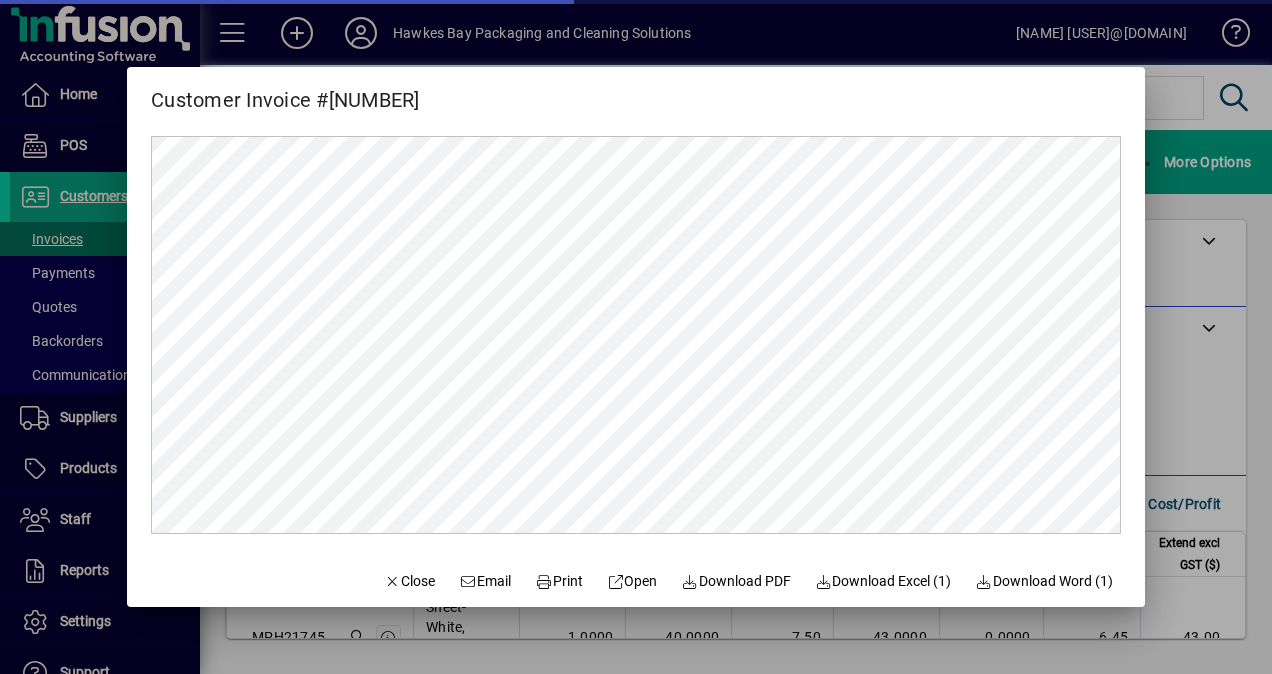 scroll, scrollTop: 0, scrollLeft: 0, axis: both 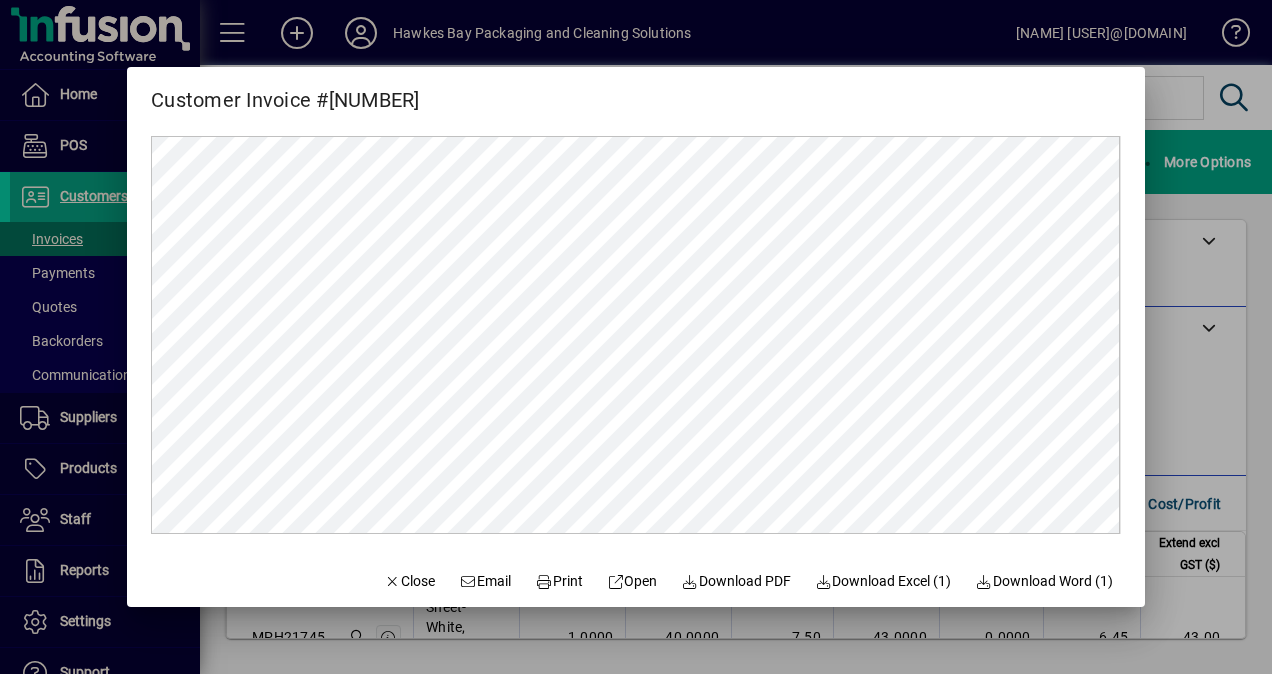 drag, startPoint x: 554, startPoint y: 580, endPoint x: 735, endPoint y: 555, distance: 182.71837 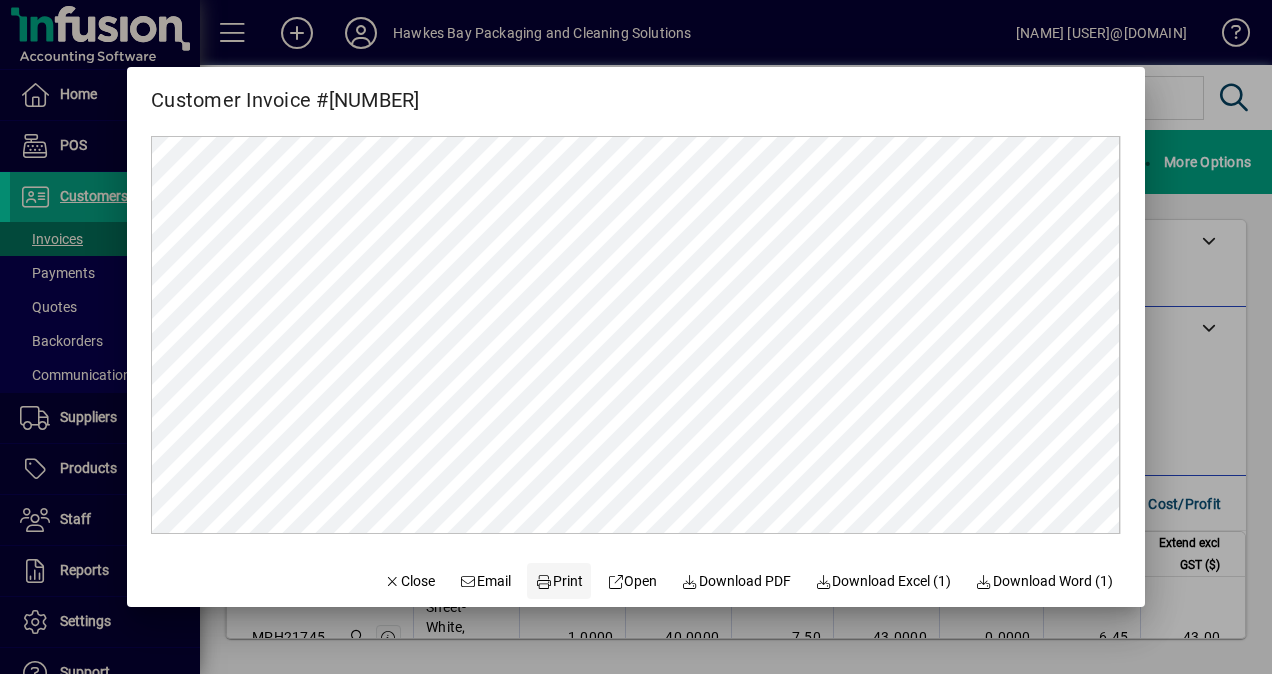 click on "Print" 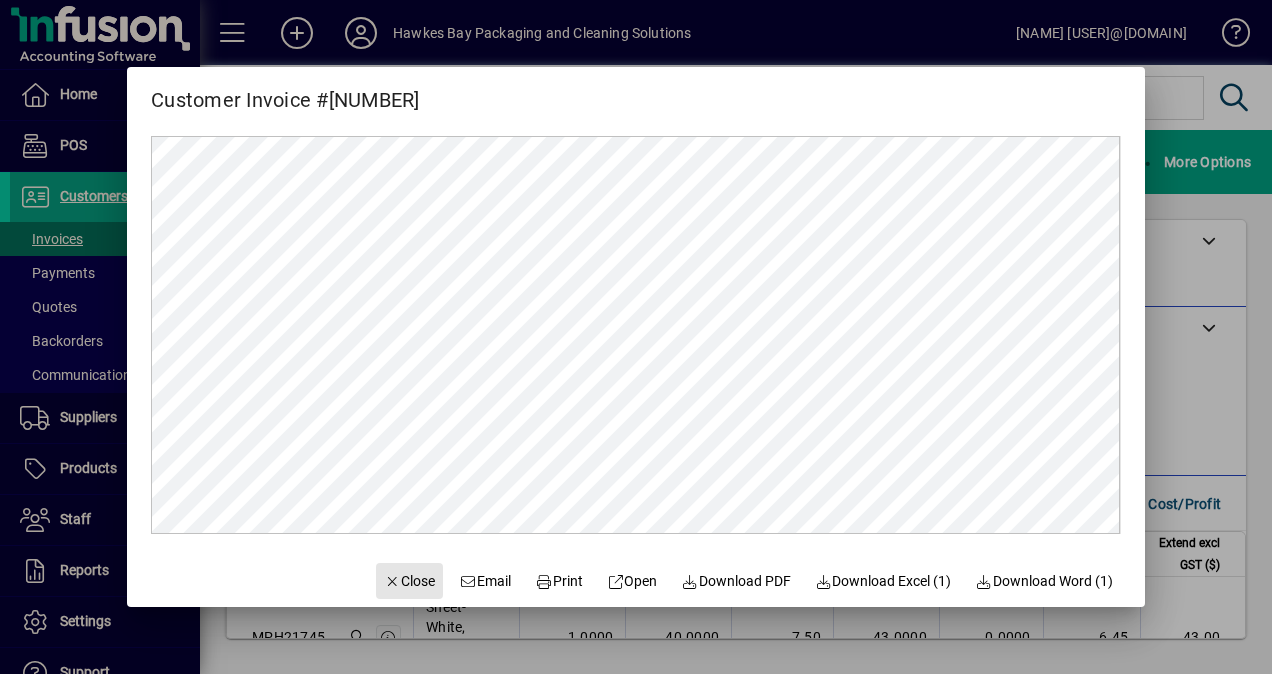 drag, startPoint x: 383, startPoint y: 577, endPoint x: 922, endPoint y: 616, distance: 540.4091 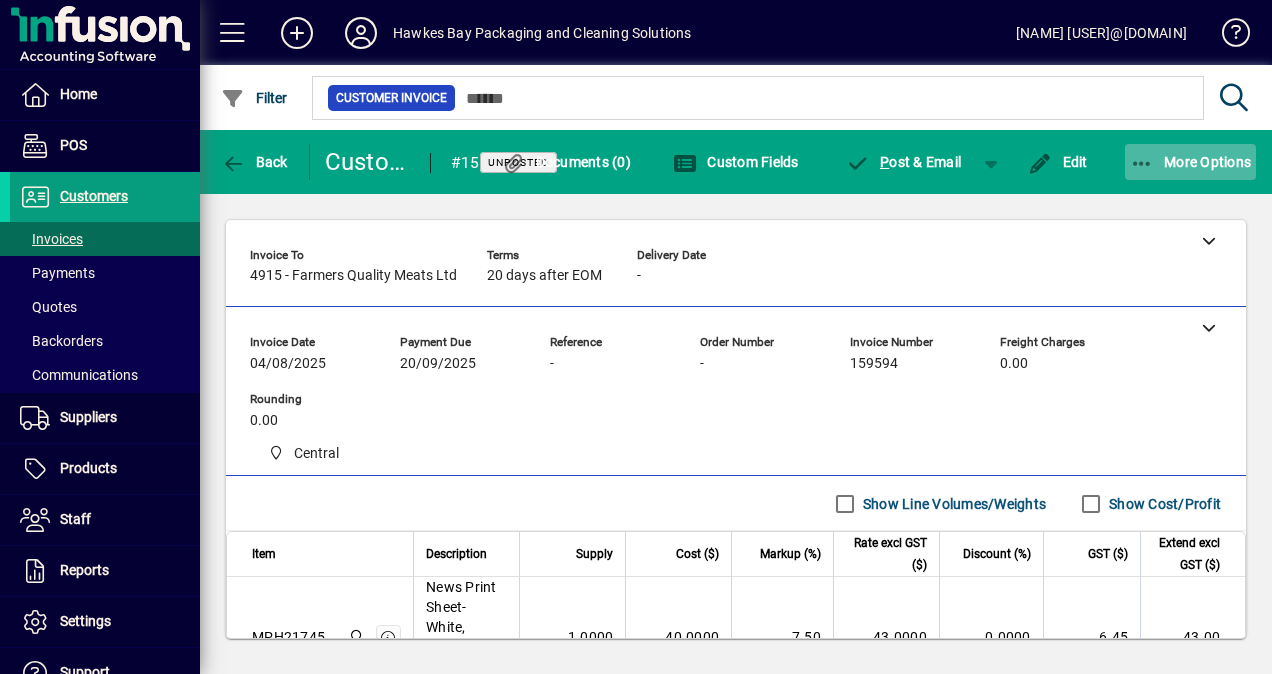 drag, startPoint x: 1181, startPoint y: 162, endPoint x: 1209, endPoint y: 174, distance: 30.463093 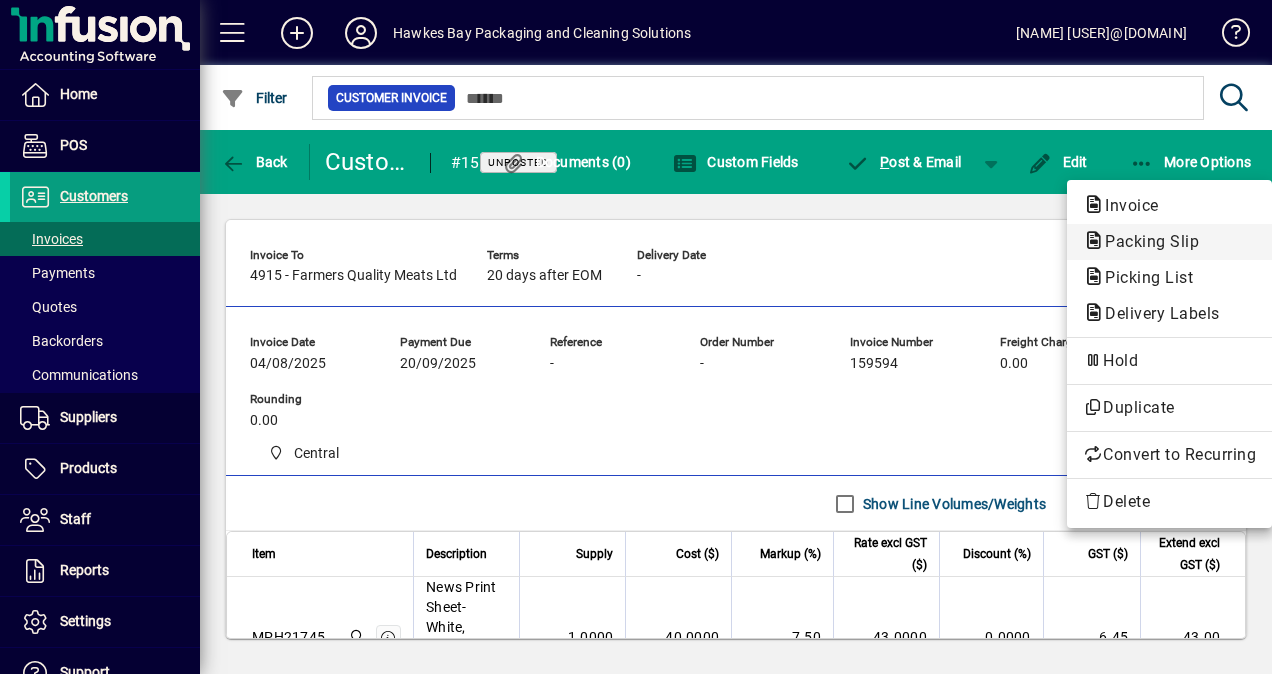 click on "Packing Slip" at bounding box center [1143, 277] 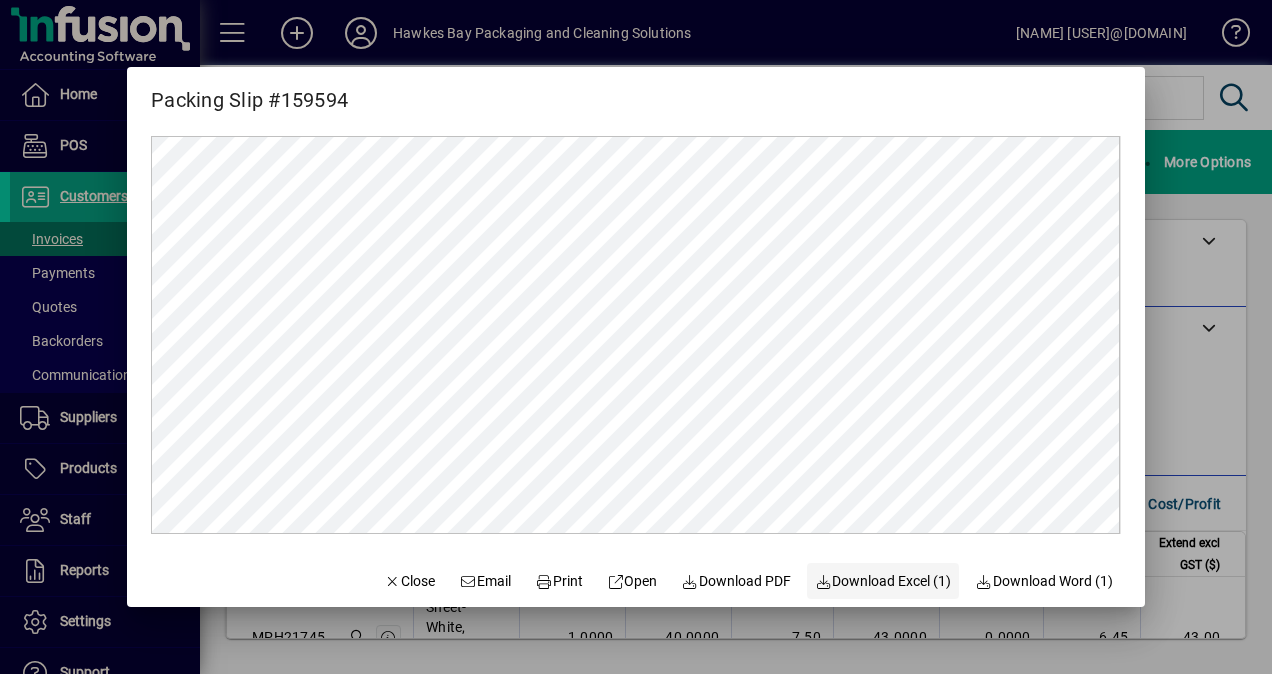 scroll, scrollTop: 0, scrollLeft: 0, axis: both 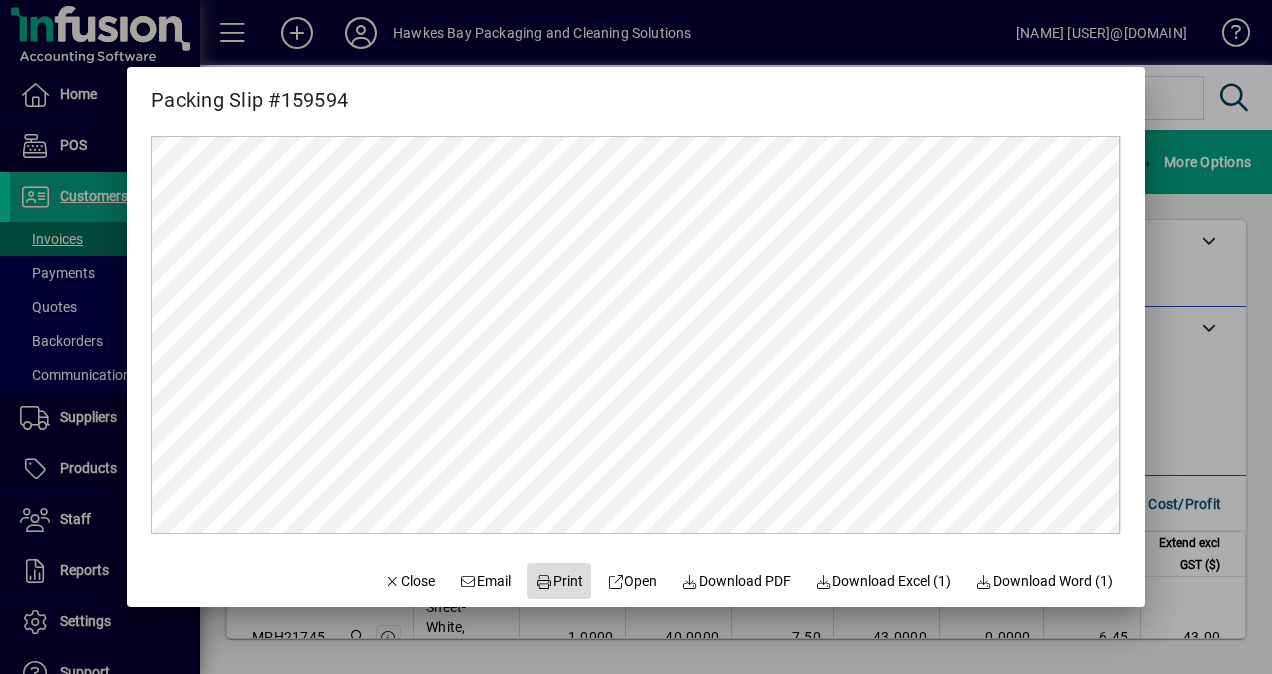 click on "Print" 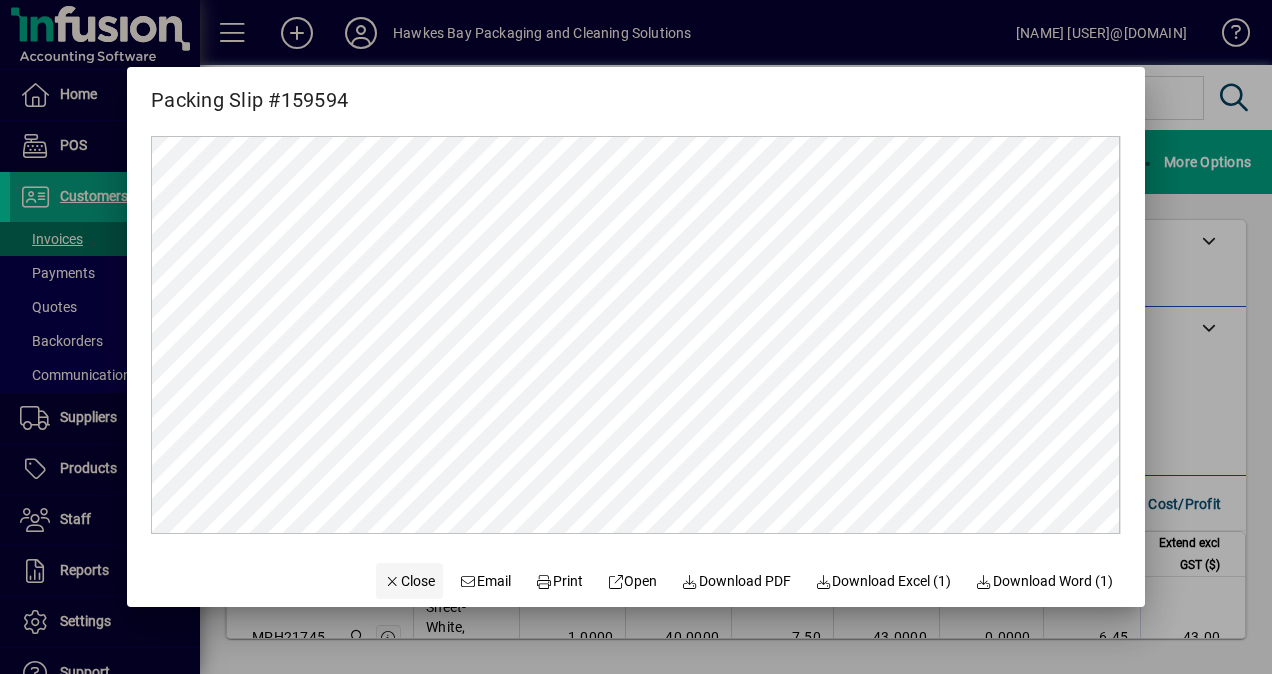 click on "Close" 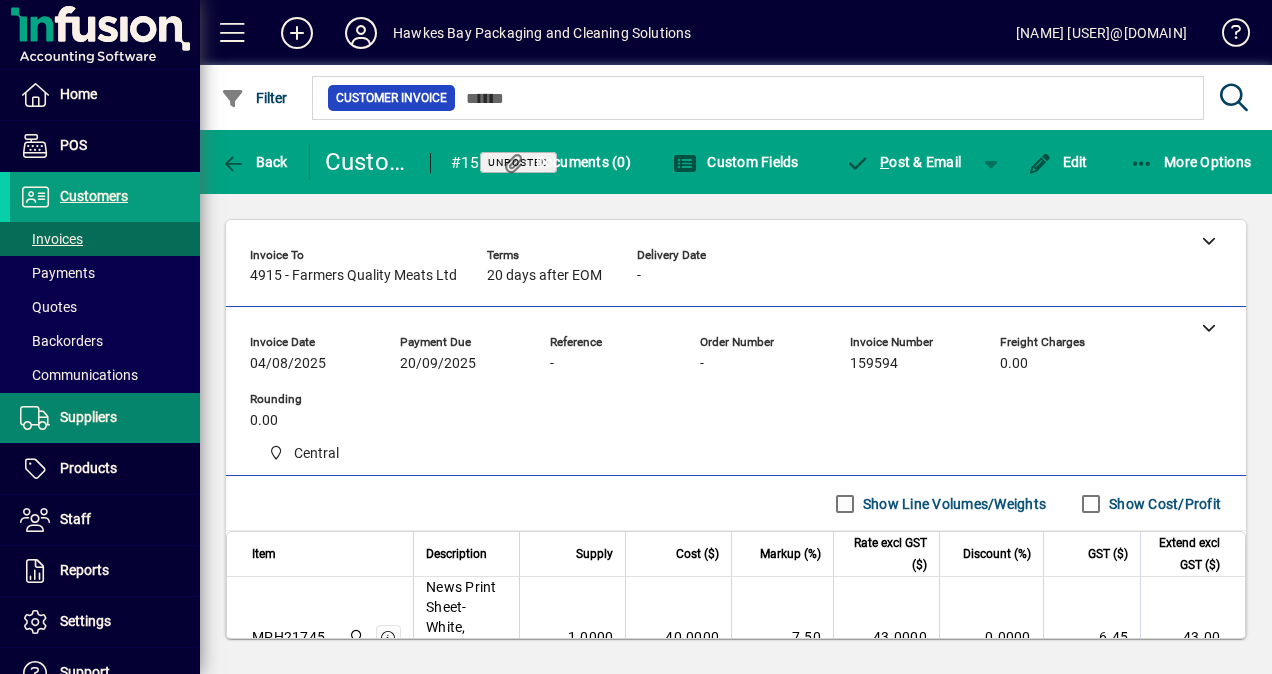 drag, startPoint x: 67, startPoint y: 242, endPoint x: 0, endPoint y: 407, distance: 178.08424 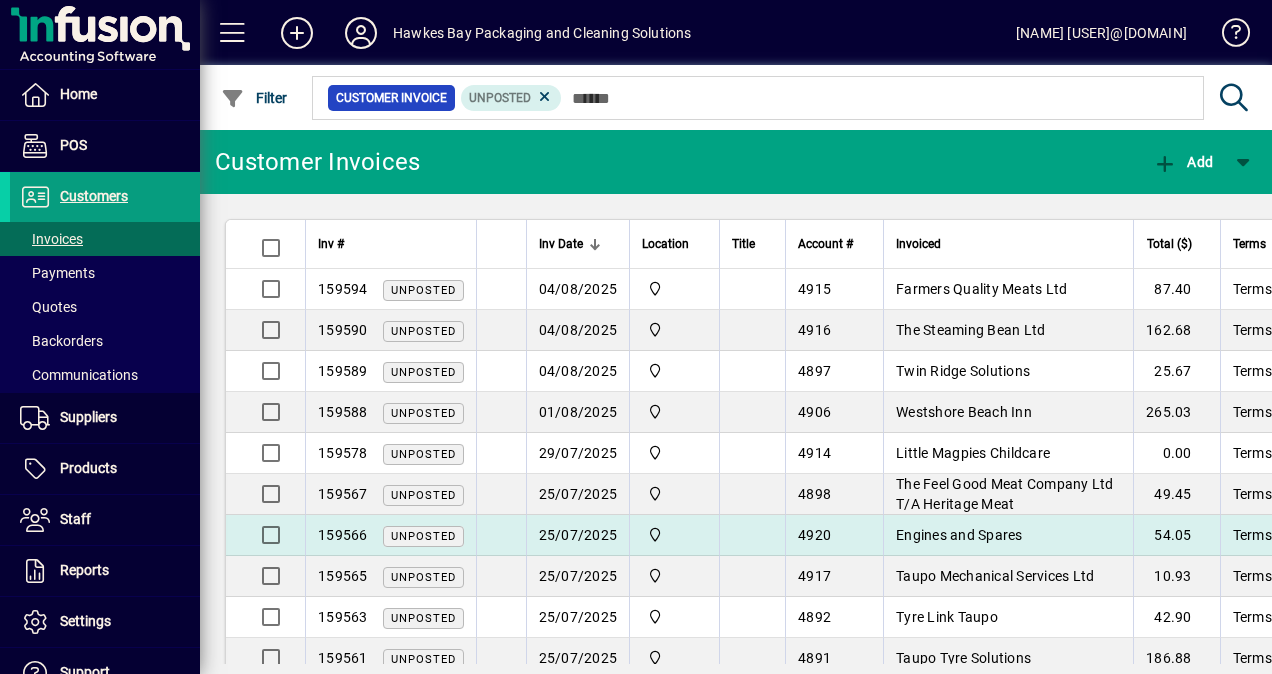 click on "Engines and Spares" at bounding box center [959, 535] 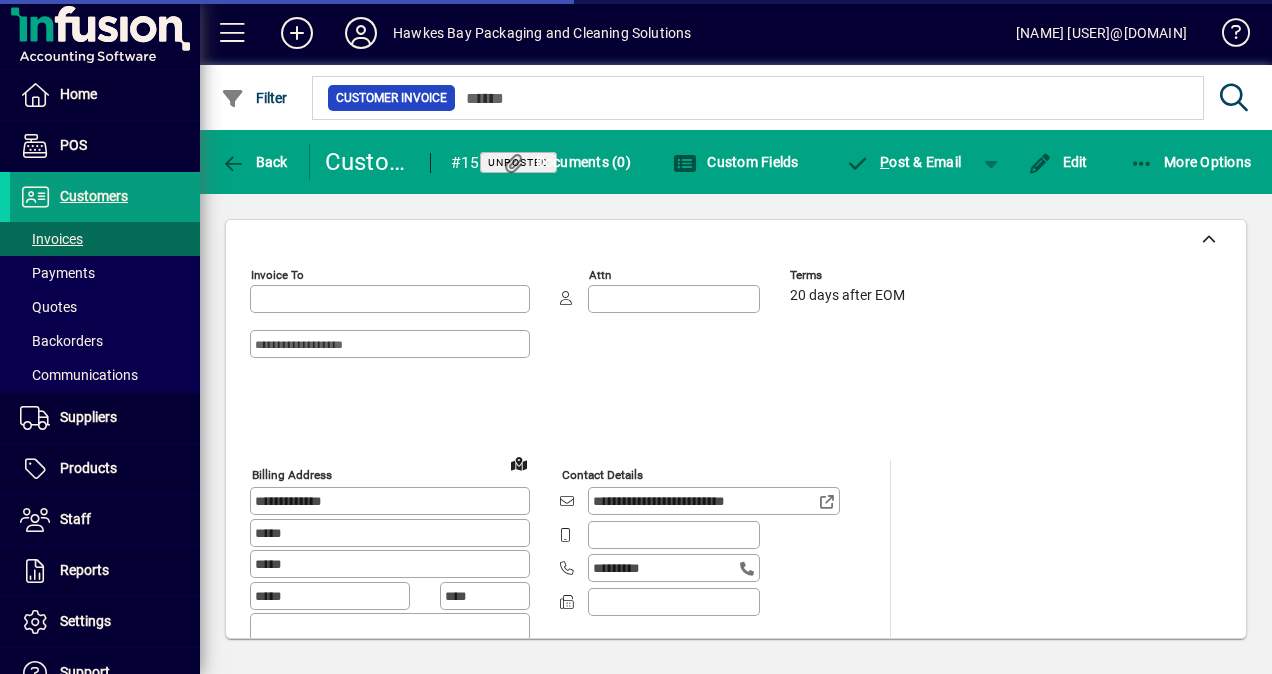 type on "**********" 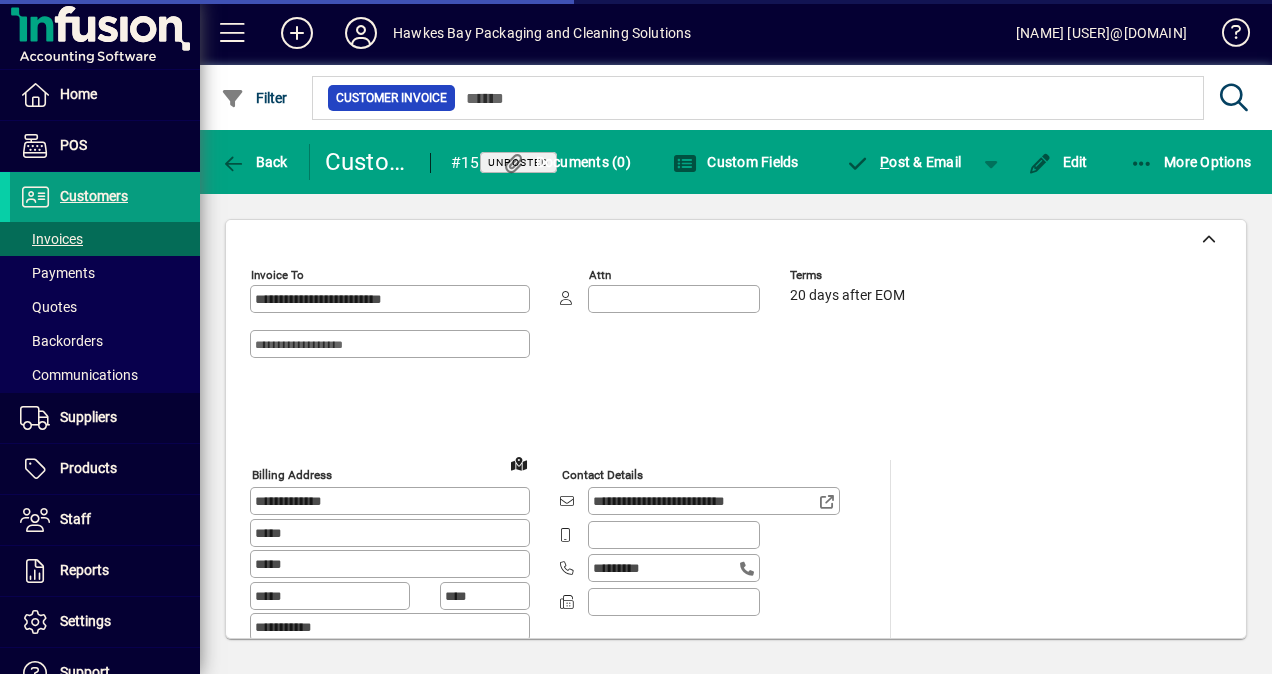 type on "**********" 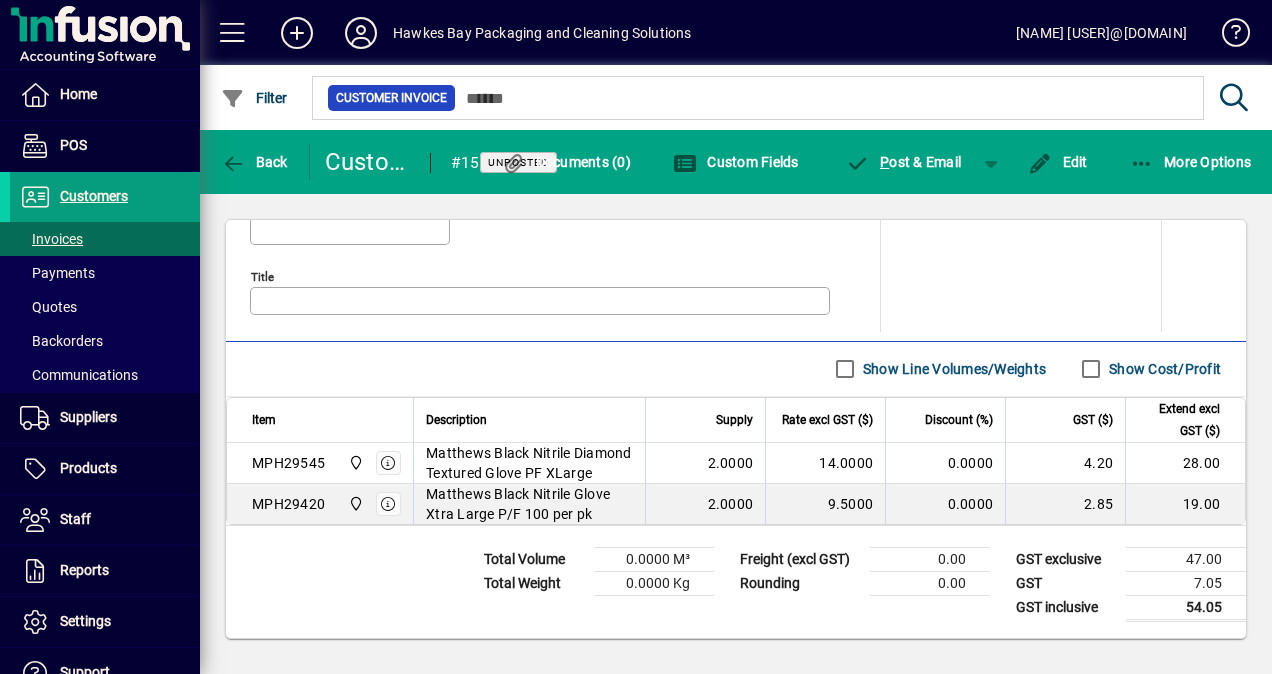 scroll, scrollTop: 1010, scrollLeft: 0, axis: vertical 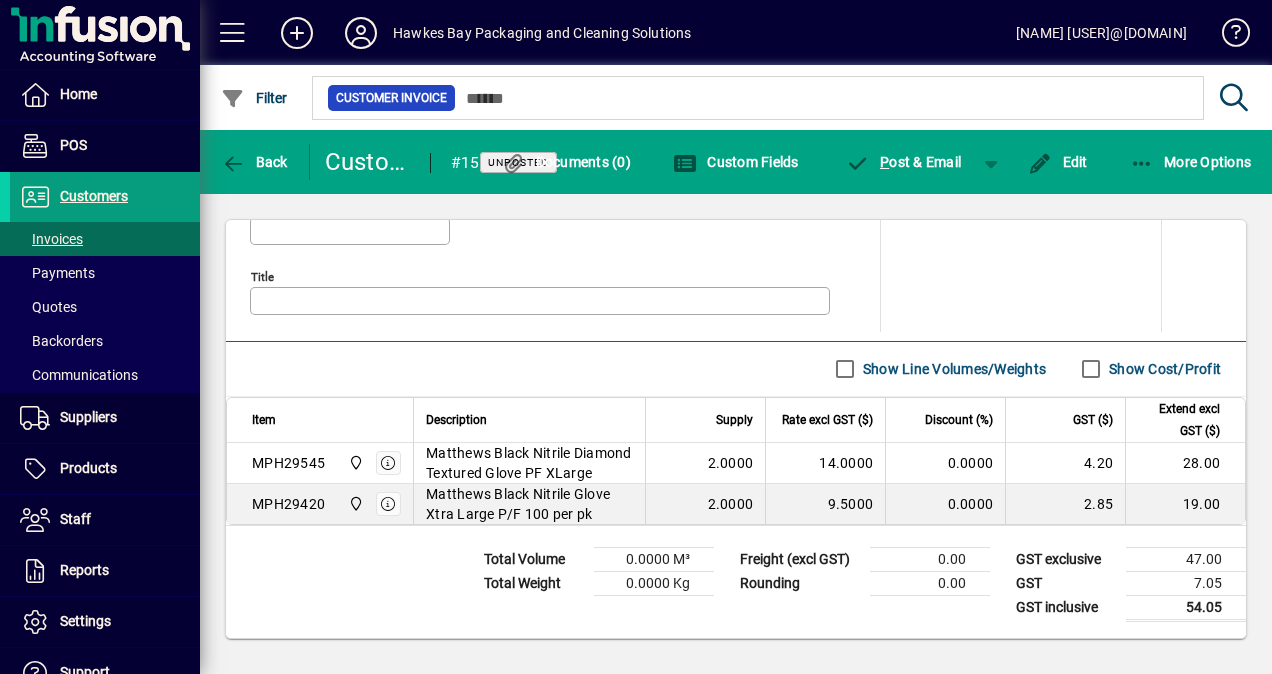 drag, startPoint x: 1078, startPoint y: 162, endPoint x: 1092, endPoint y: 213, distance: 52.886673 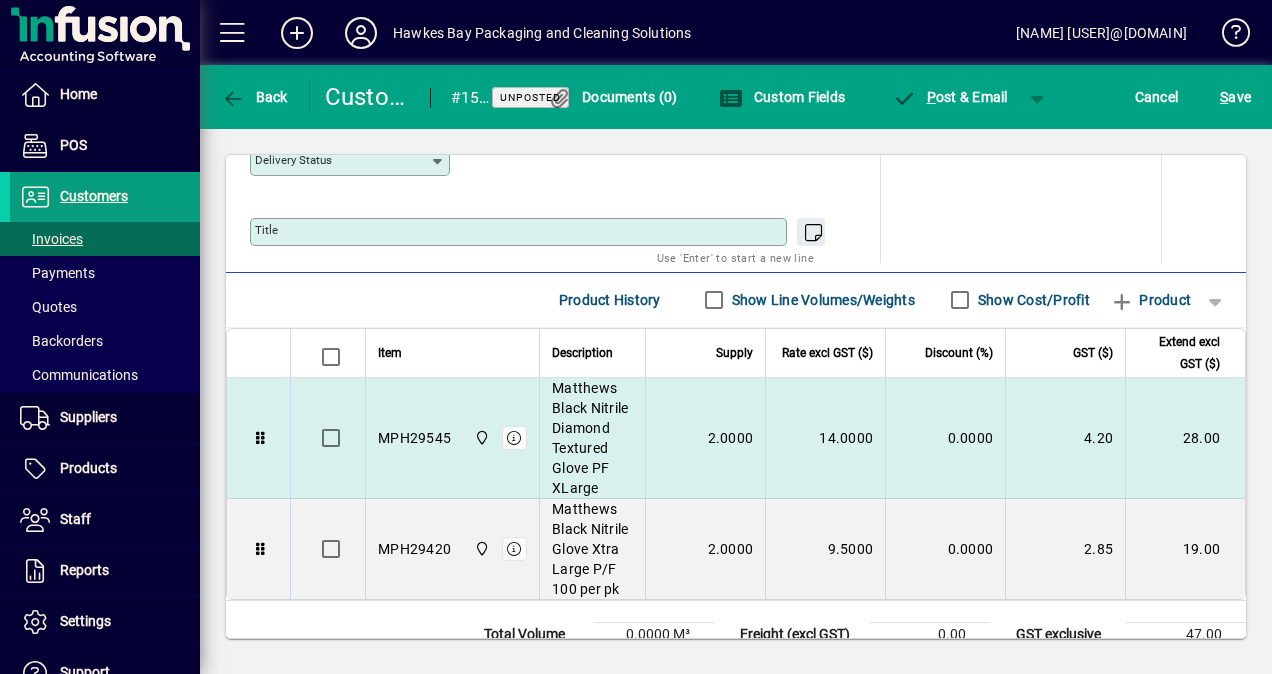 click on "Matthews Black Nitrile Diamond Textured Glove PF XLarge" at bounding box center [592, 438] 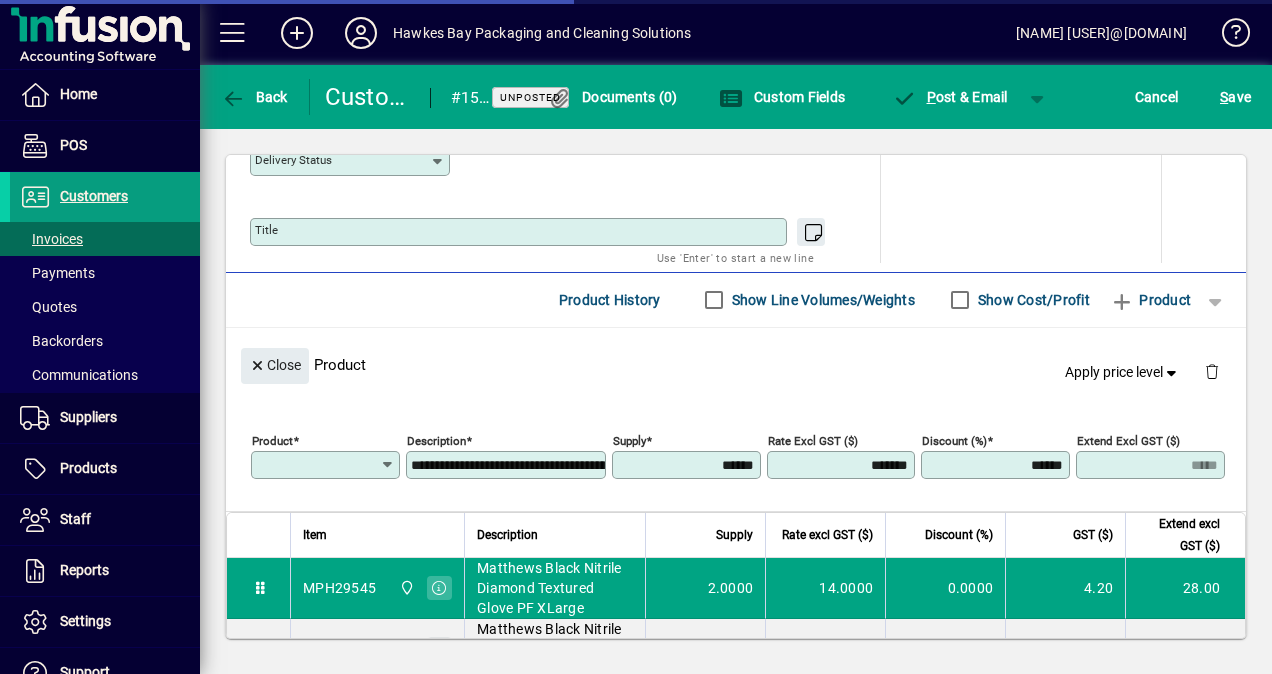 type on "********" 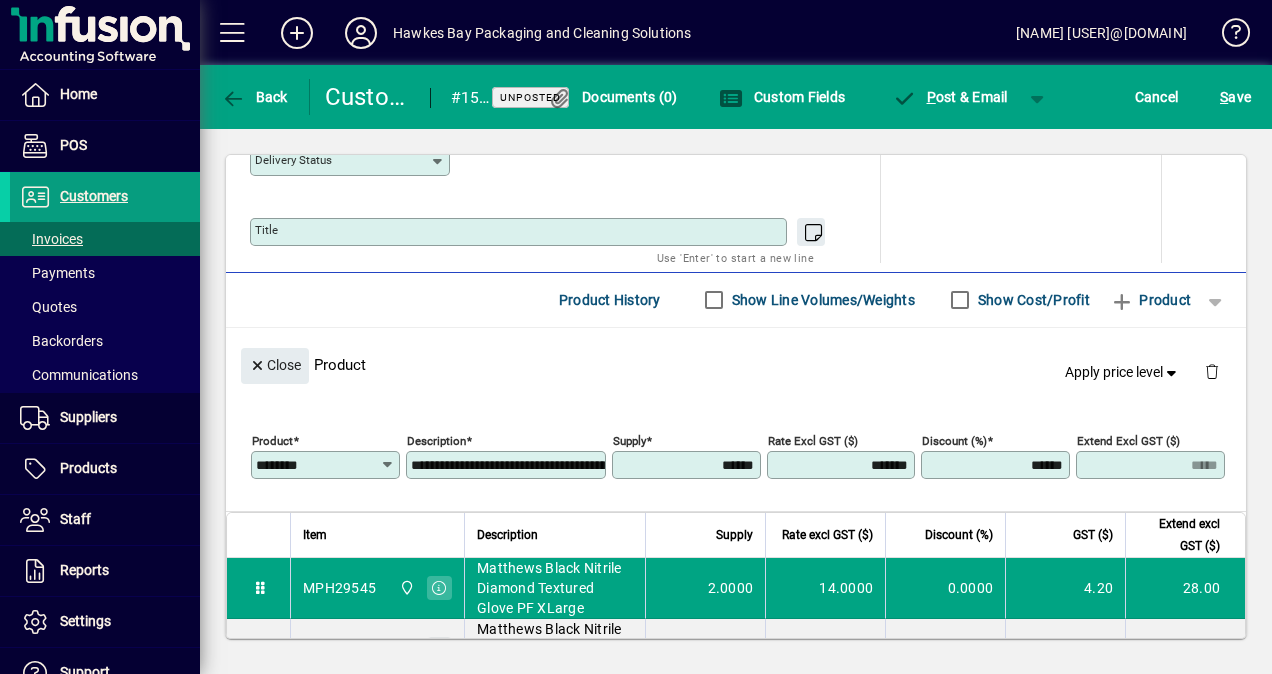click on "******" at bounding box center (688, 465) 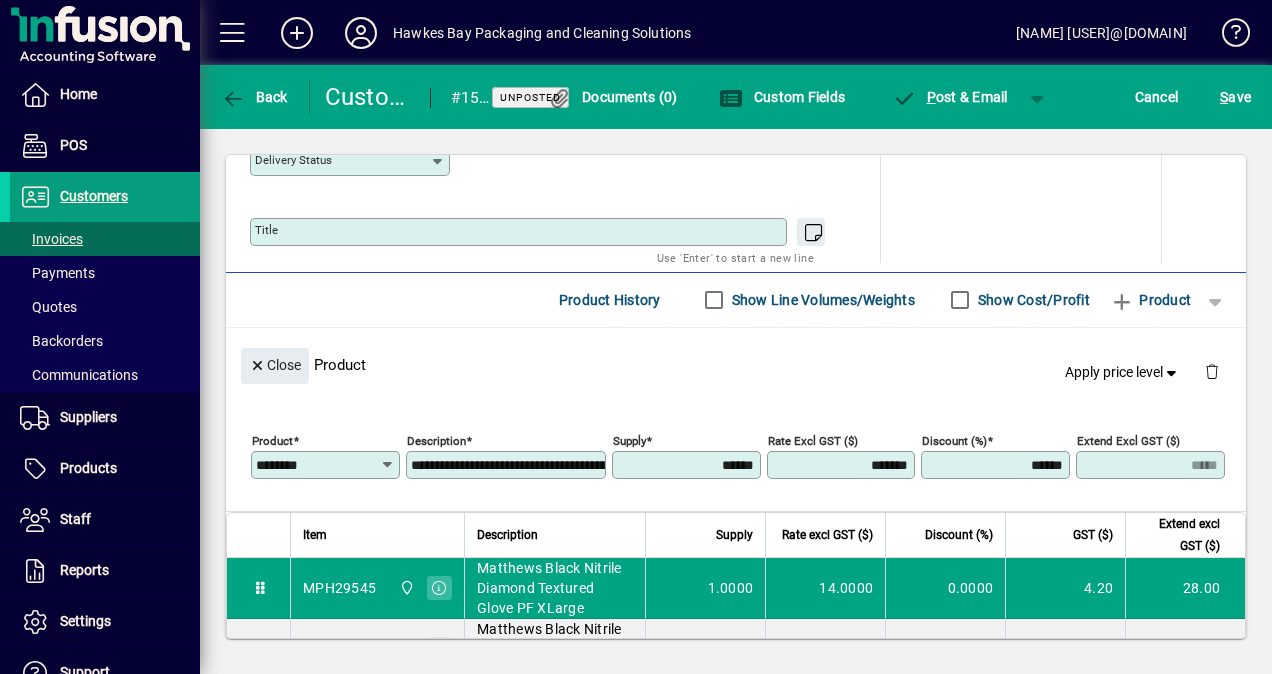 scroll, scrollTop: 1168, scrollLeft: 0, axis: vertical 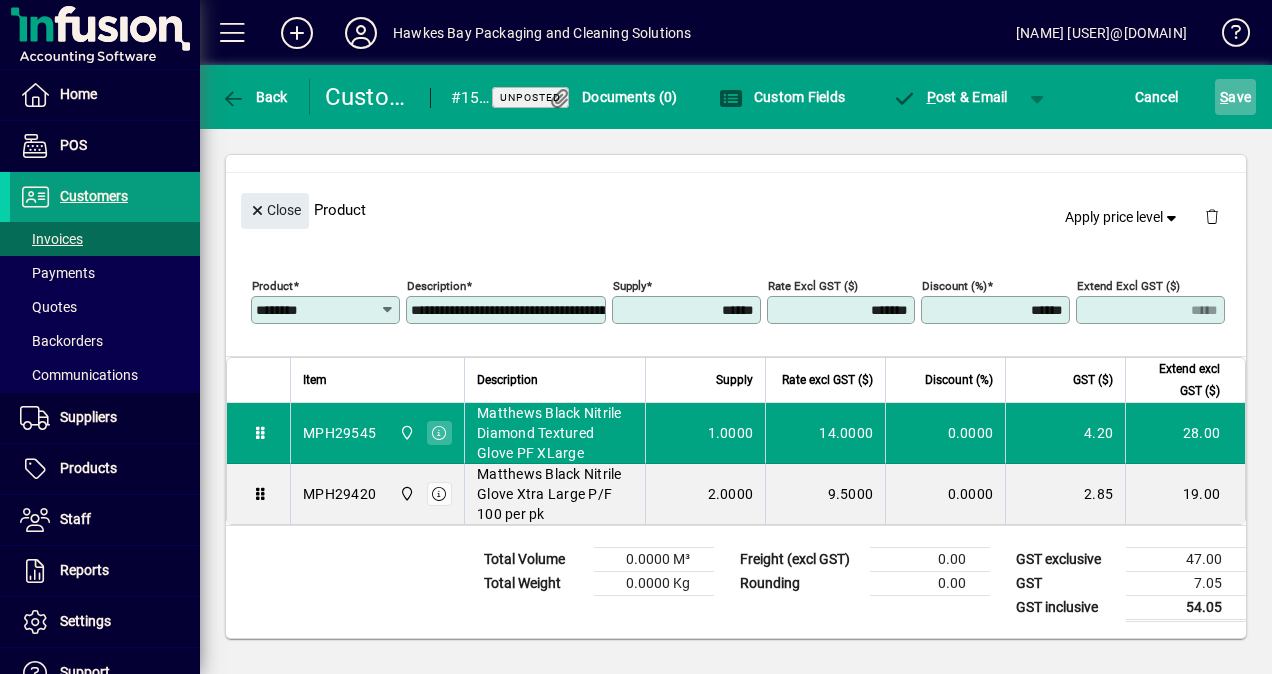 type on "******" 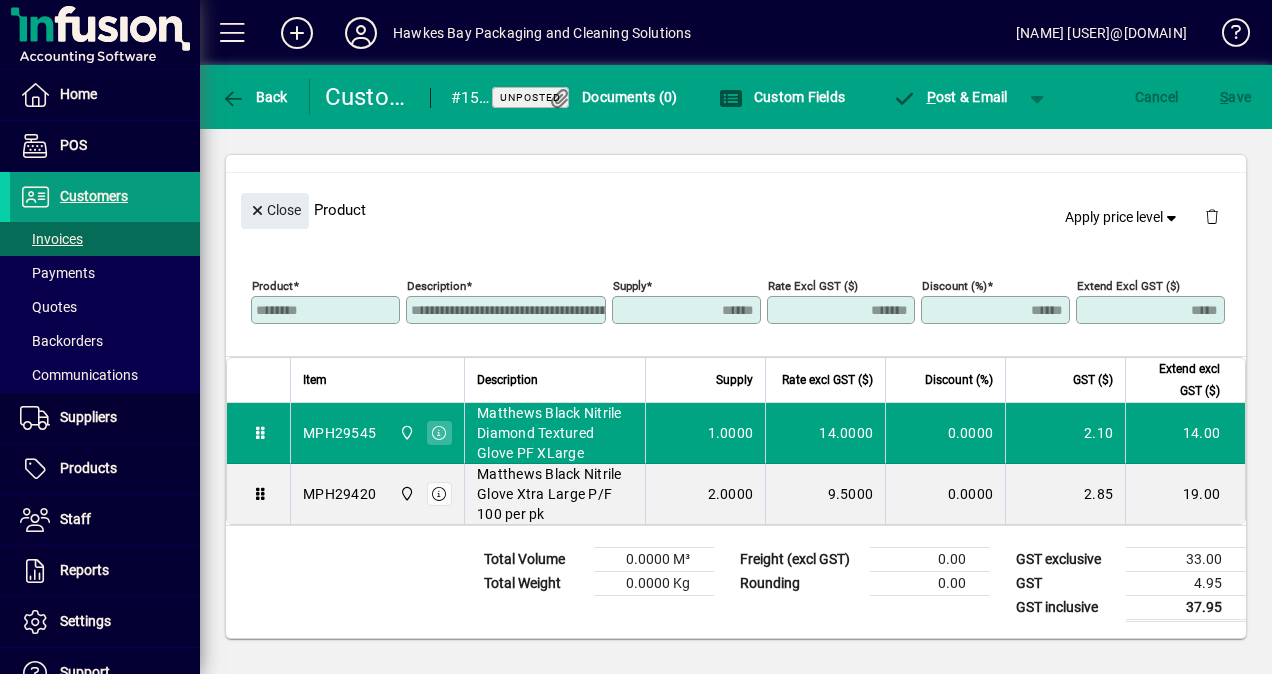 type on "*****" 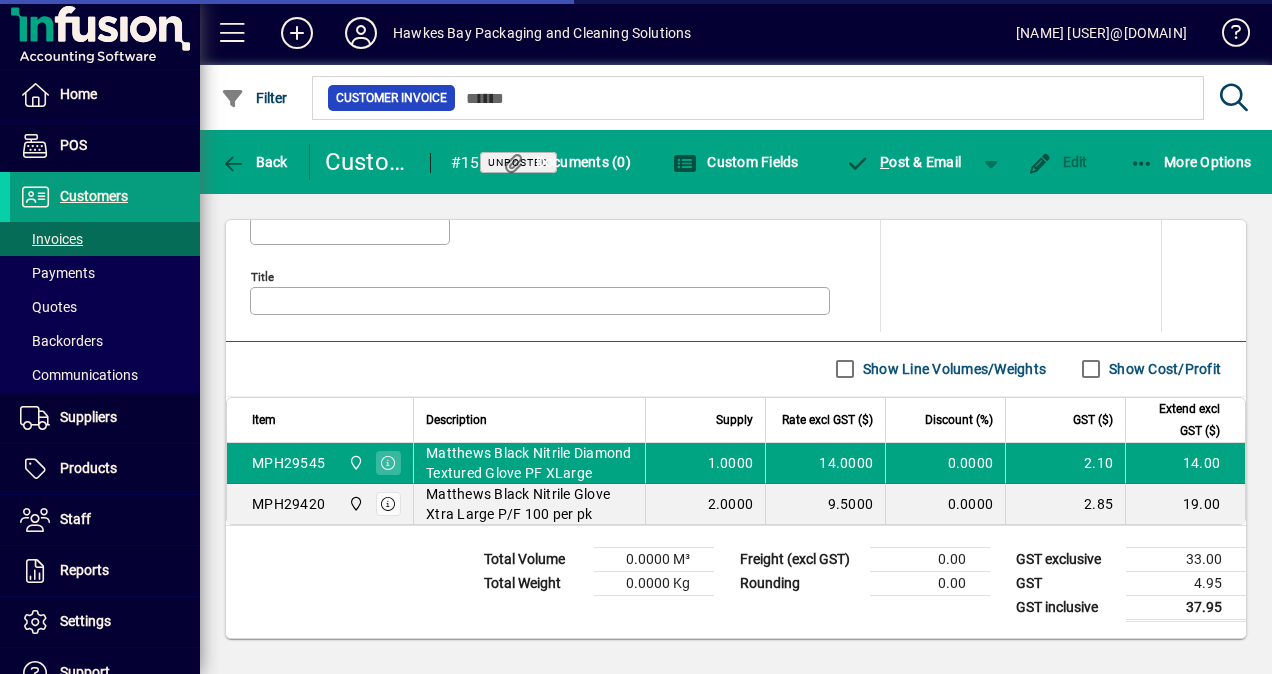 scroll, scrollTop: 1010, scrollLeft: 0, axis: vertical 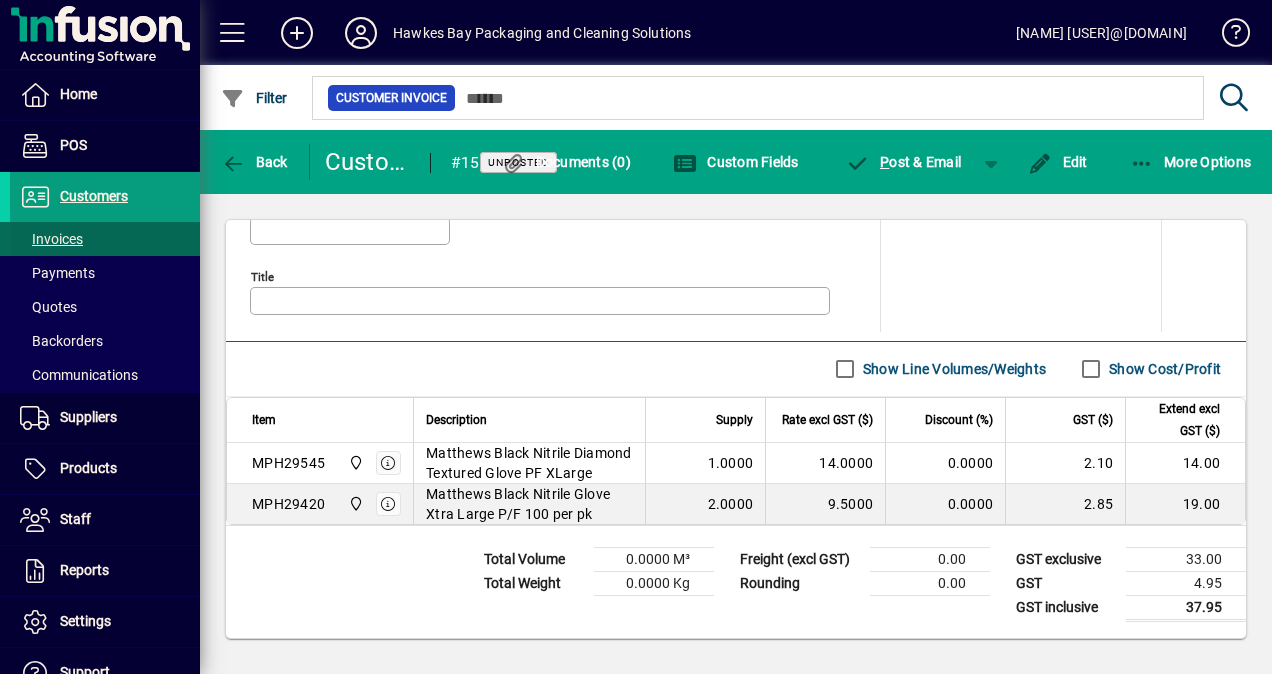 click on "Invoices" at bounding box center [51, 239] 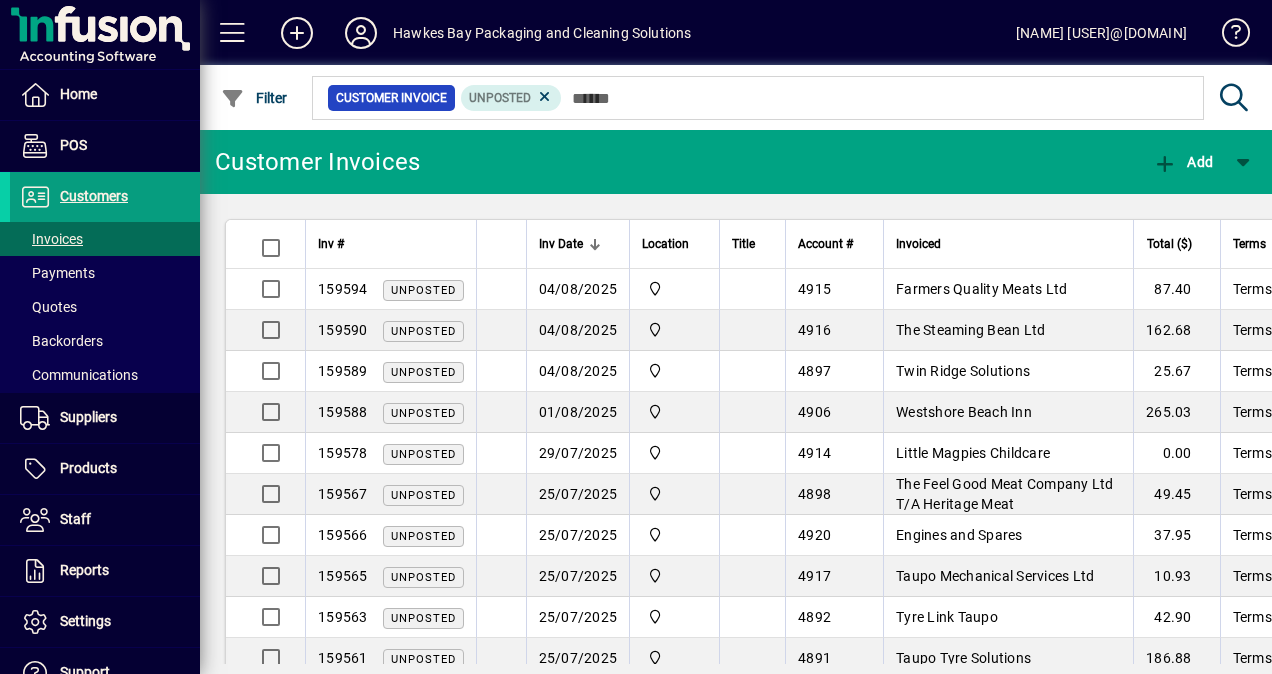 drag, startPoint x: 68, startPoint y: 238, endPoint x: 1271, endPoint y: 388, distance: 1212.3156 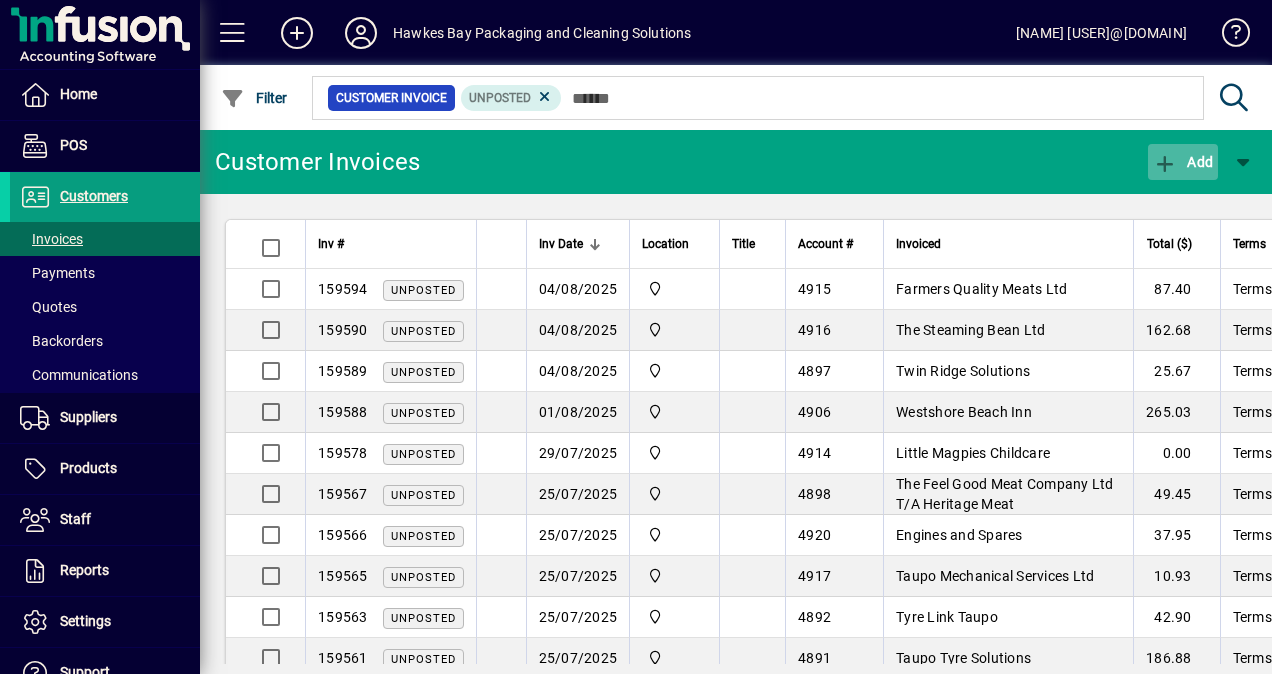 click on "Add" 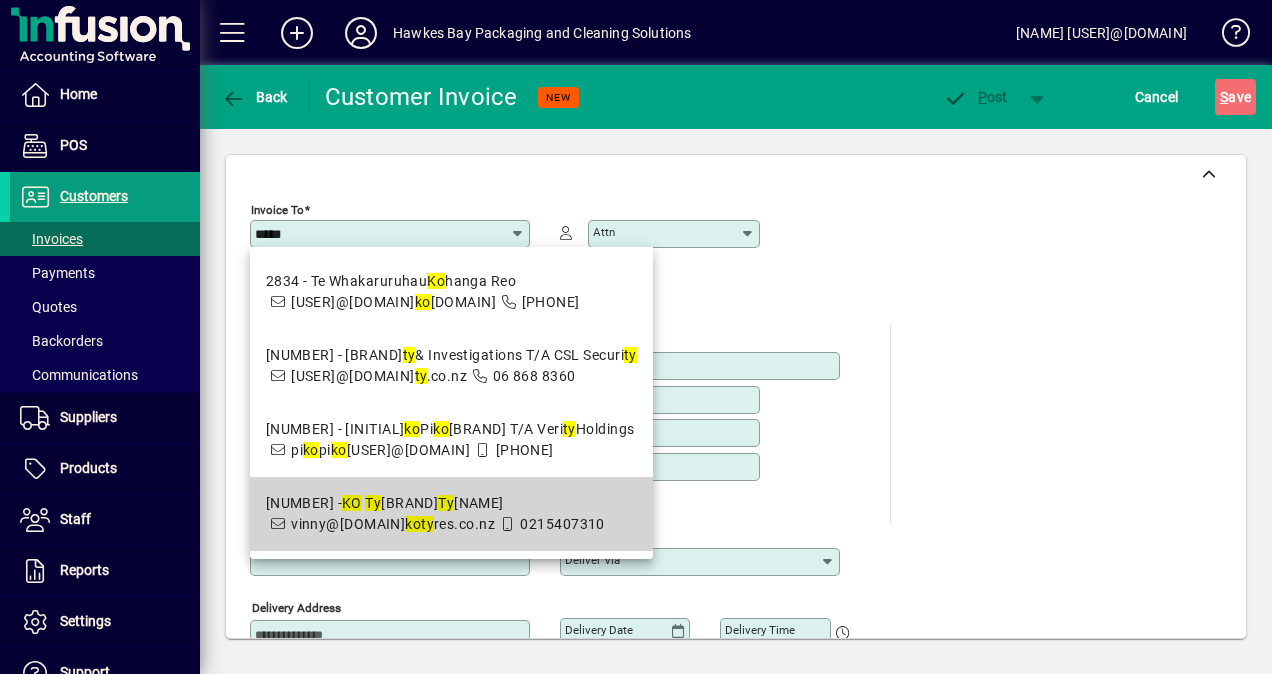click on "[NUMBER] - [BRAND]" at bounding box center (435, 503) 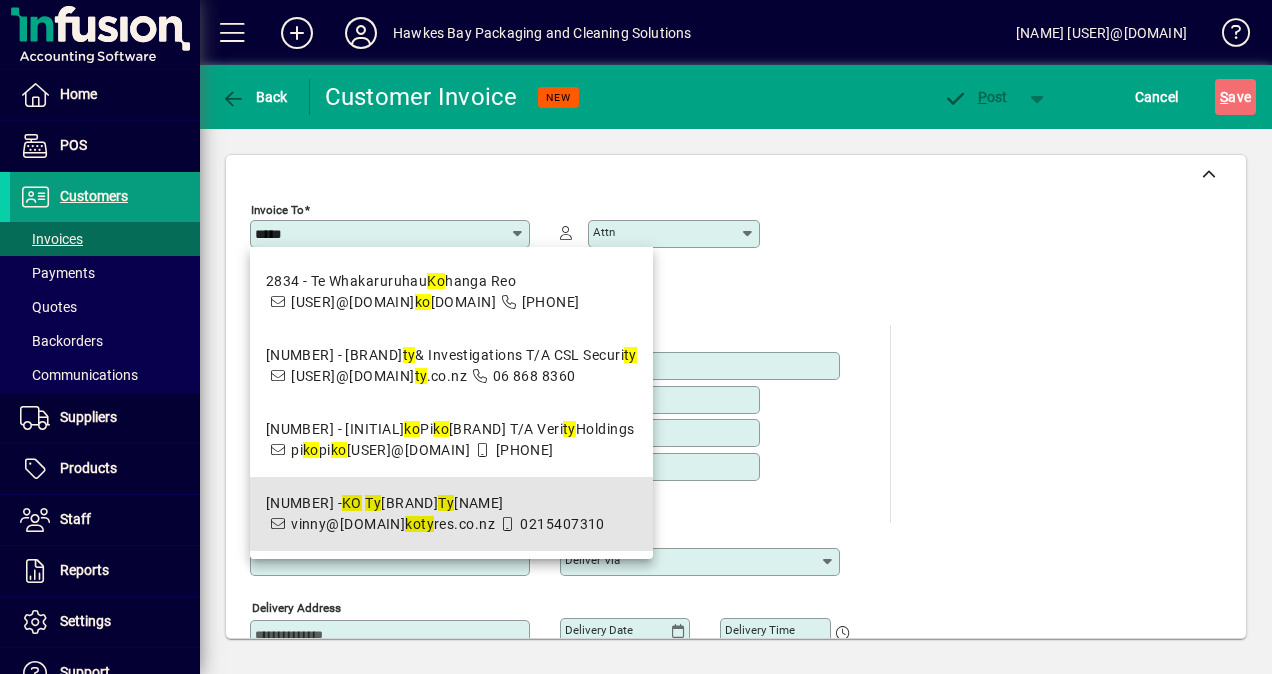 type on "**********" 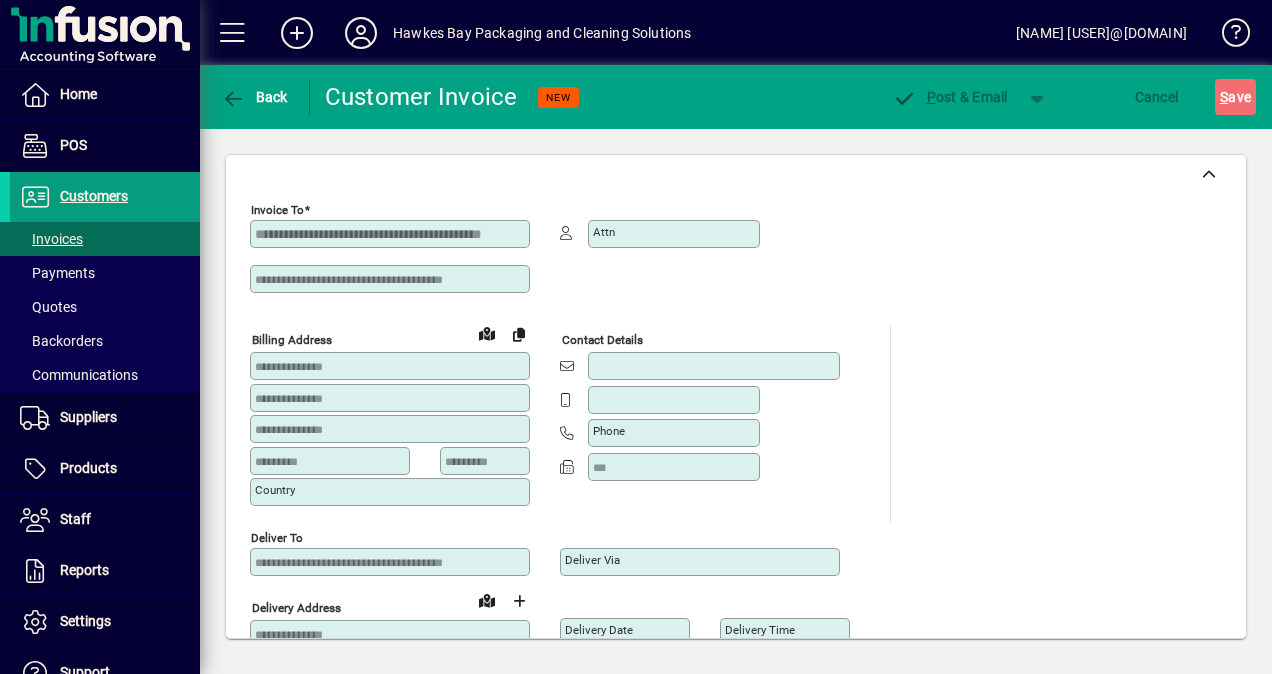 type on "**********" 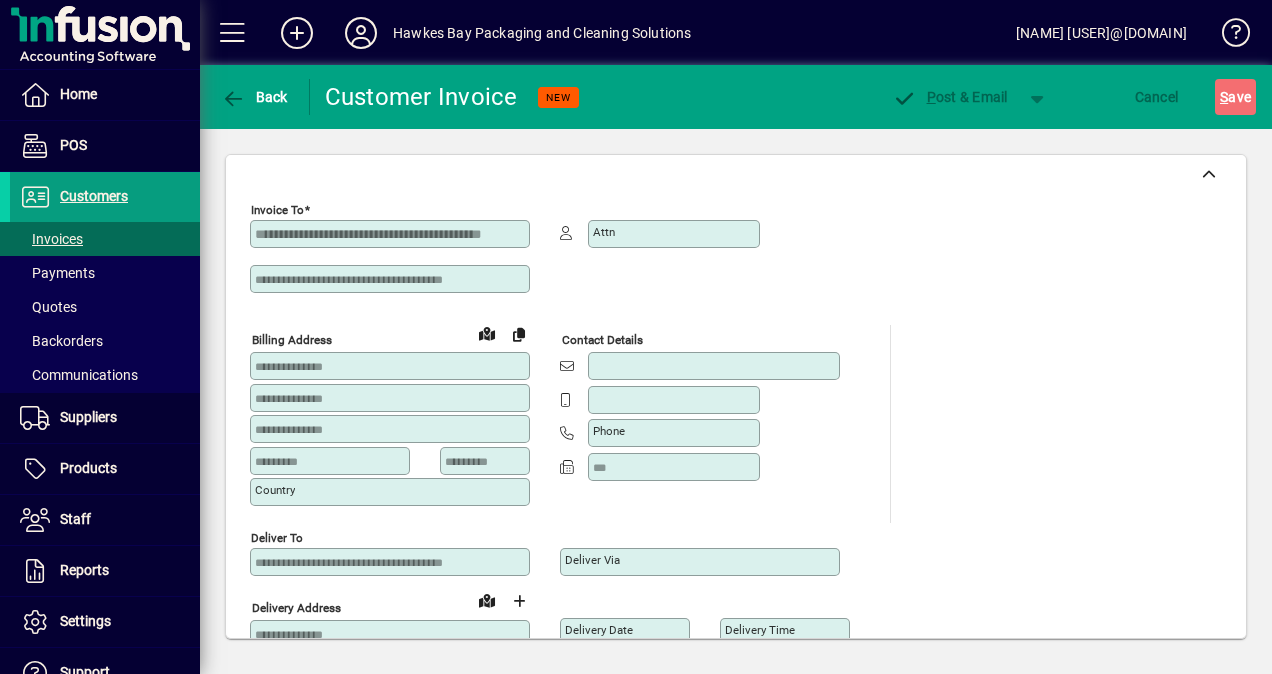 type on "*******" 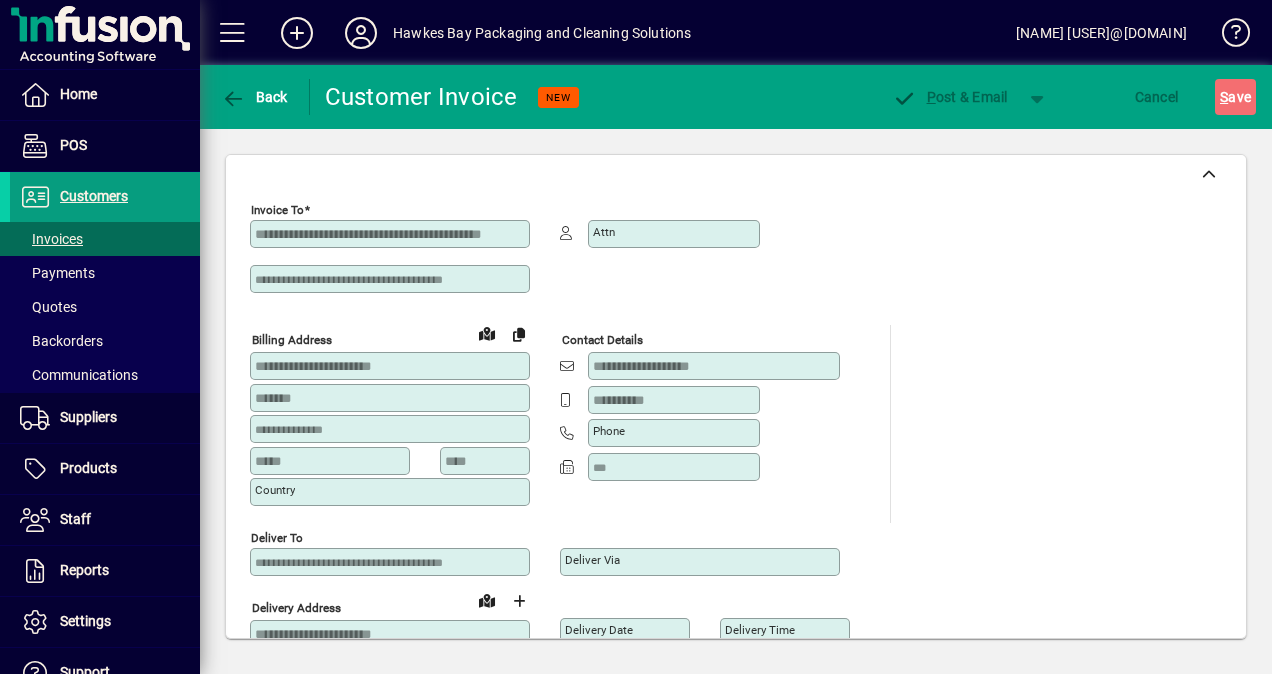 scroll, scrollTop: 0, scrollLeft: 0, axis: both 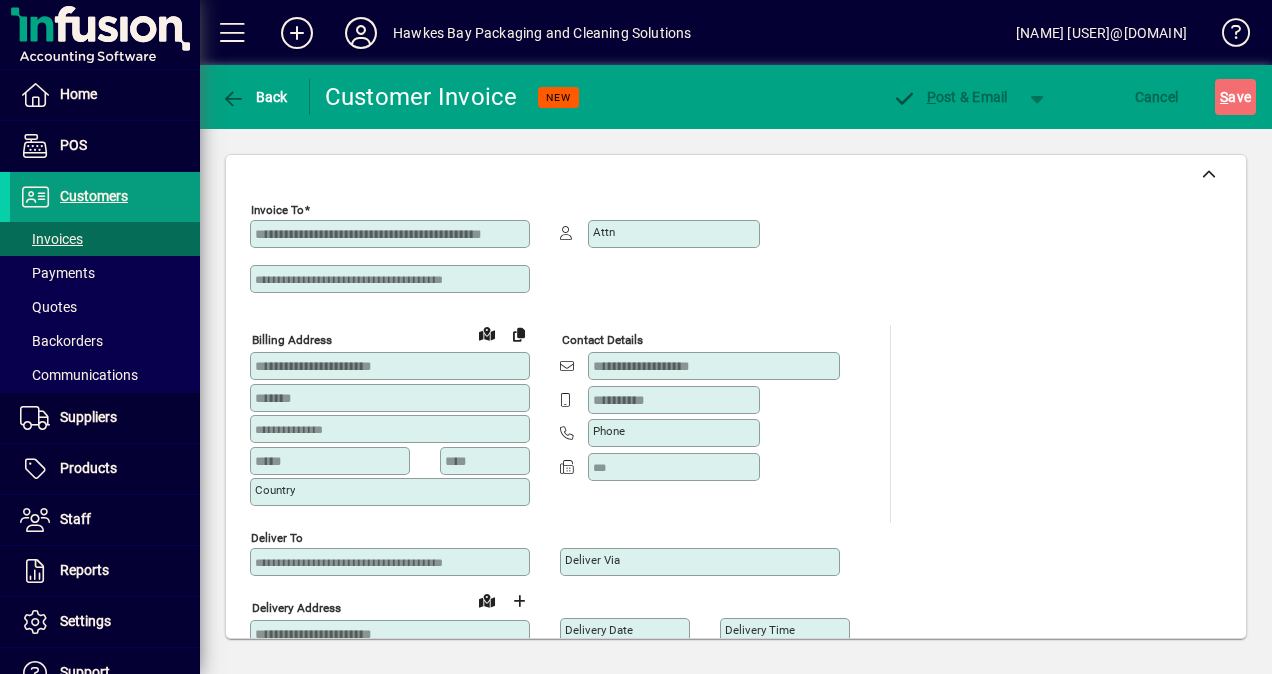 type on "**********" 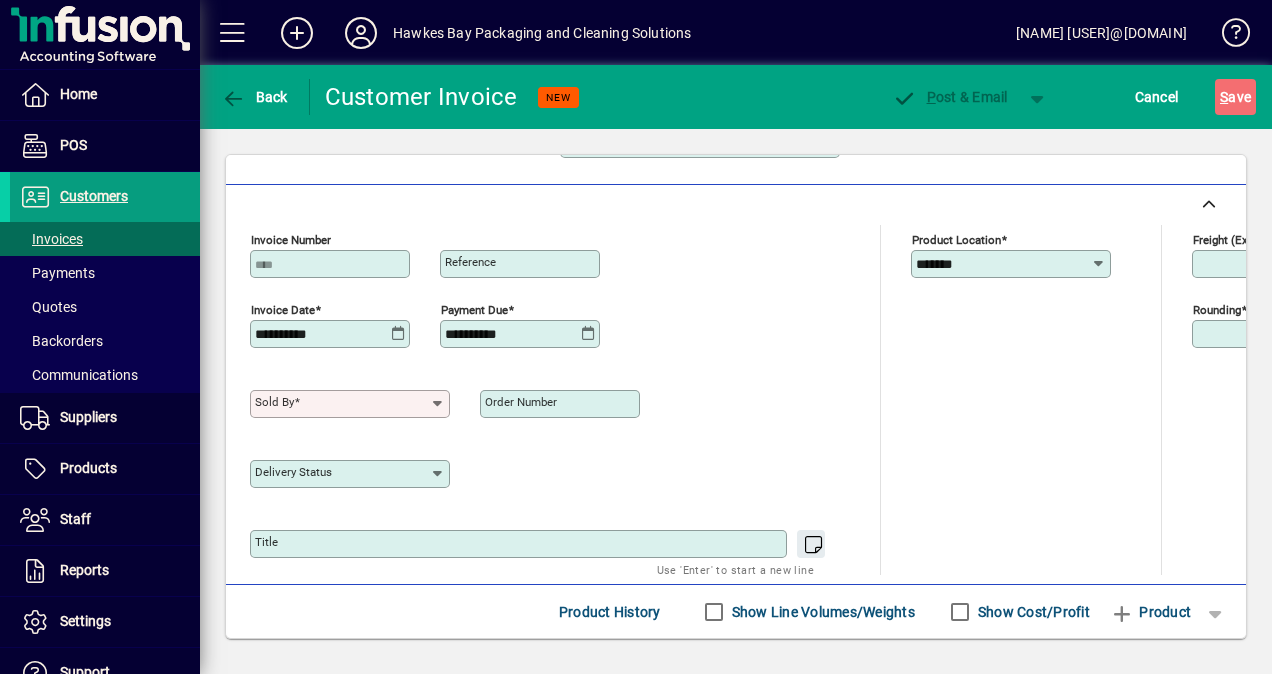 scroll, scrollTop: 700, scrollLeft: 0, axis: vertical 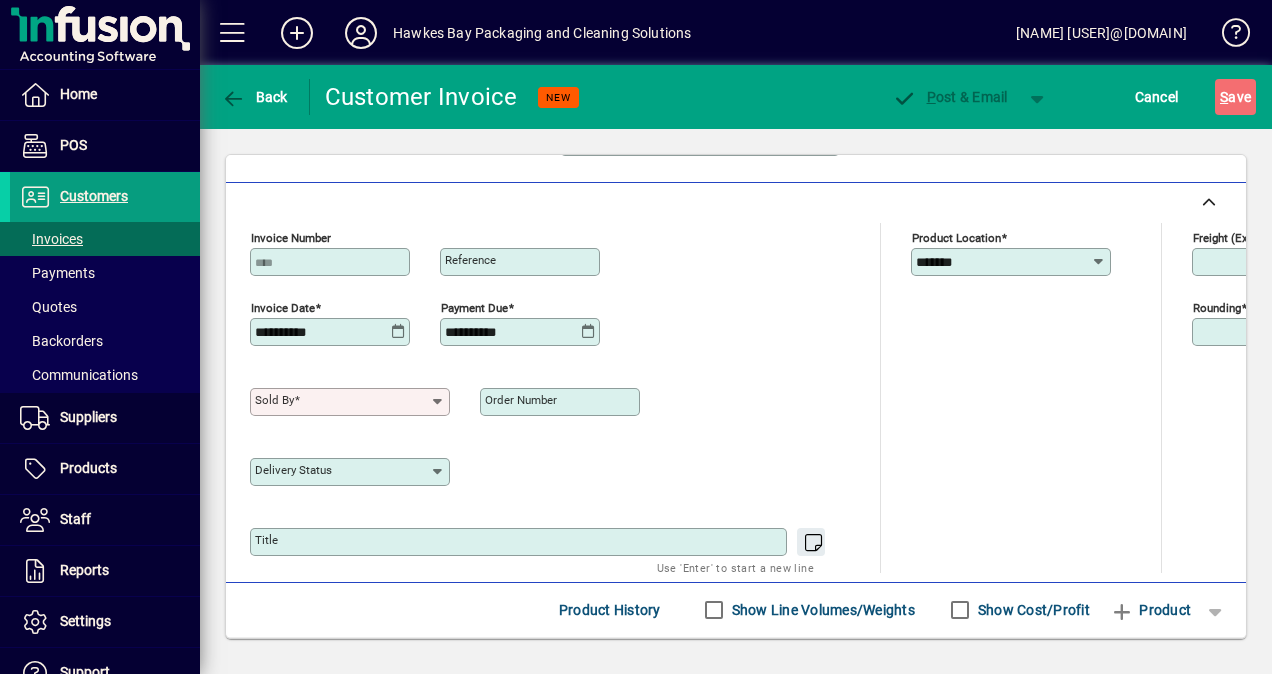 click on "Sold by" at bounding box center [274, 400] 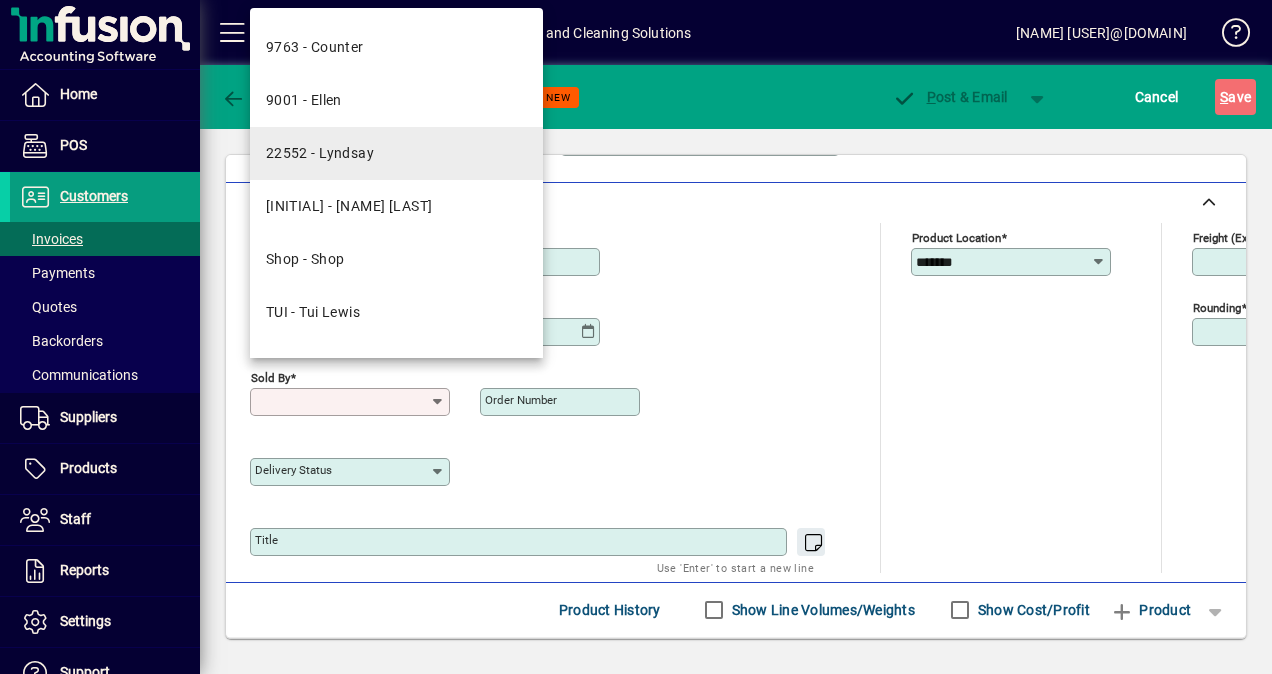 scroll, scrollTop: 196, scrollLeft: 0, axis: vertical 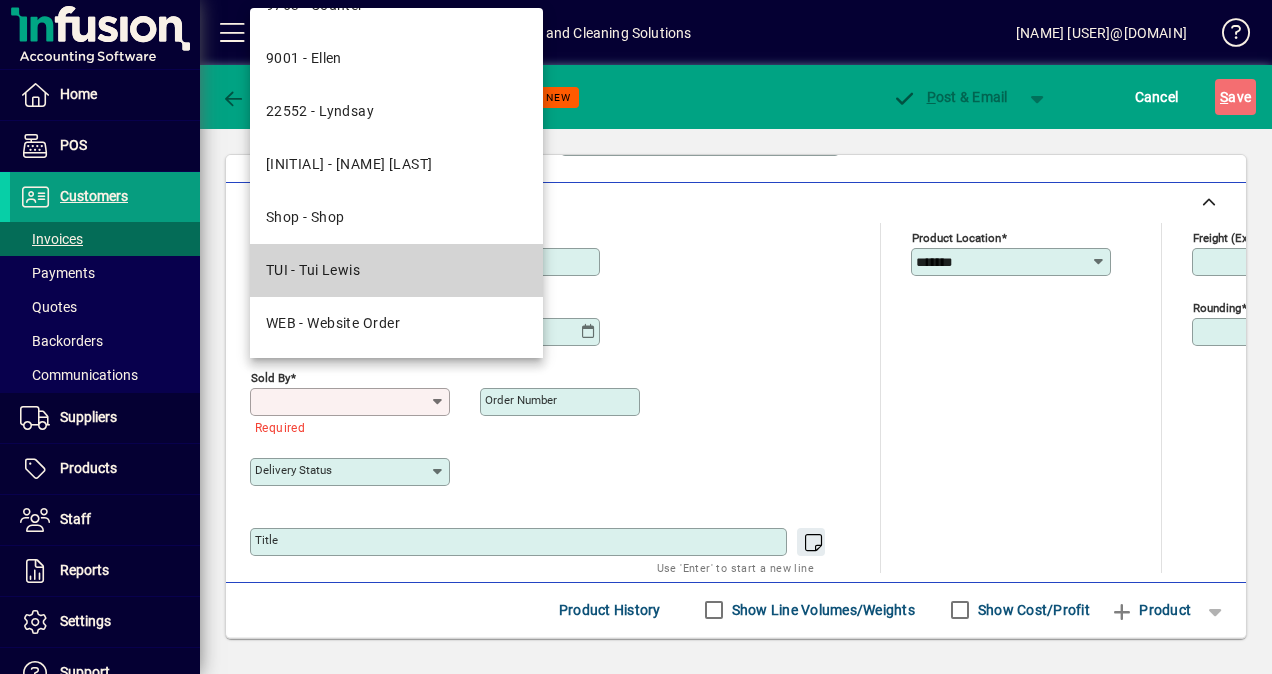 click on "TUI - Tui Lewis" at bounding box center (313, 270) 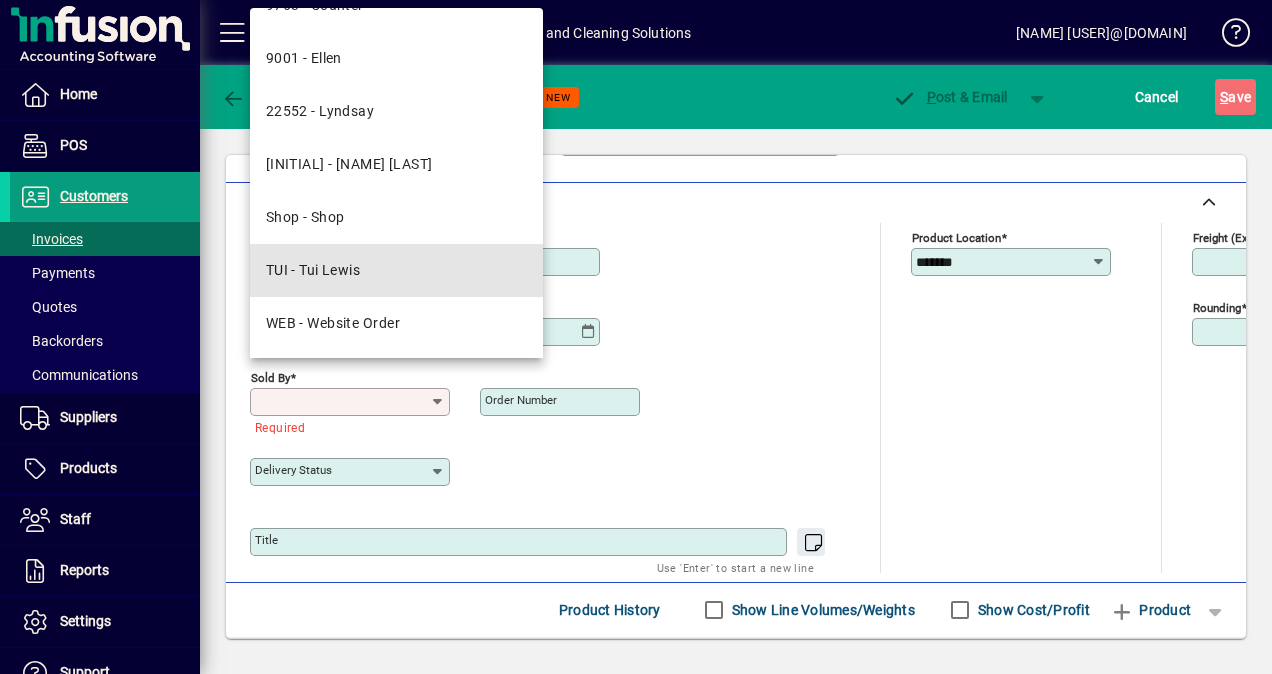 type on "**********" 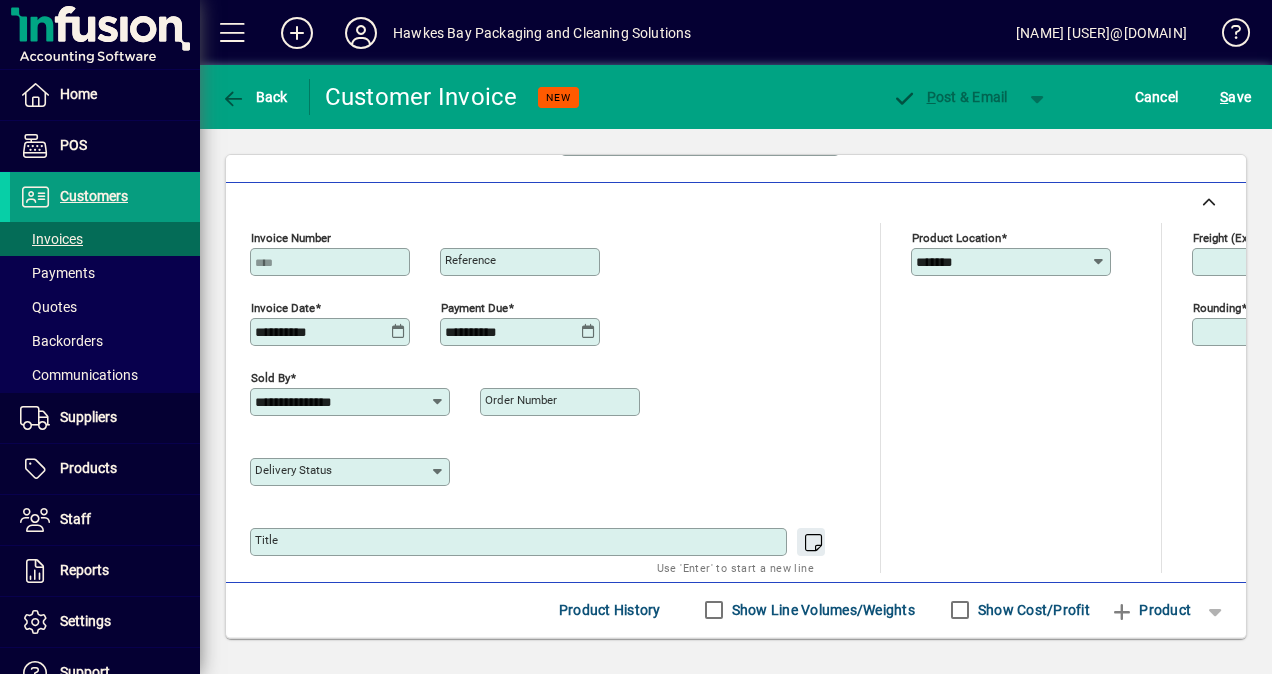 scroll, scrollTop: 858, scrollLeft: 0, axis: vertical 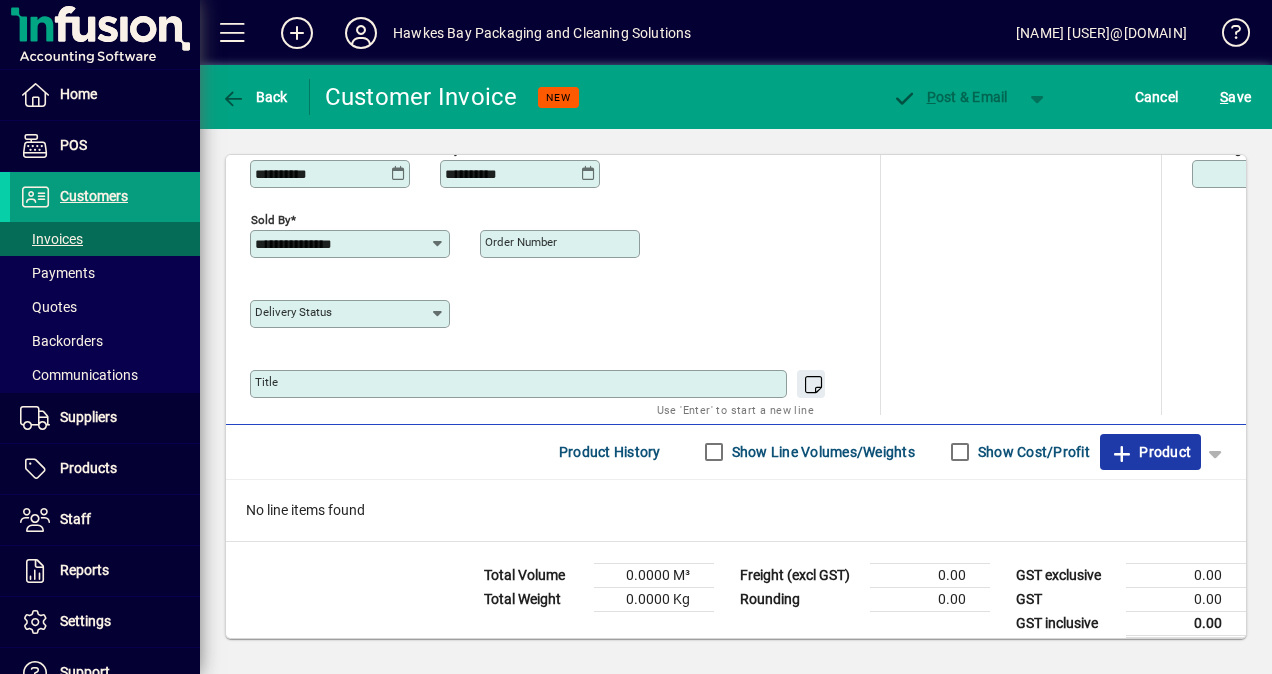 click on "Product" 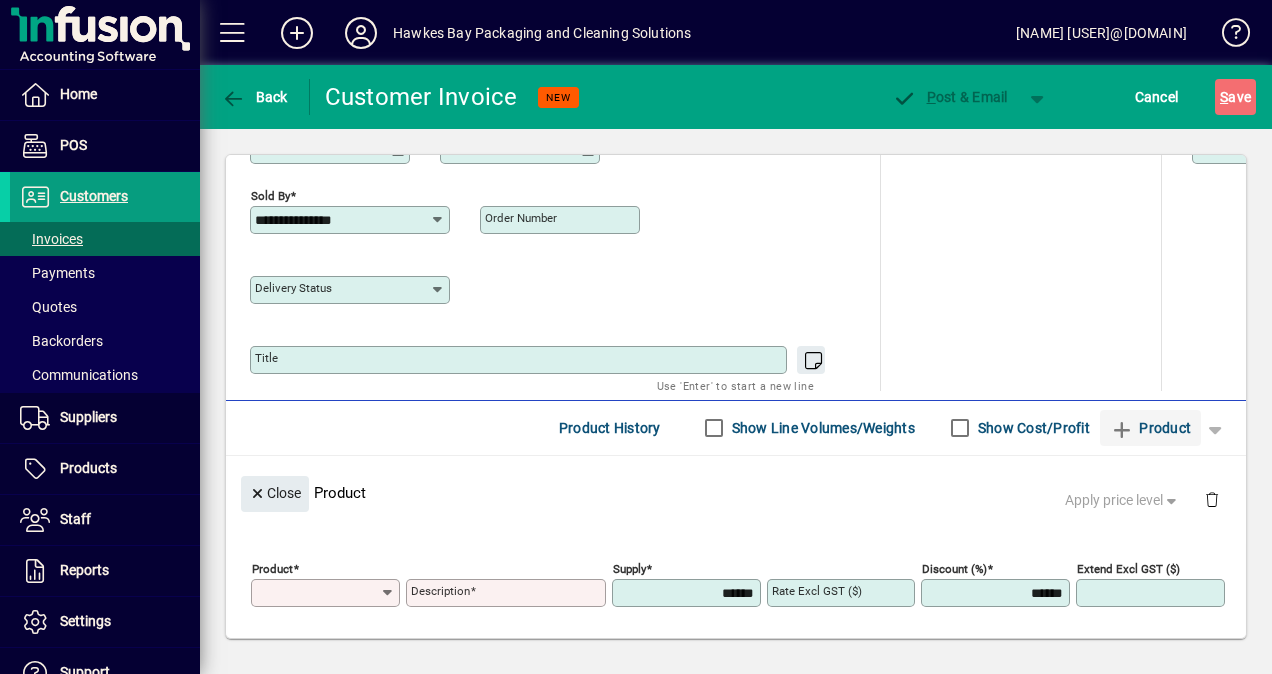 scroll, scrollTop: 207, scrollLeft: 0, axis: vertical 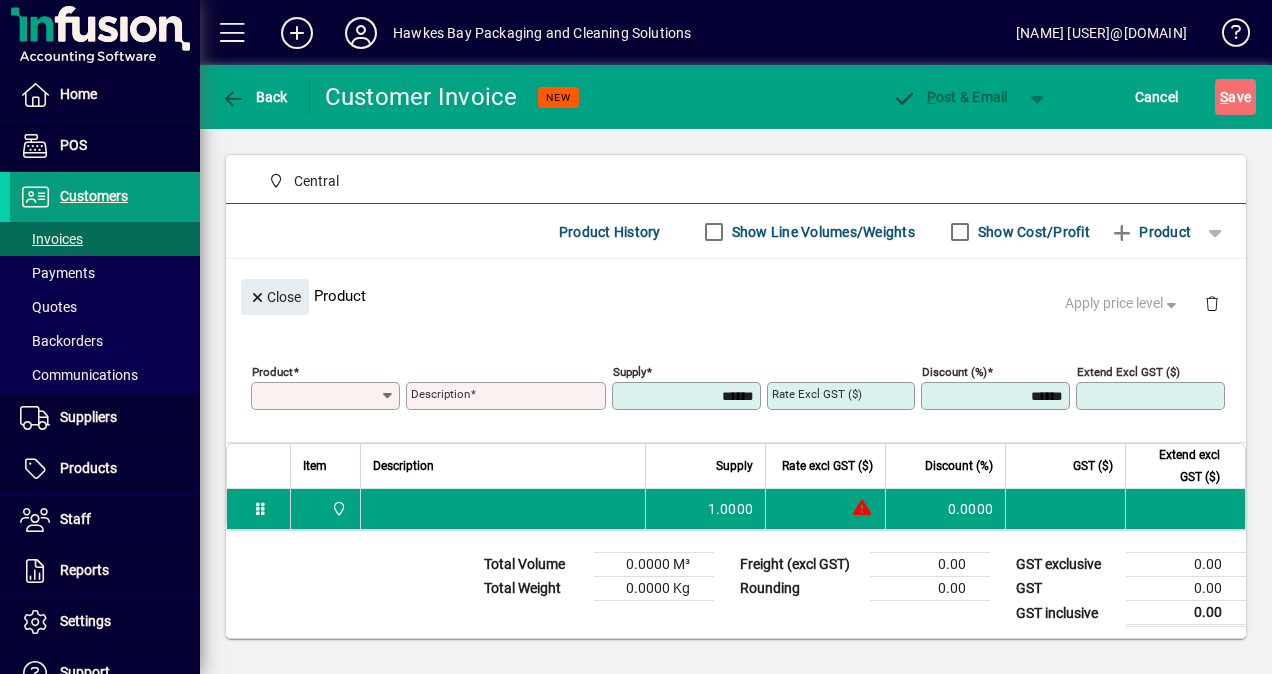 click on "Product" at bounding box center [318, 396] 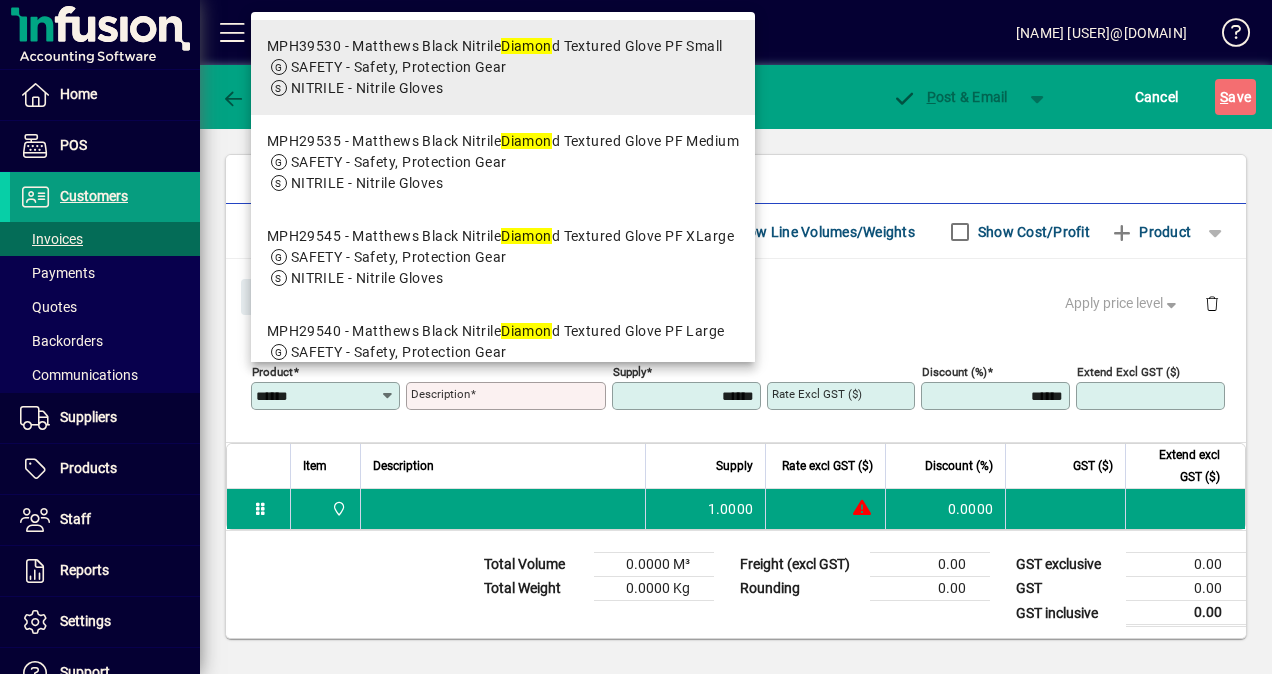 click on "SAFETY - Safety, Protection Gear" at bounding box center [399, 67] 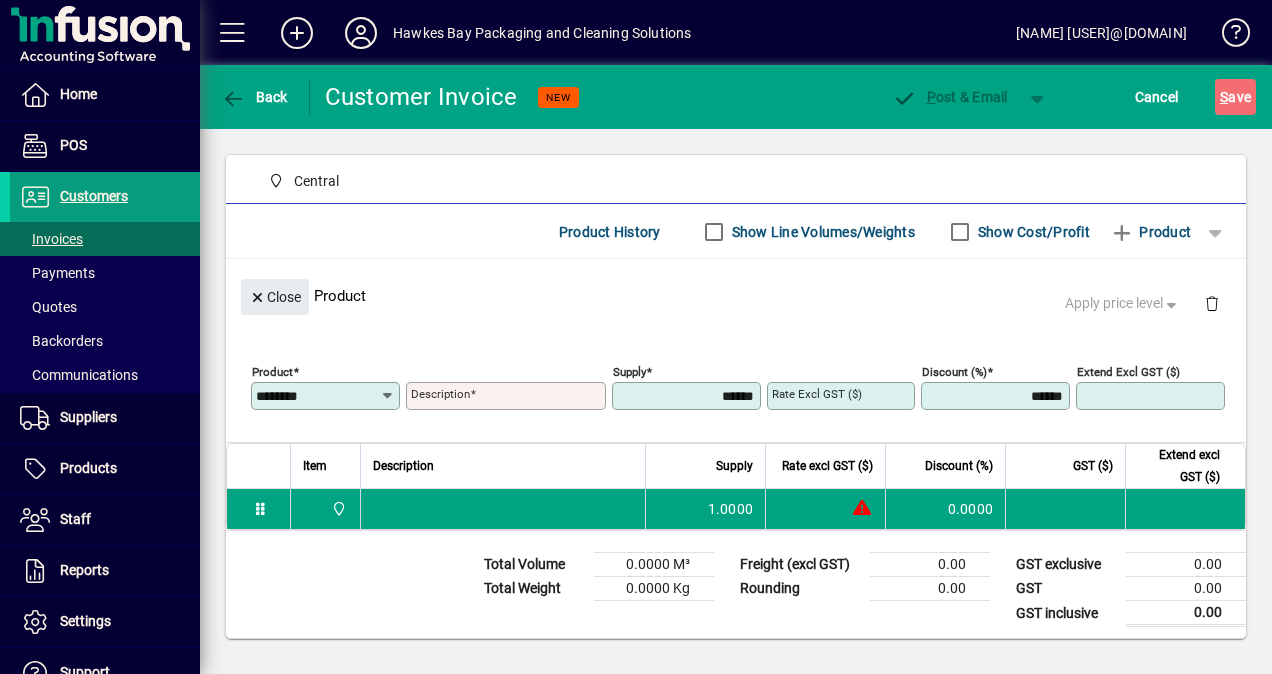 type on "**********" 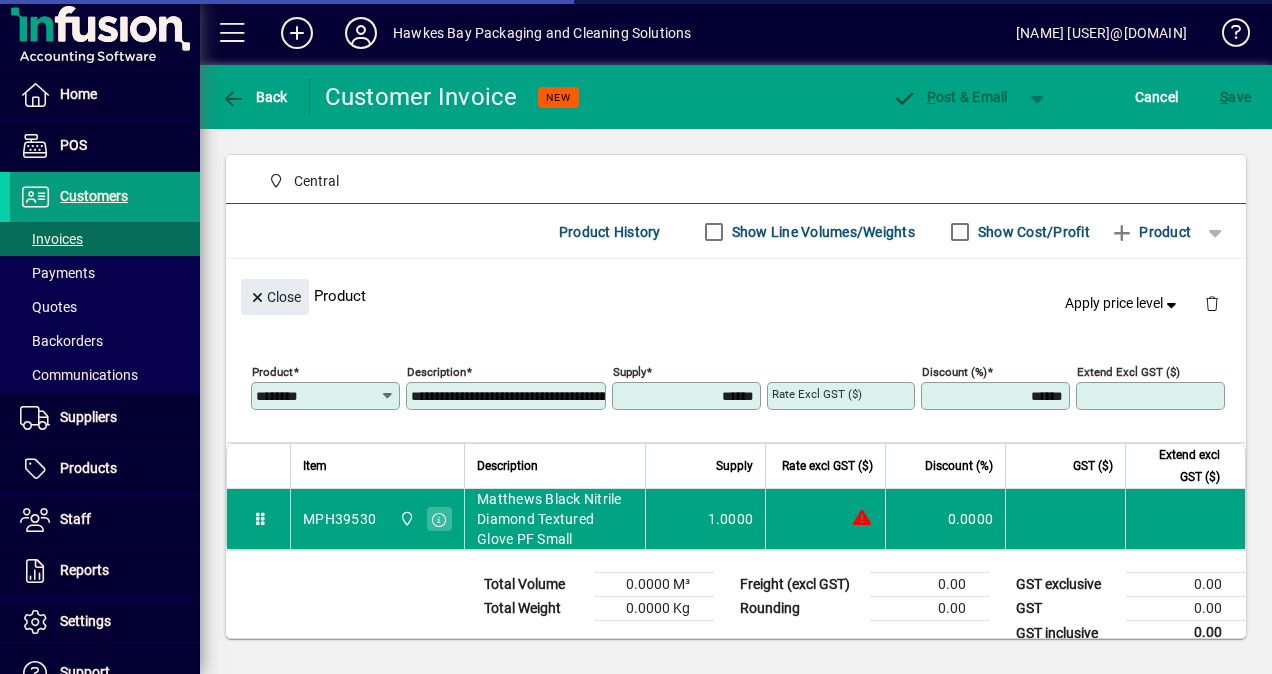 type on "*******" 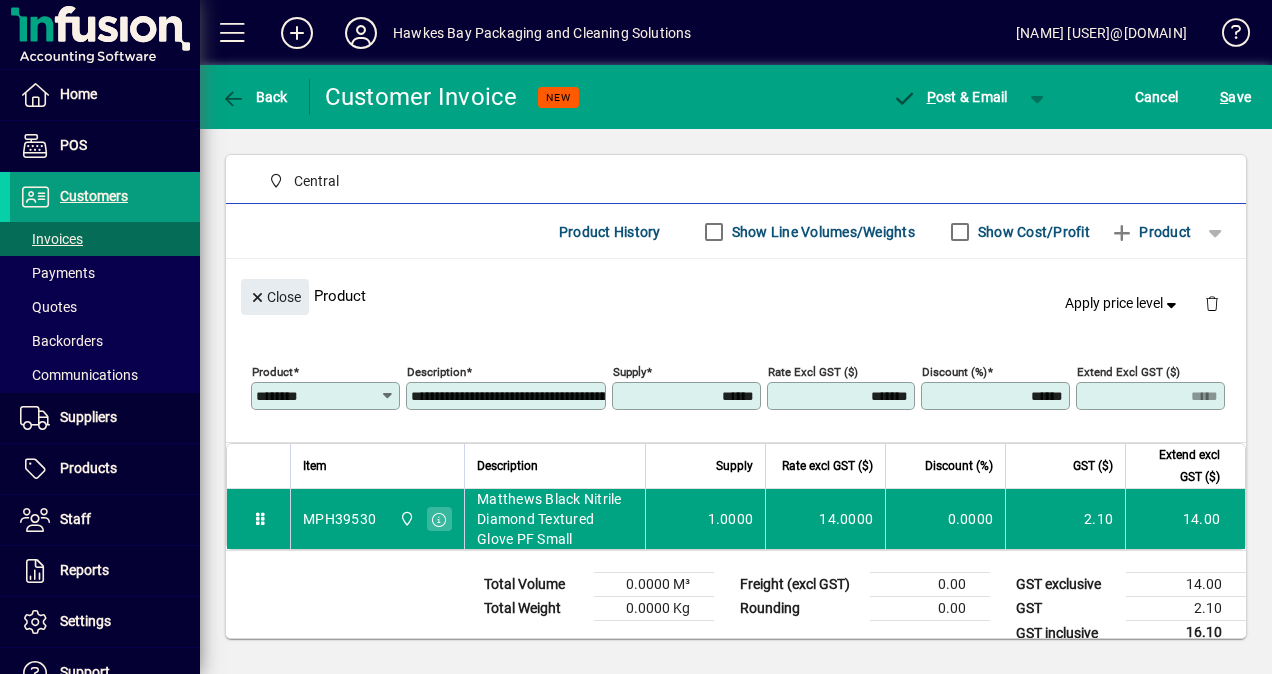 click on "******" at bounding box center [688, 396] 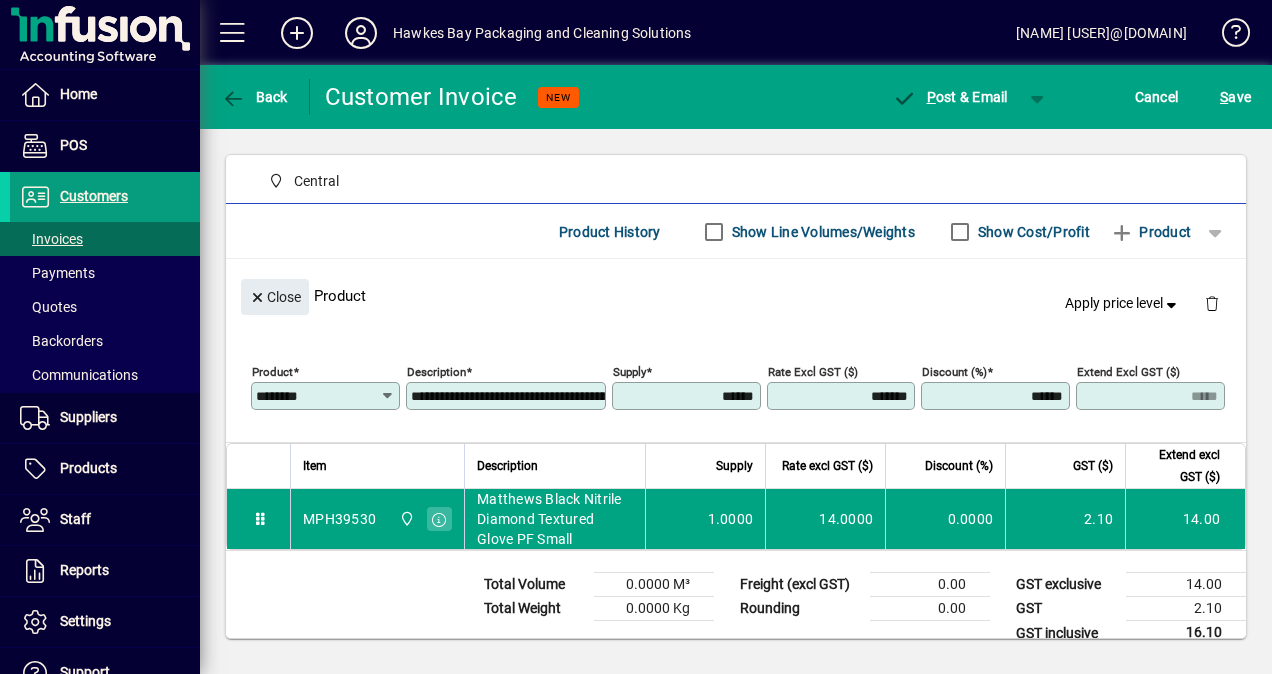 click on "******" at bounding box center (688, 396) 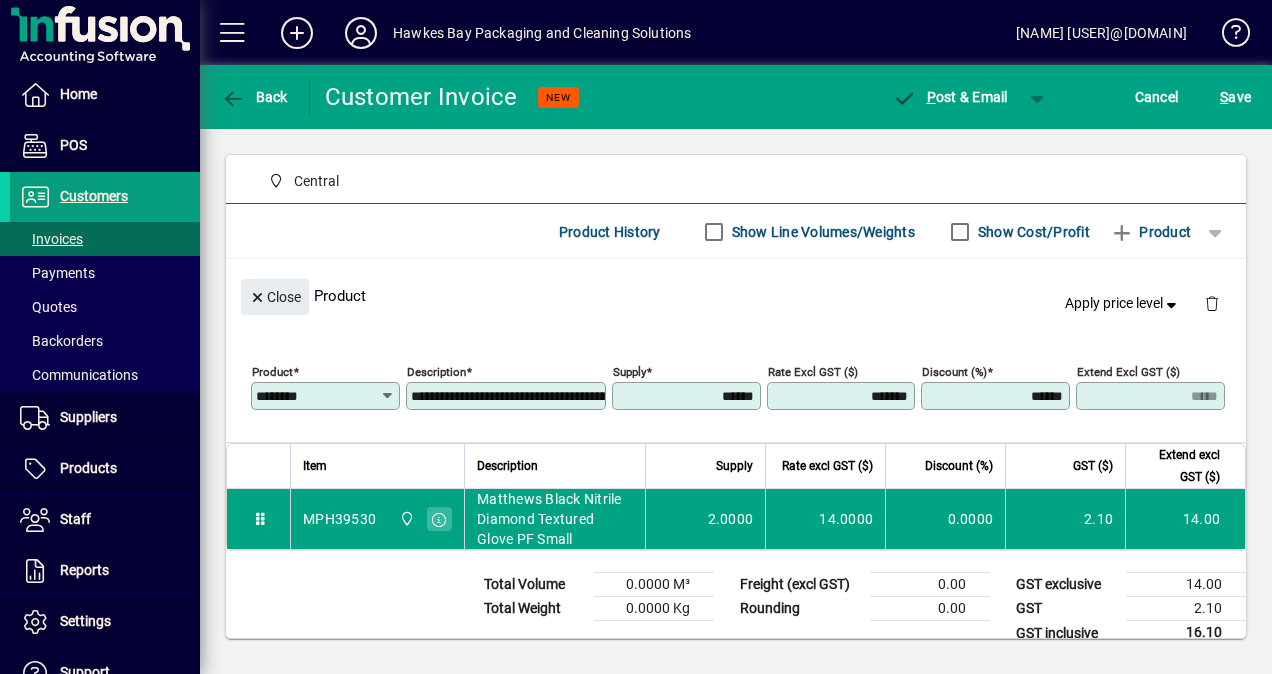 type on "******" 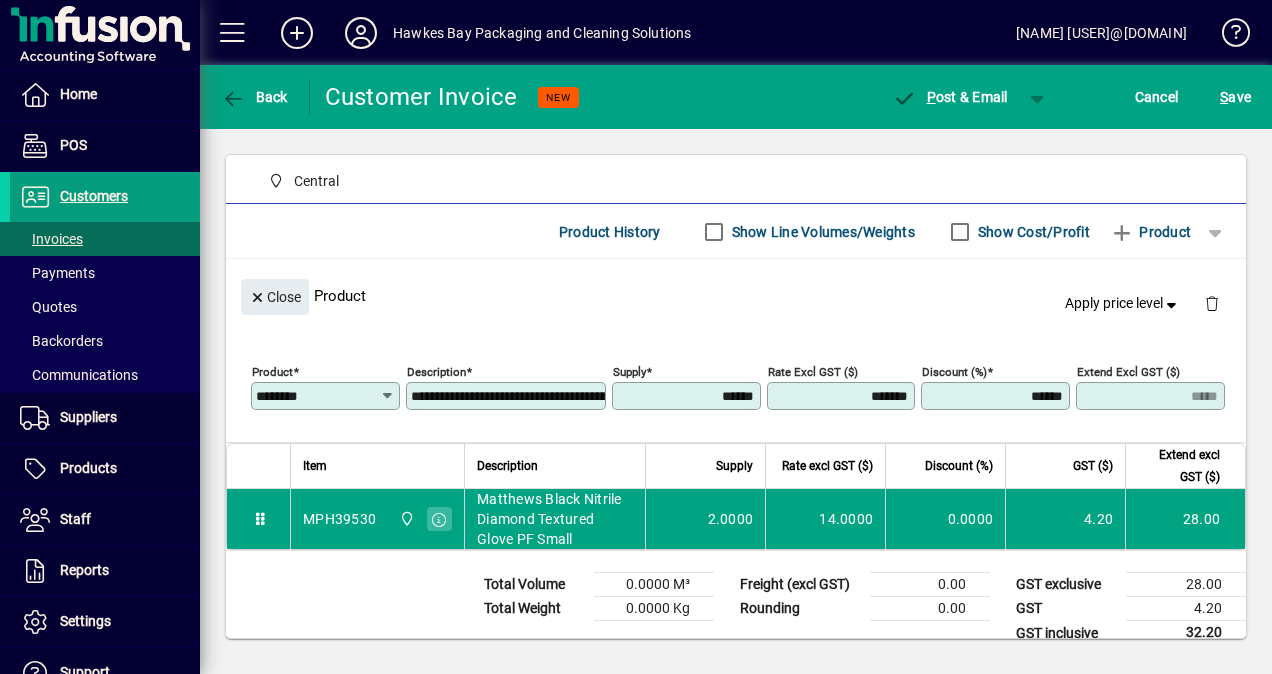 type on "*****" 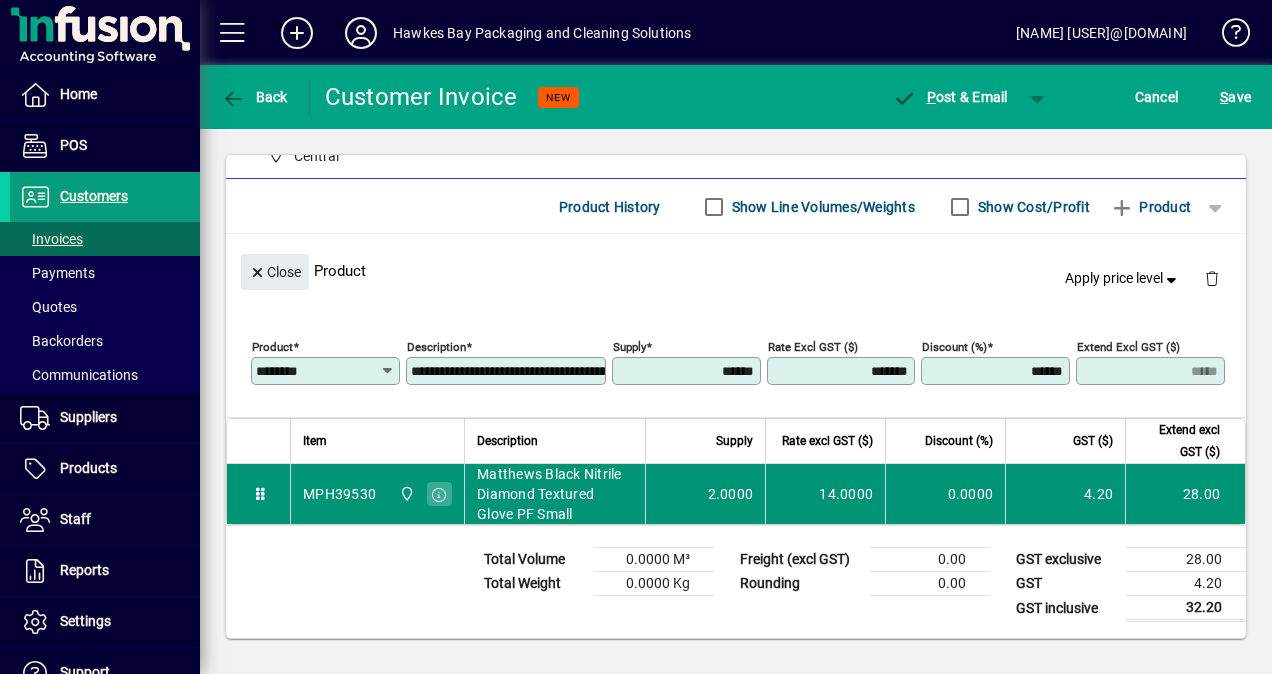 scroll, scrollTop: 247, scrollLeft: 0, axis: vertical 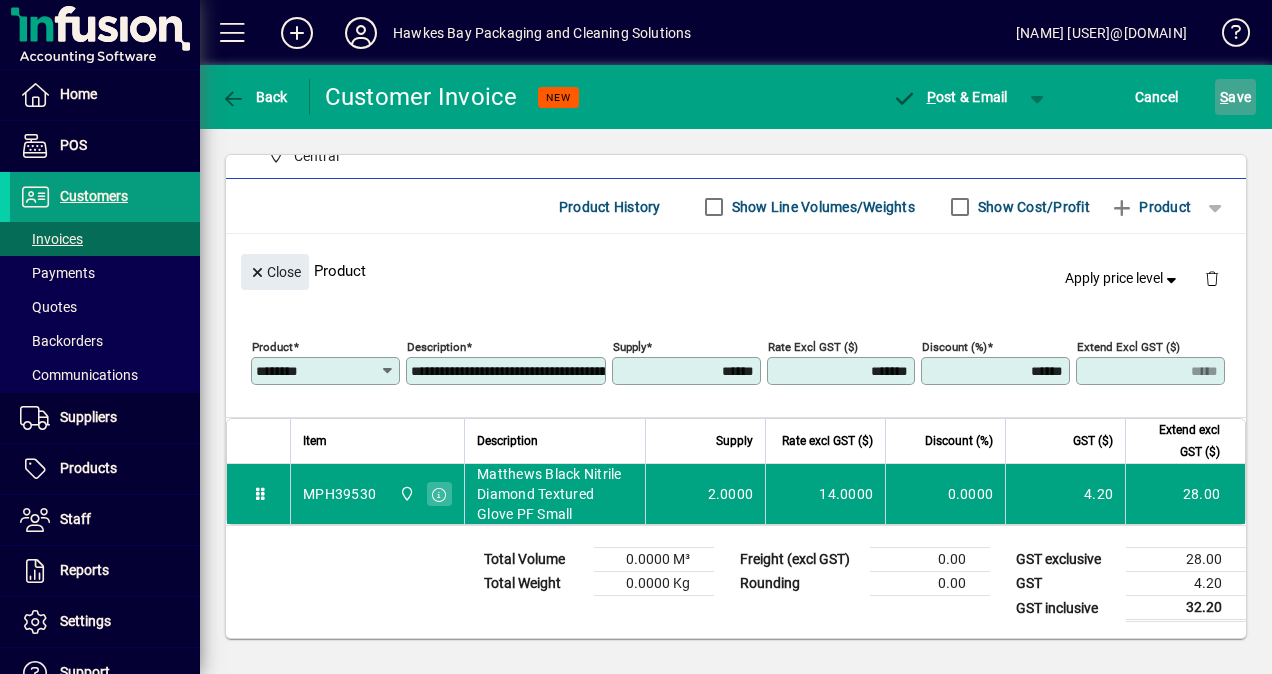 click on "S" 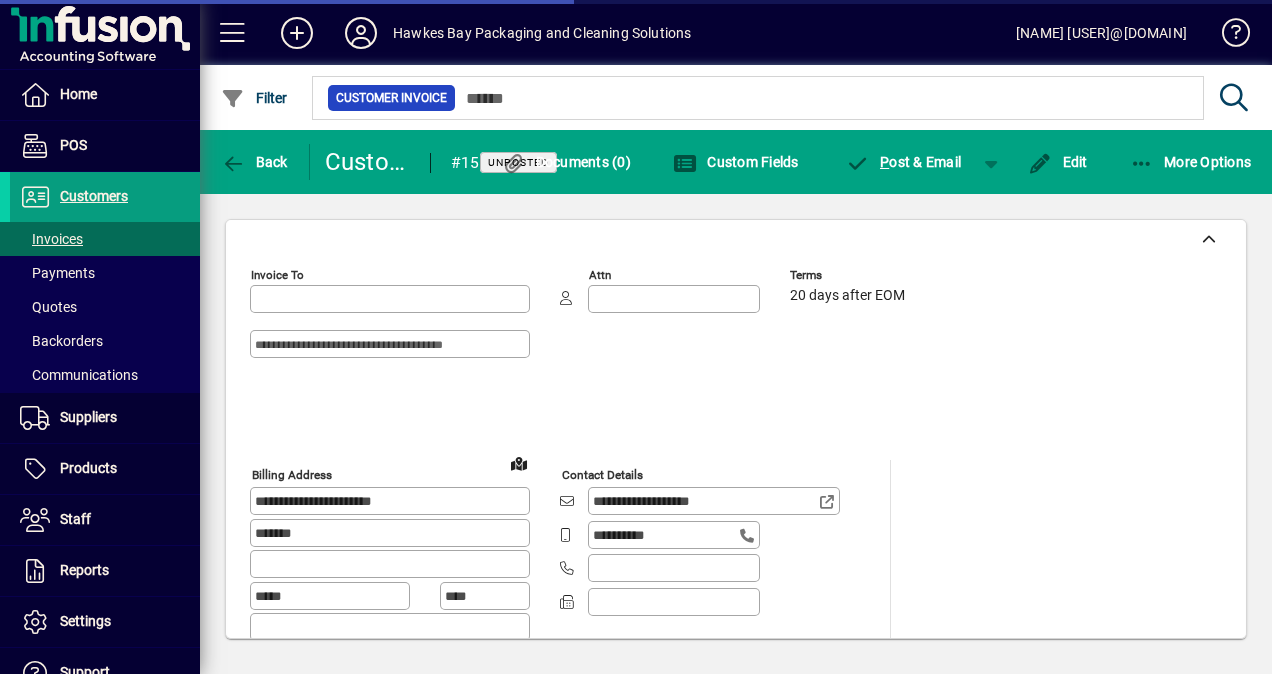 type on "**********" 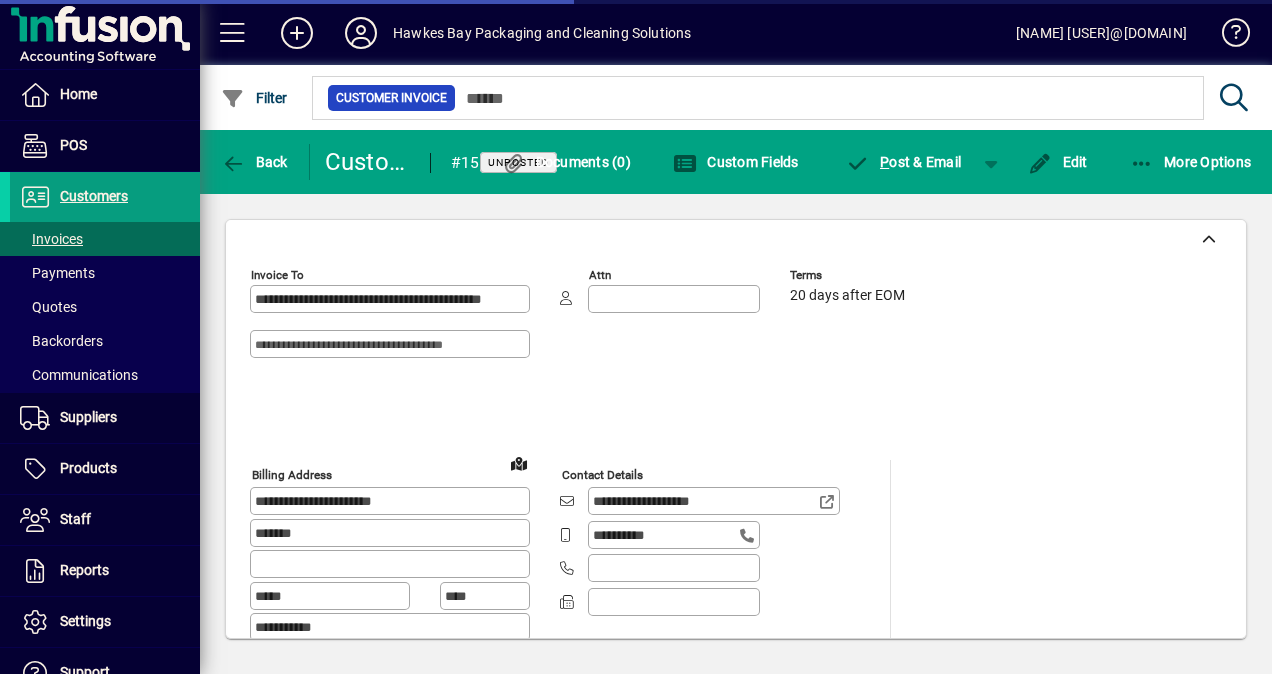 type on "**********" 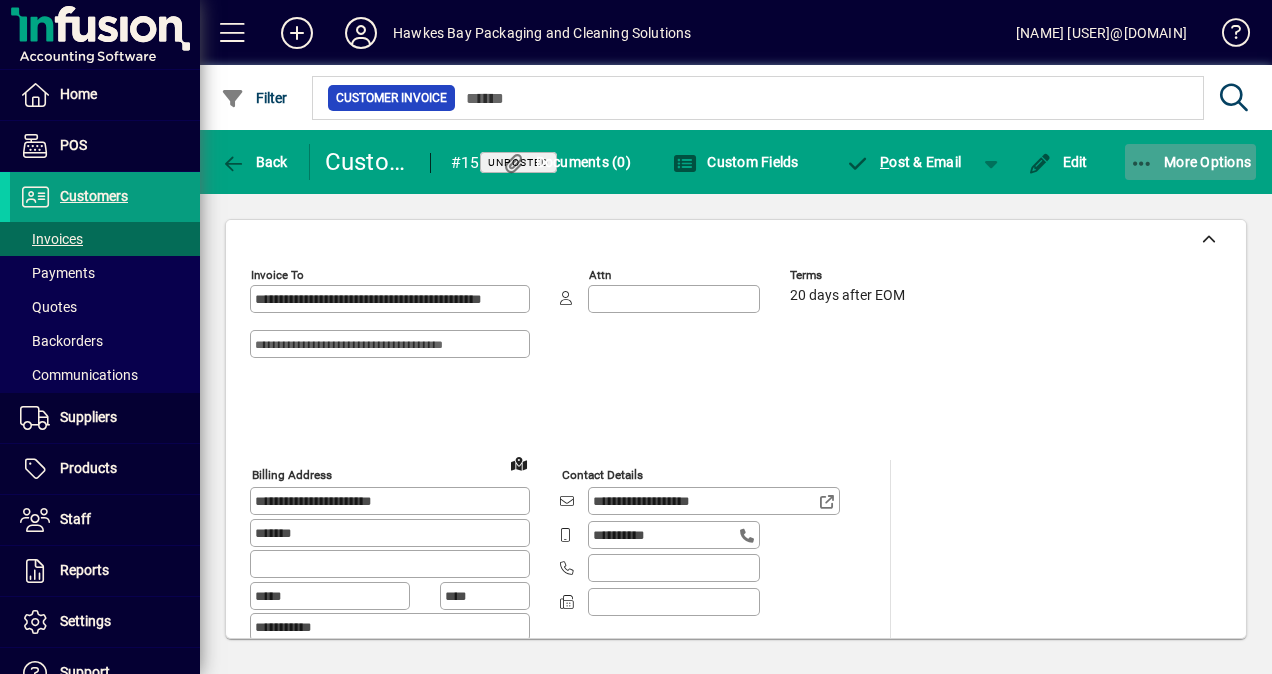 click 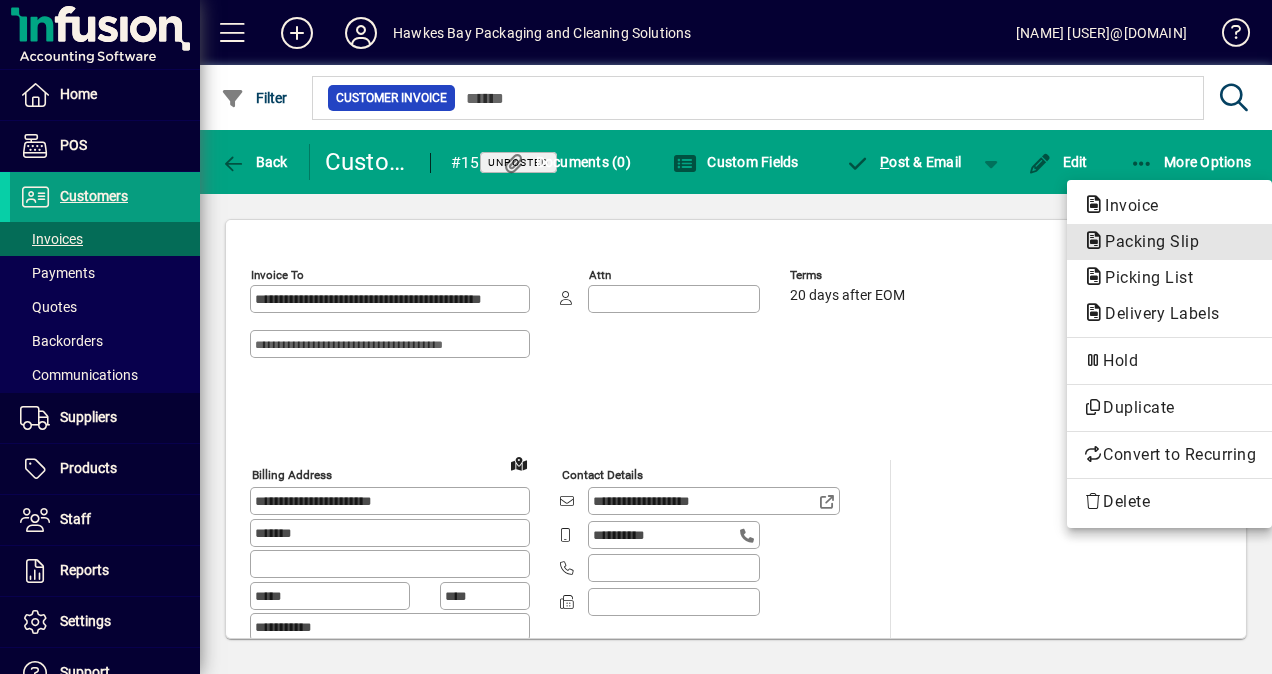 click on "Packing Slip" 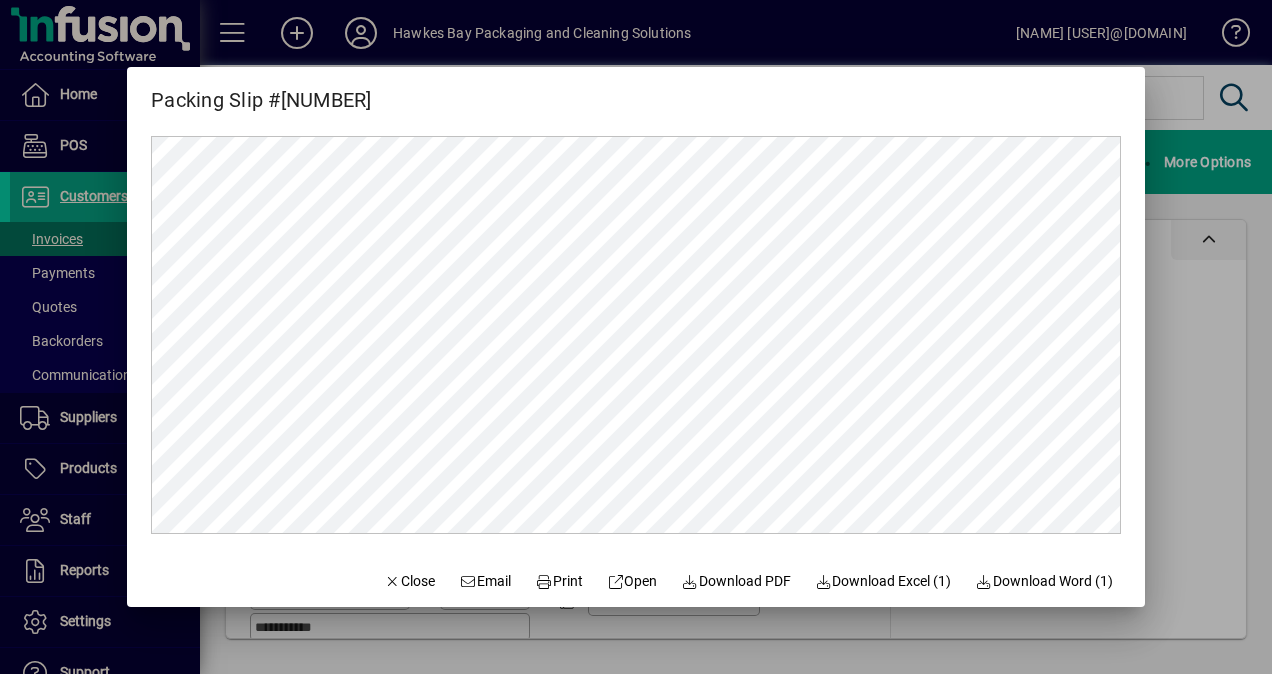 scroll, scrollTop: 0, scrollLeft: 0, axis: both 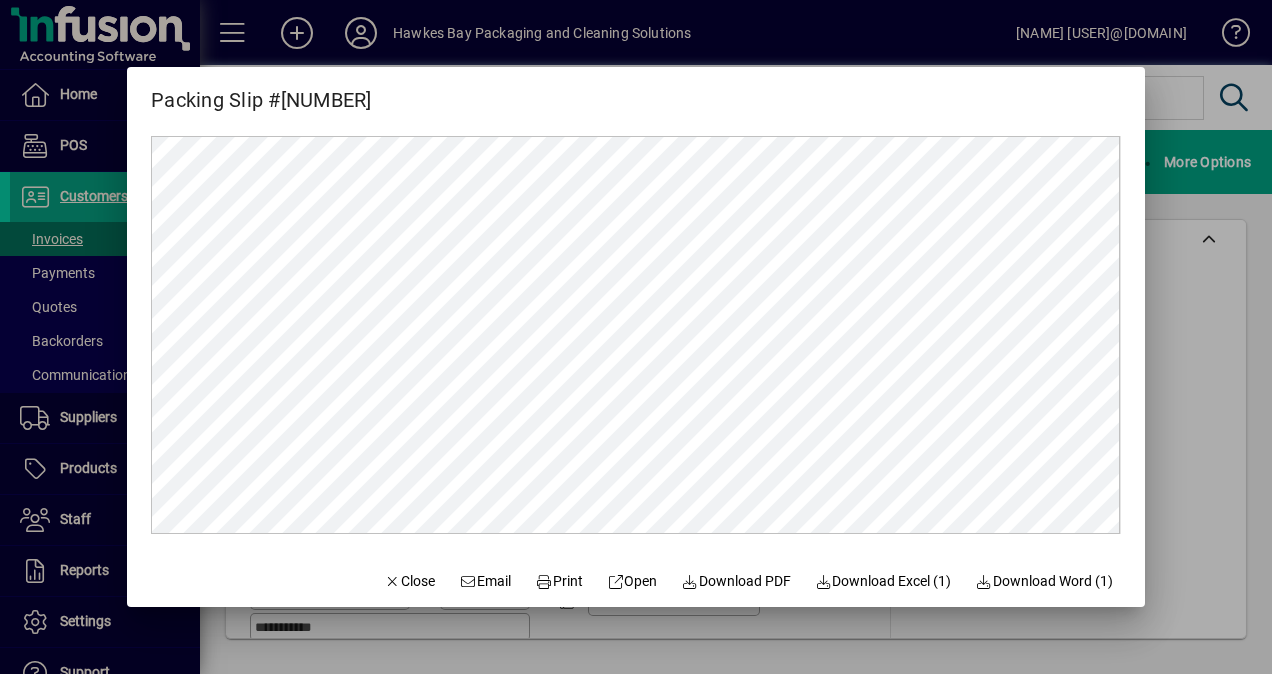 drag, startPoint x: 552, startPoint y: 578, endPoint x: 842, endPoint y: 618, distance: 292.74564 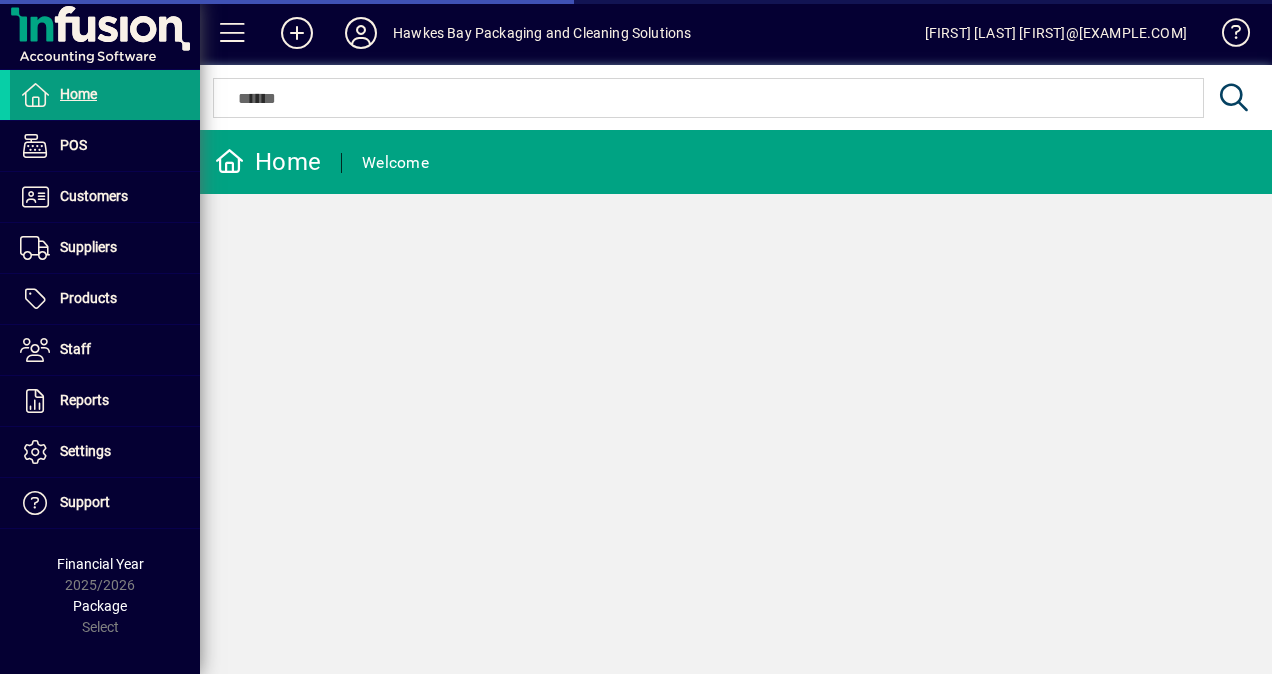 scroll, scrollTop: 0, scrollLeft: 0, axis: both 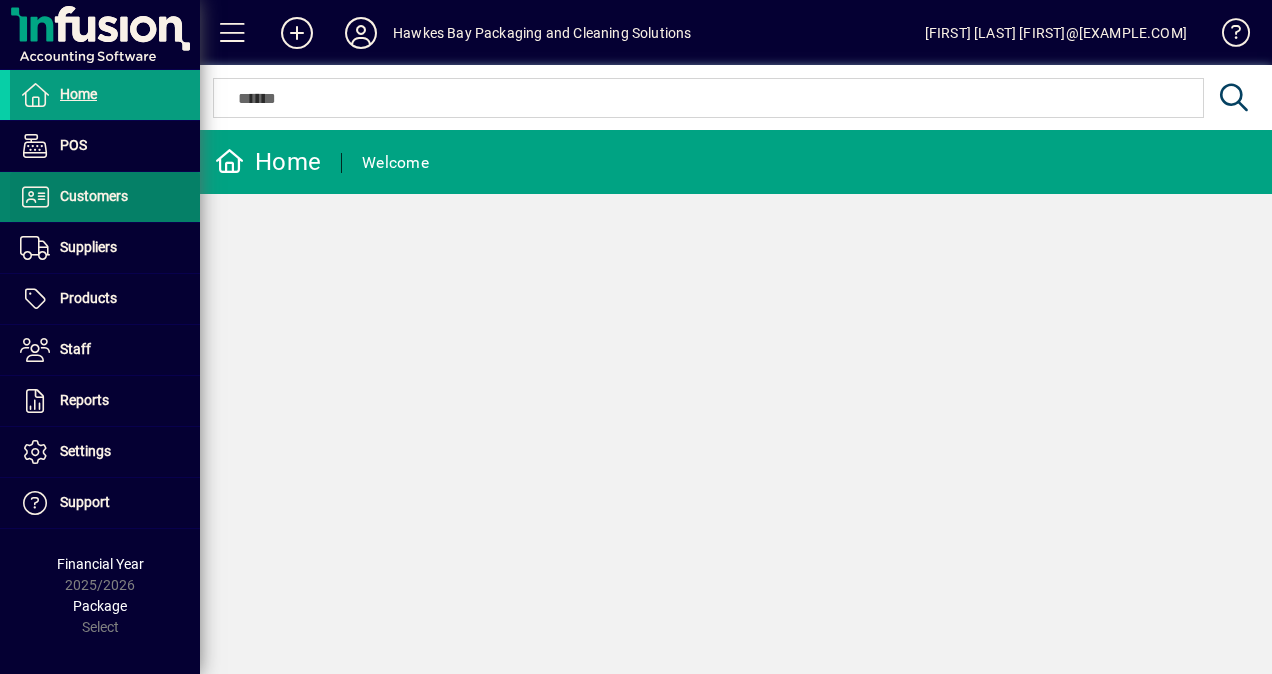 click on "Customers" at bounding box center (94, 196) 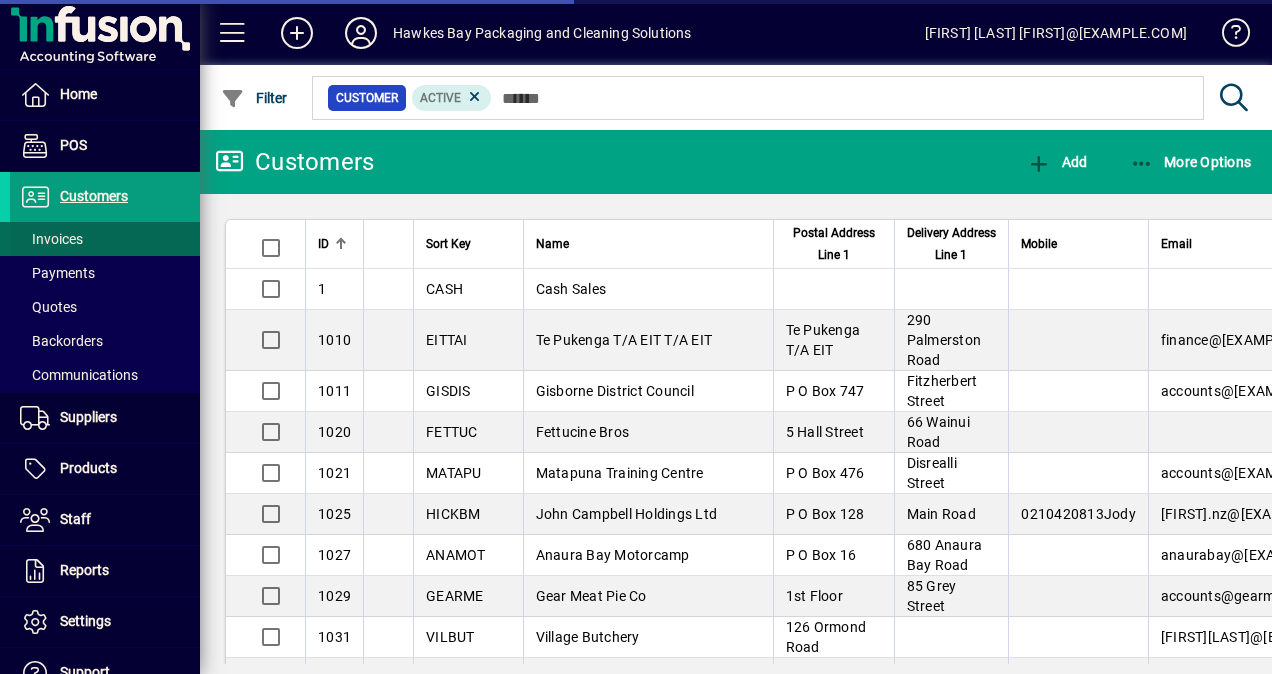 click on "Invoices" at bounding box center [51, 239] 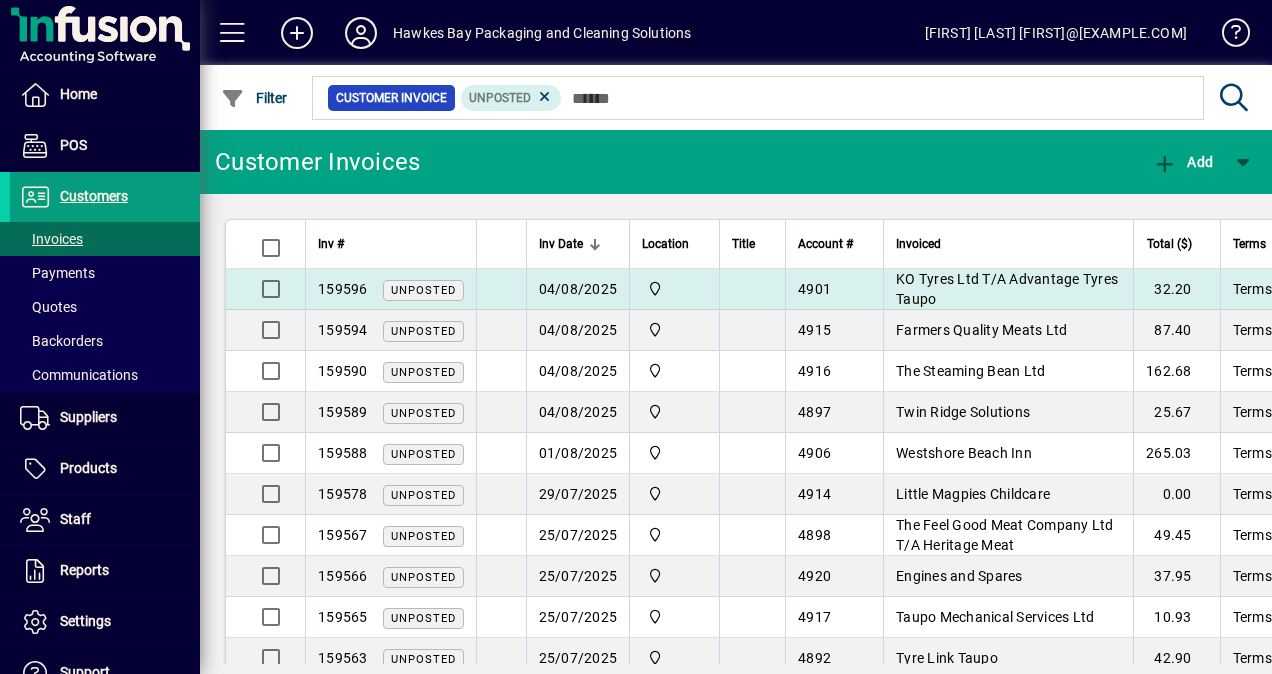 click on "Unposted" 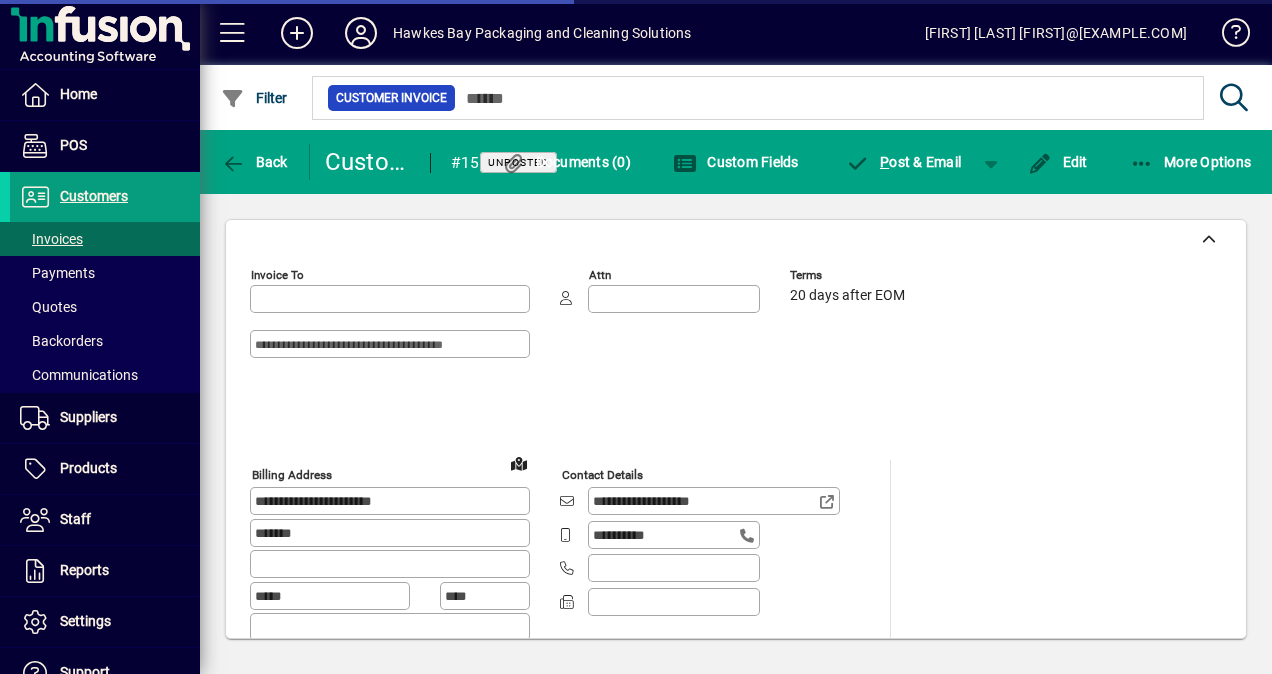 type on "**********" 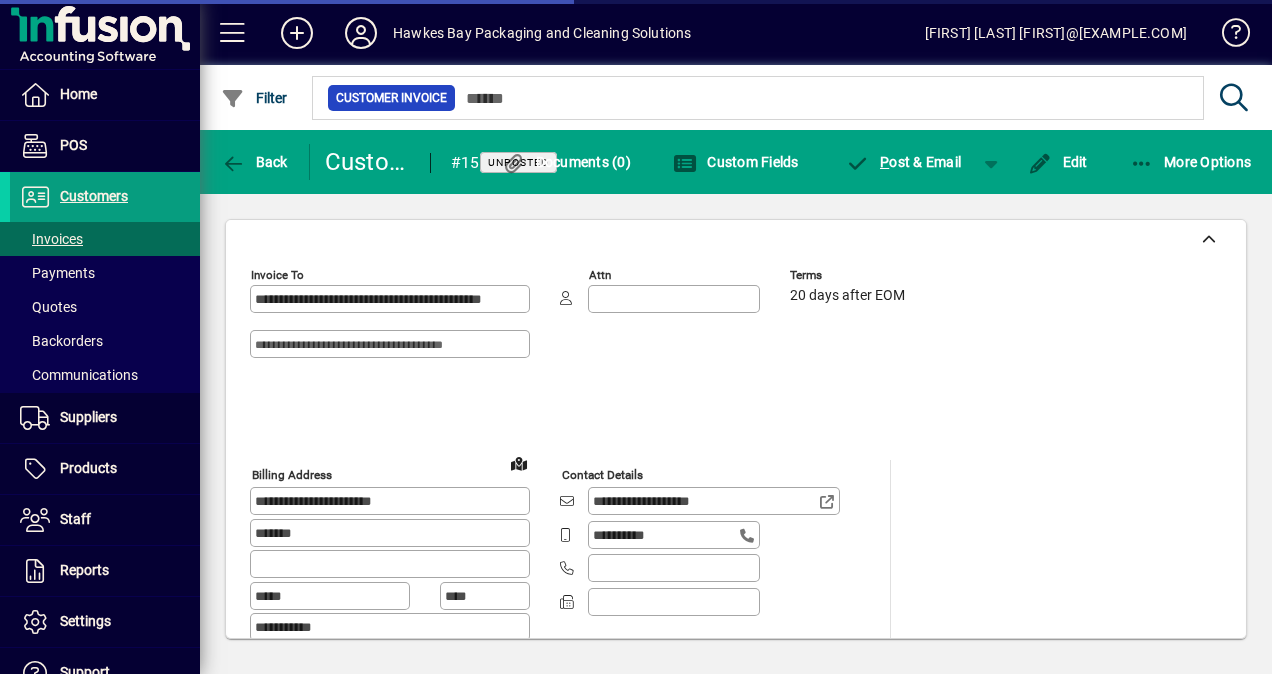 type on "**********" 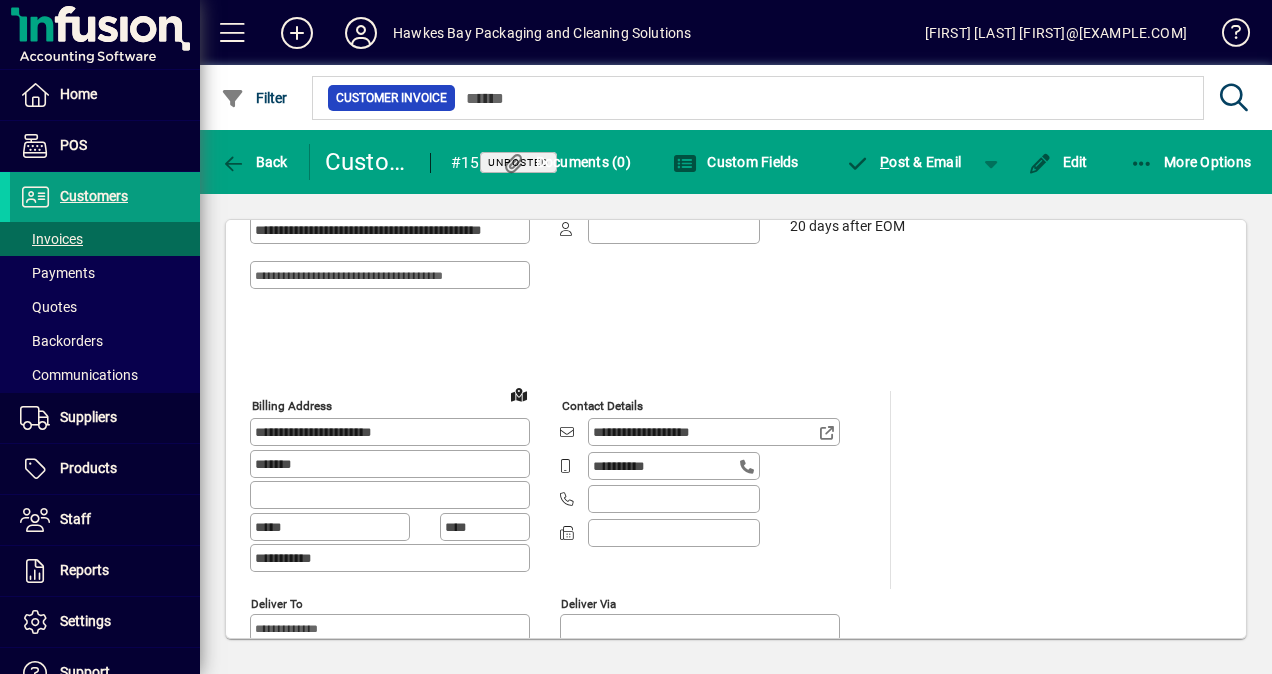 scroll, scrollTop: 0, scrollLeft: 0, axis: both 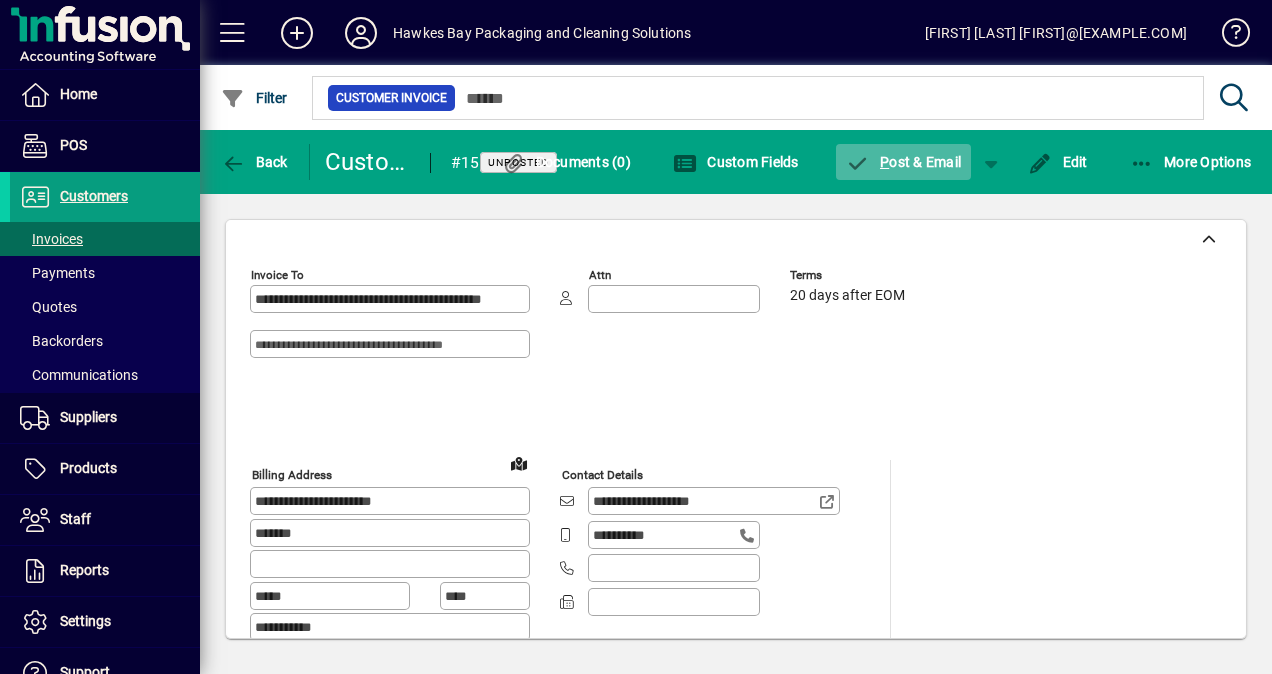 click on "P" 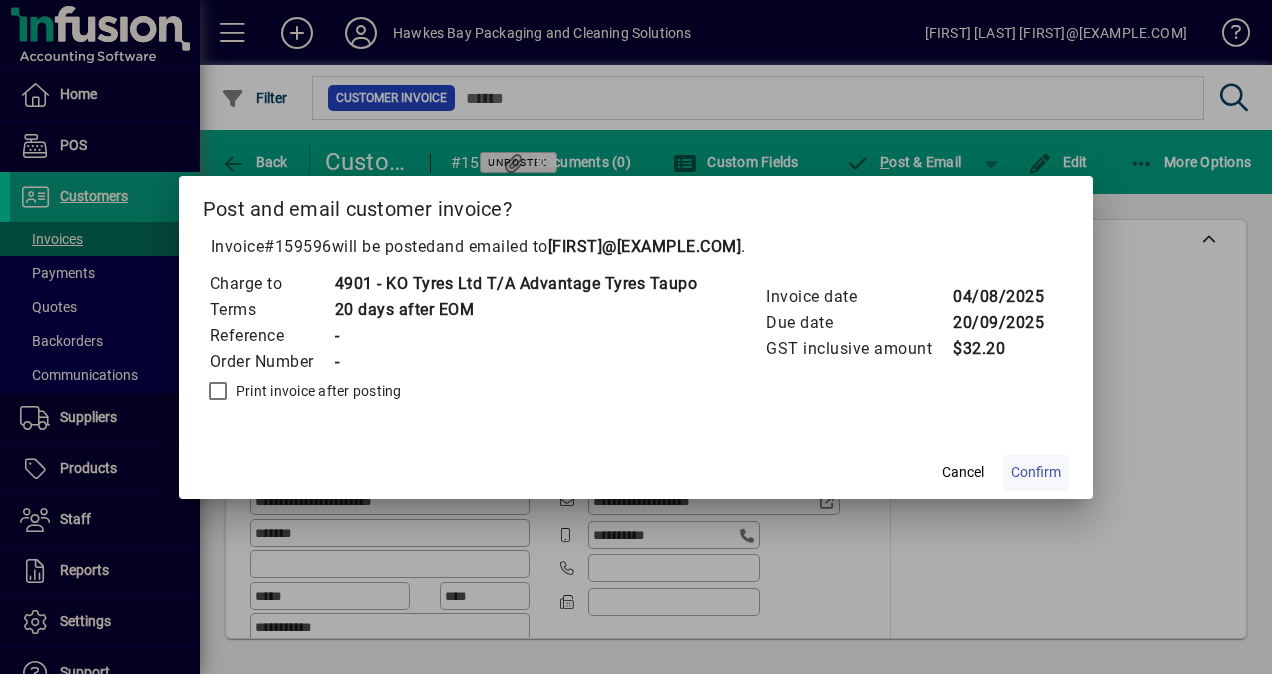 click on "Confirm" 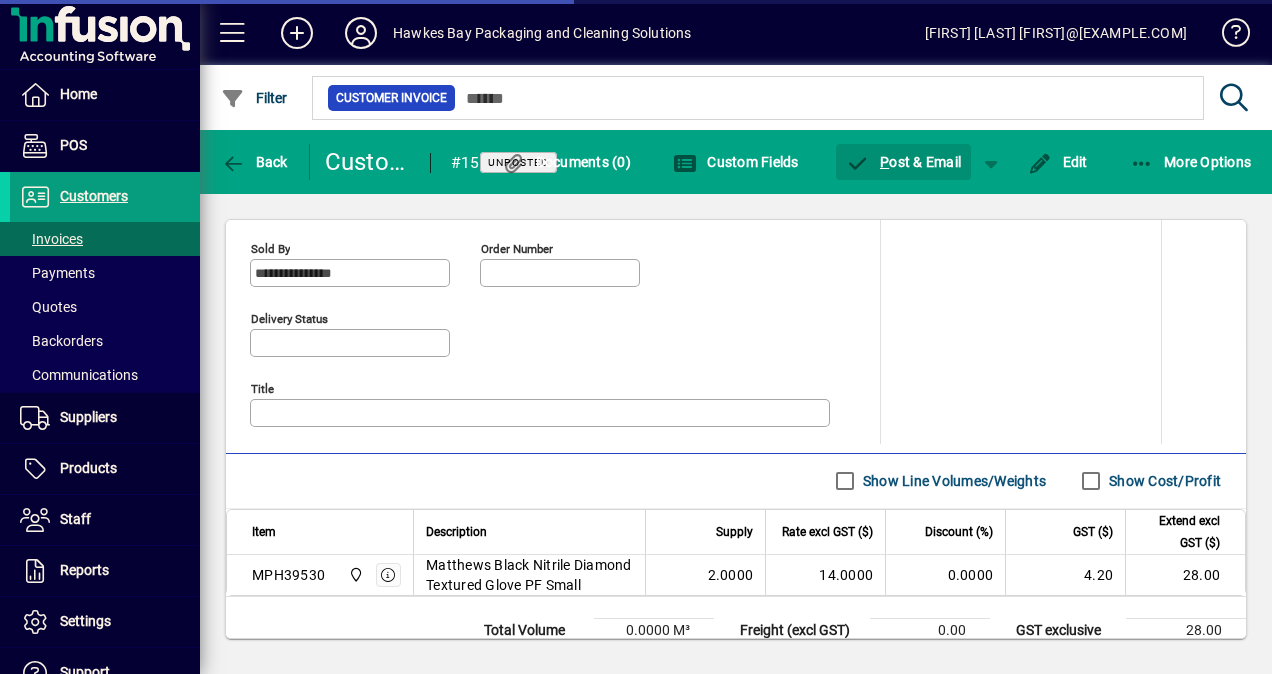 scroll, scrollTop: 969, scrollLeft: 0, axis: vertical 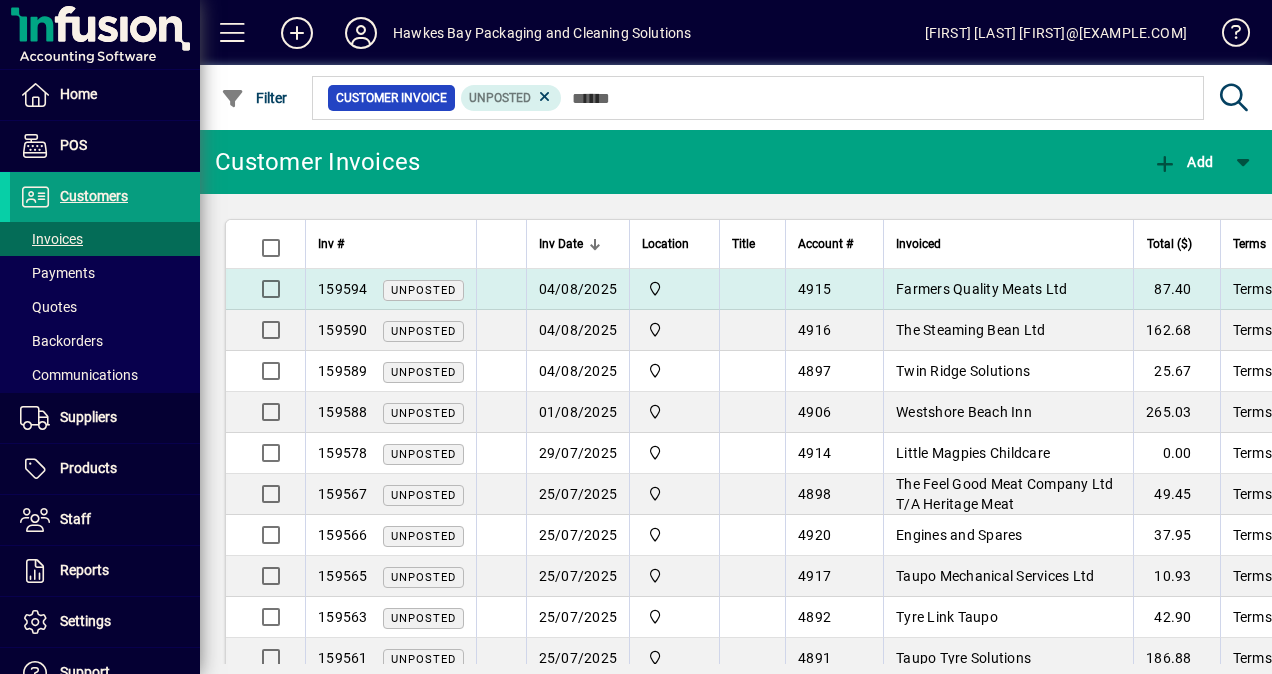 click on "Farmers Quality Meats Ltd" at bounding box center [981, 289] 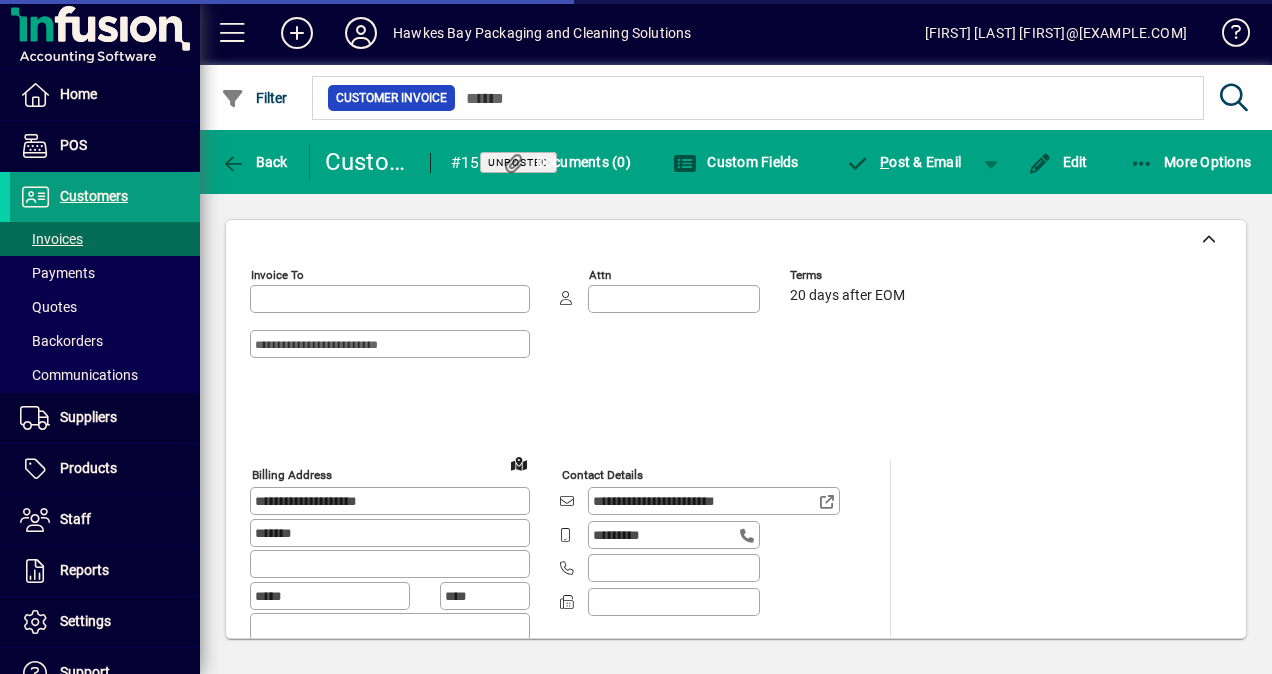 type on "**********" 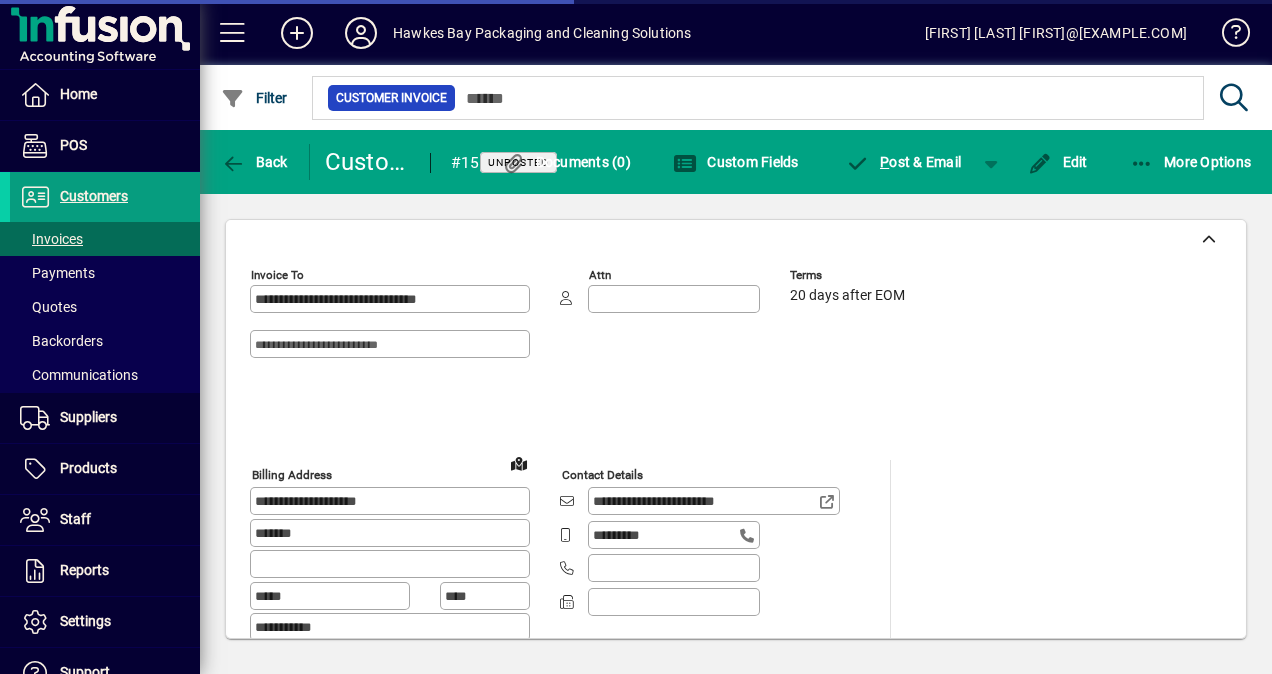 type on "**********" 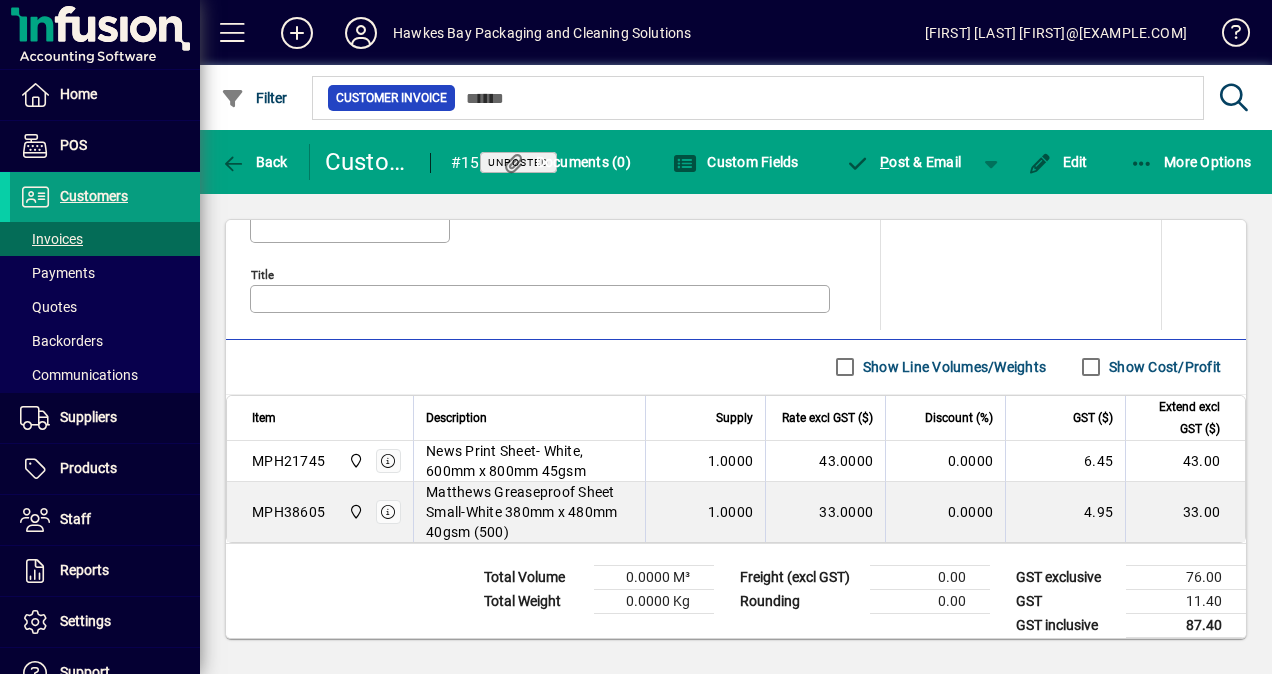 scroll, scrollTop: 1010, scrollLeft: 0, axis: vertical 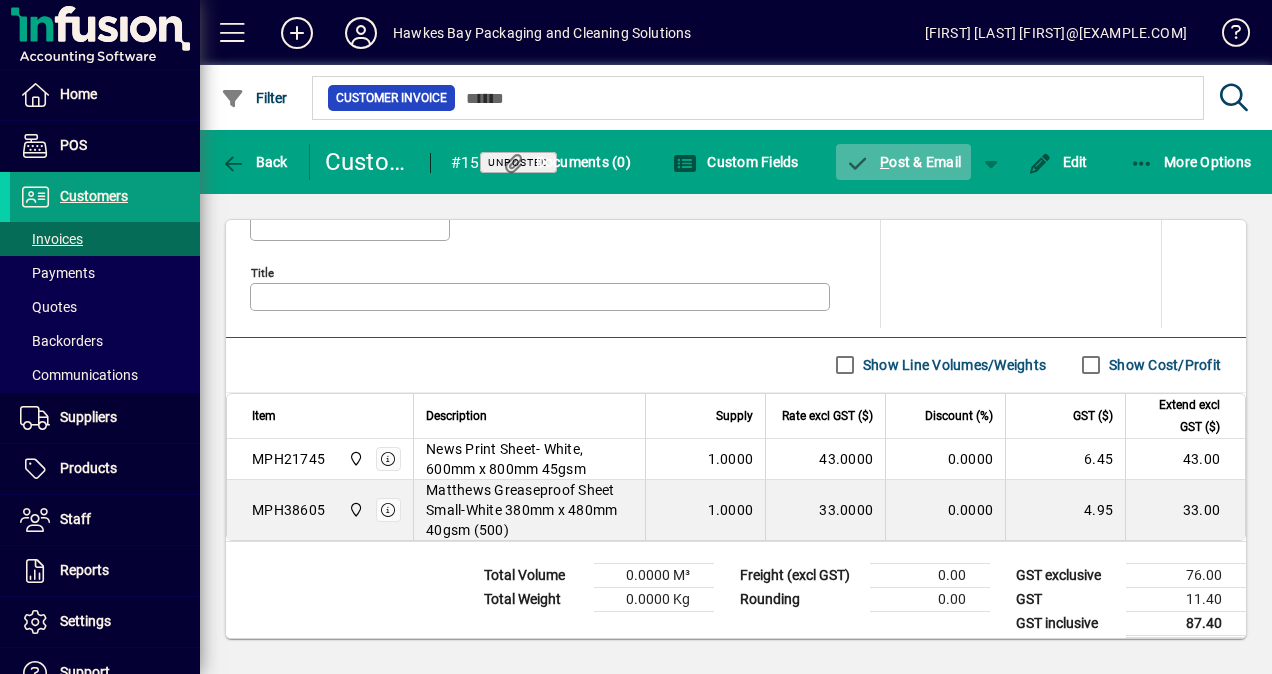 click on "P ost & Email" 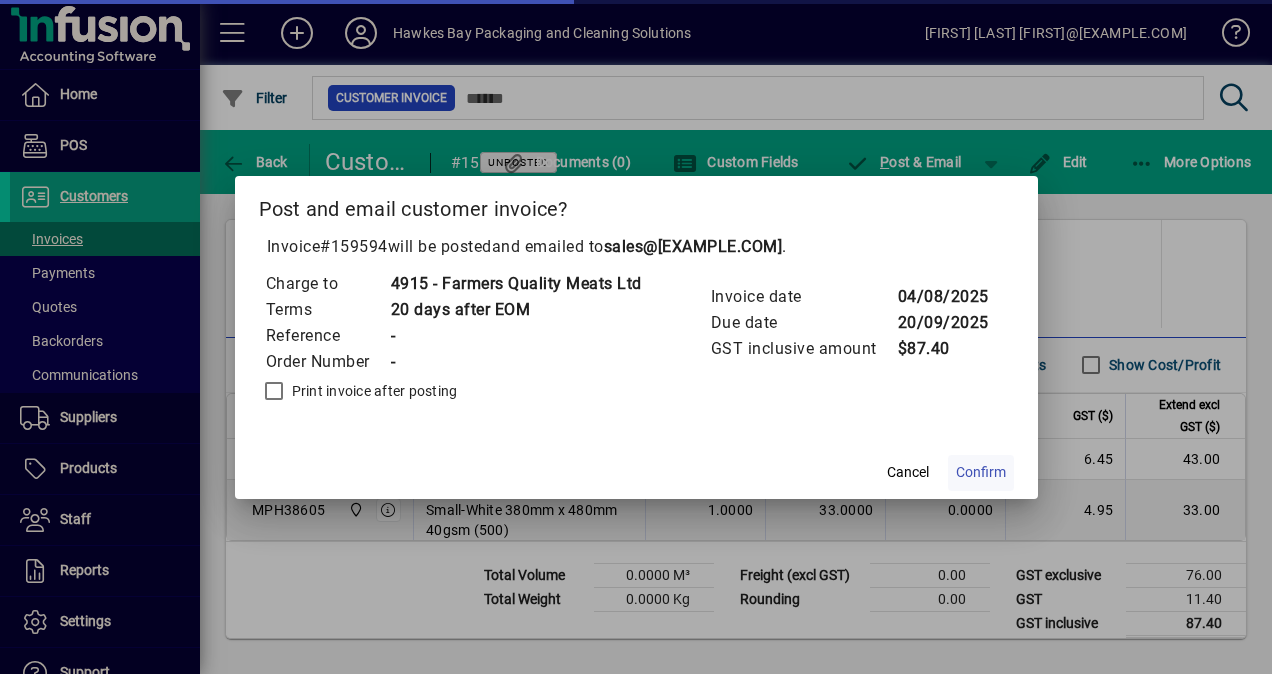 click on "Confirm" 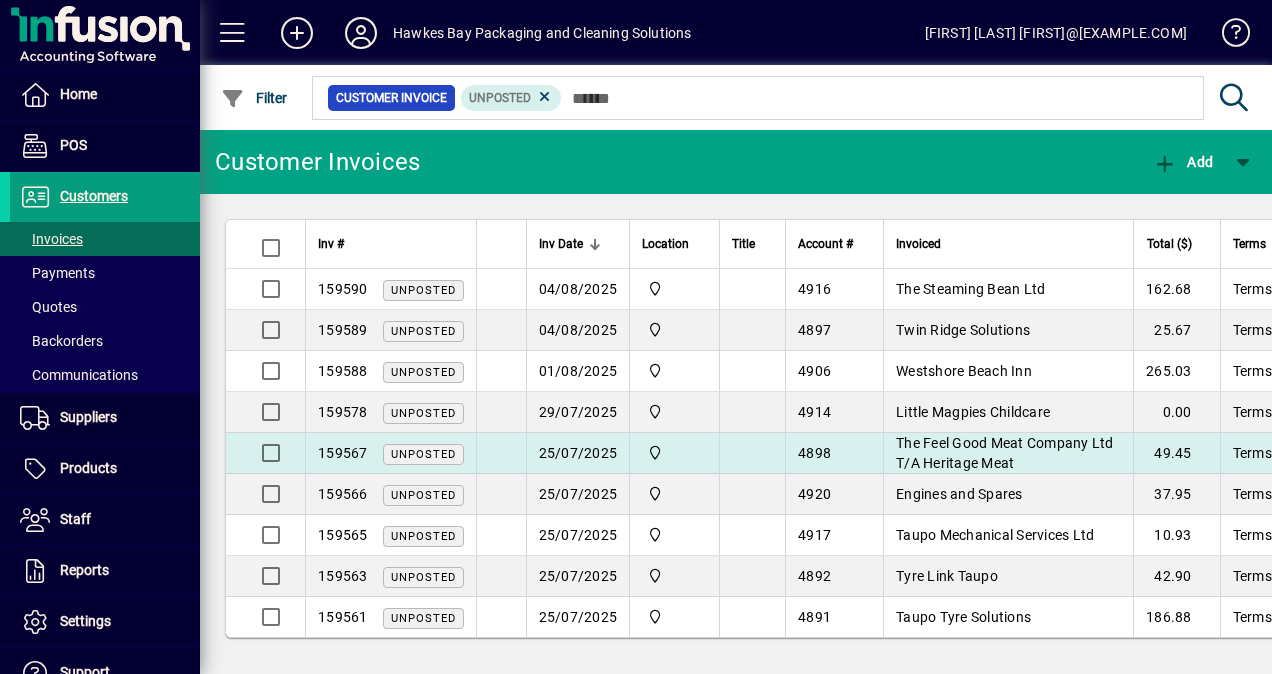 click on "The Feel Good Meat Company Ltd T/A Heritage Meat" at bounding box center [1005, 453] 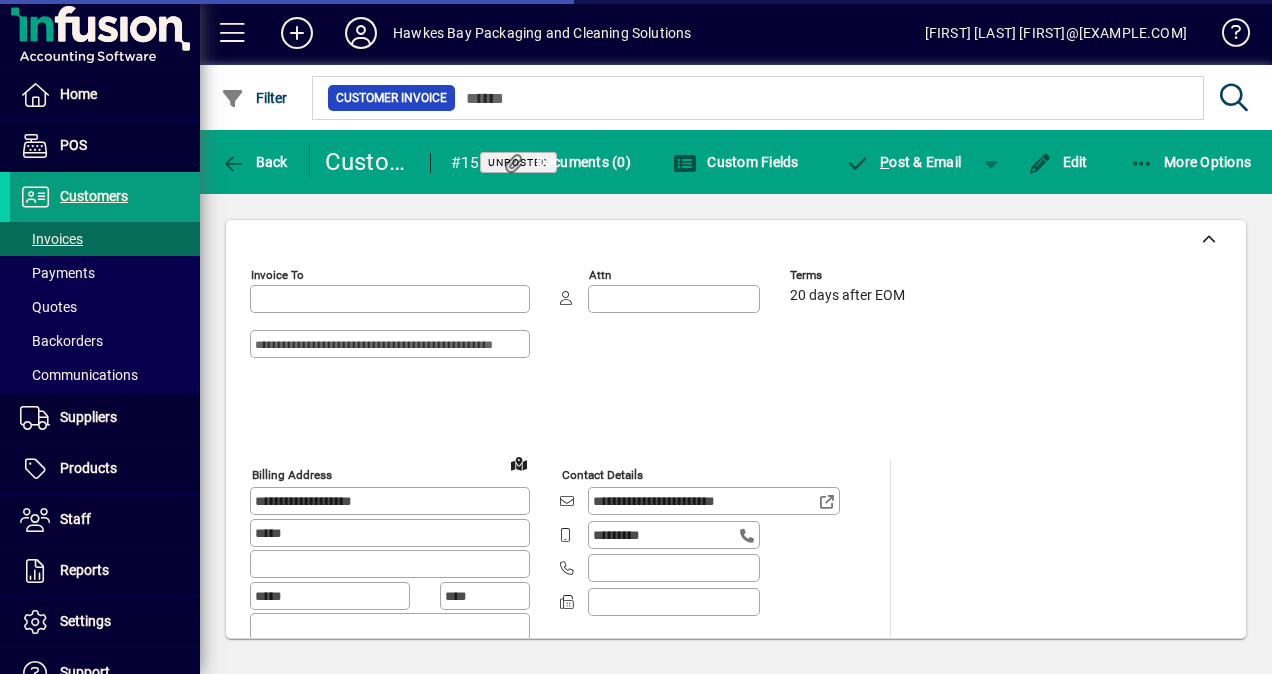 type on "**********" 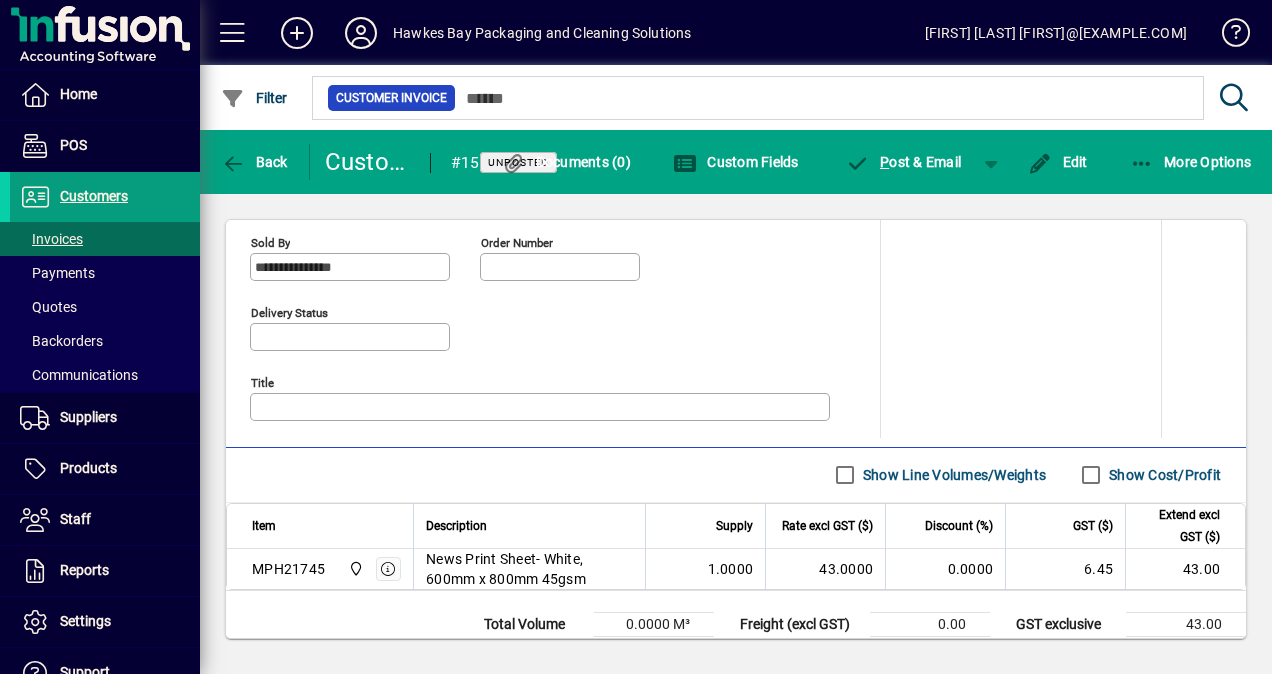 scroll, scrollTop: 949, scrollLeft: 0, axis: vertical 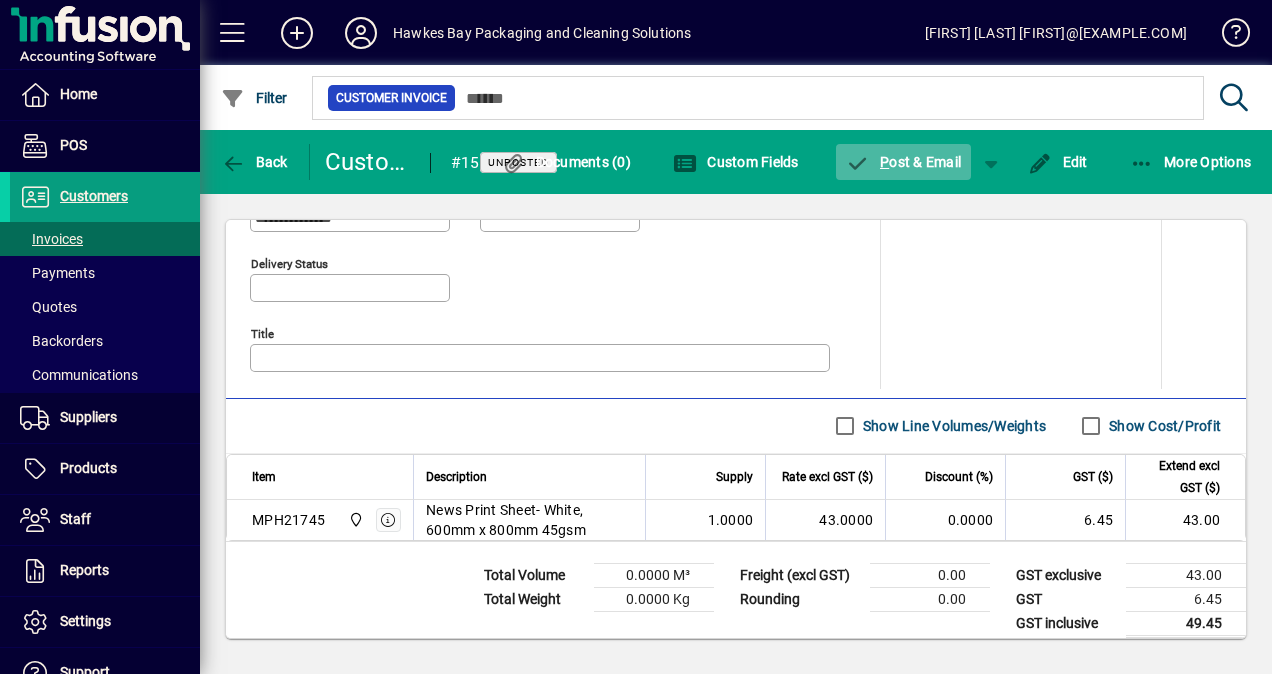 click on "P ost & Email" 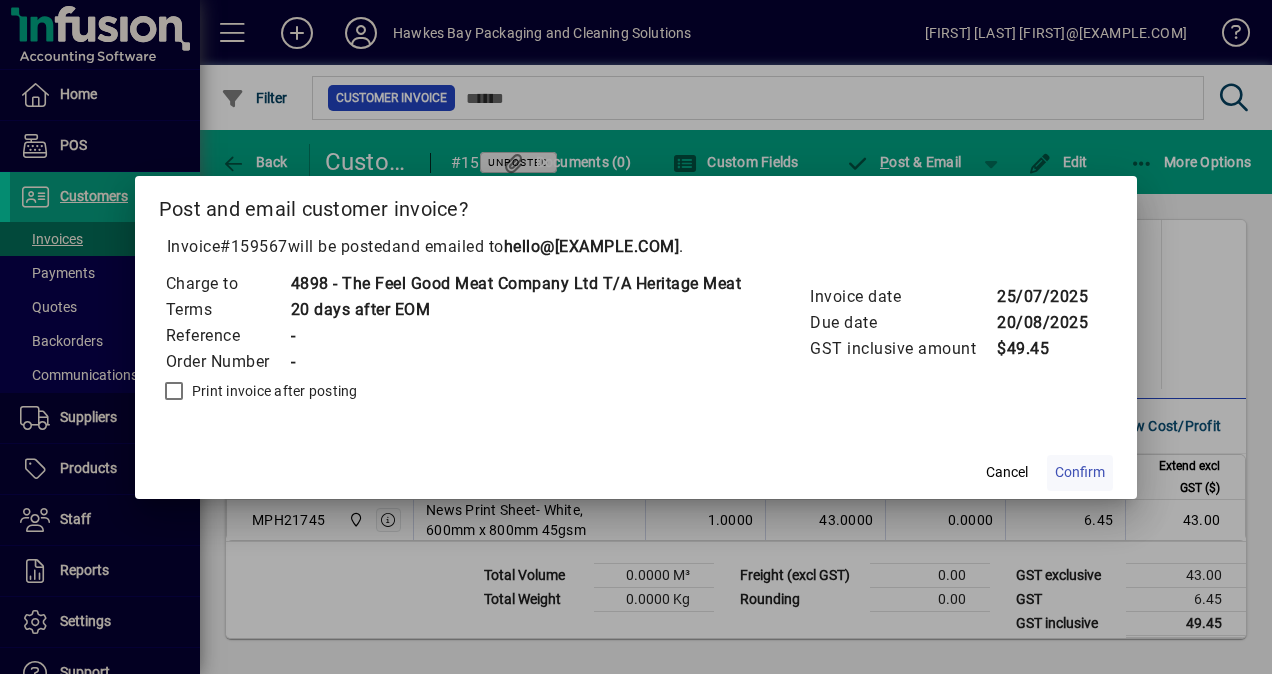 click on "Confirm" 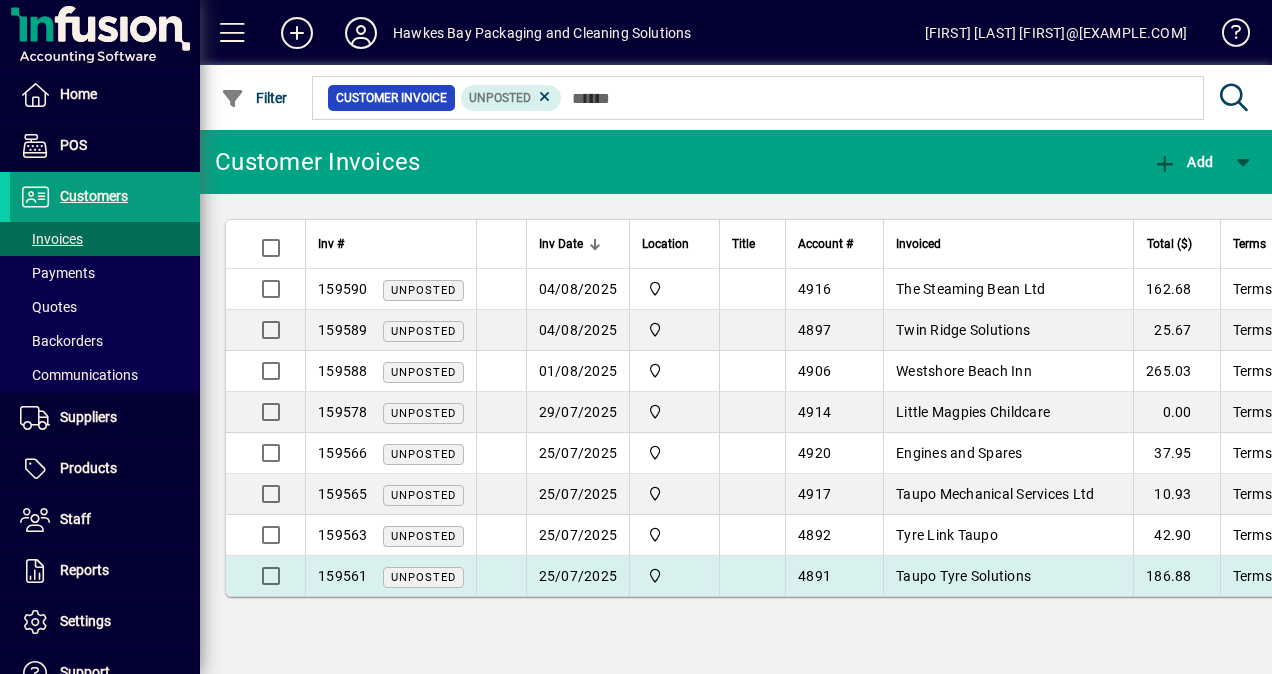 click on "Taupo Tyre Solutions" at bounding box center (963, 576) 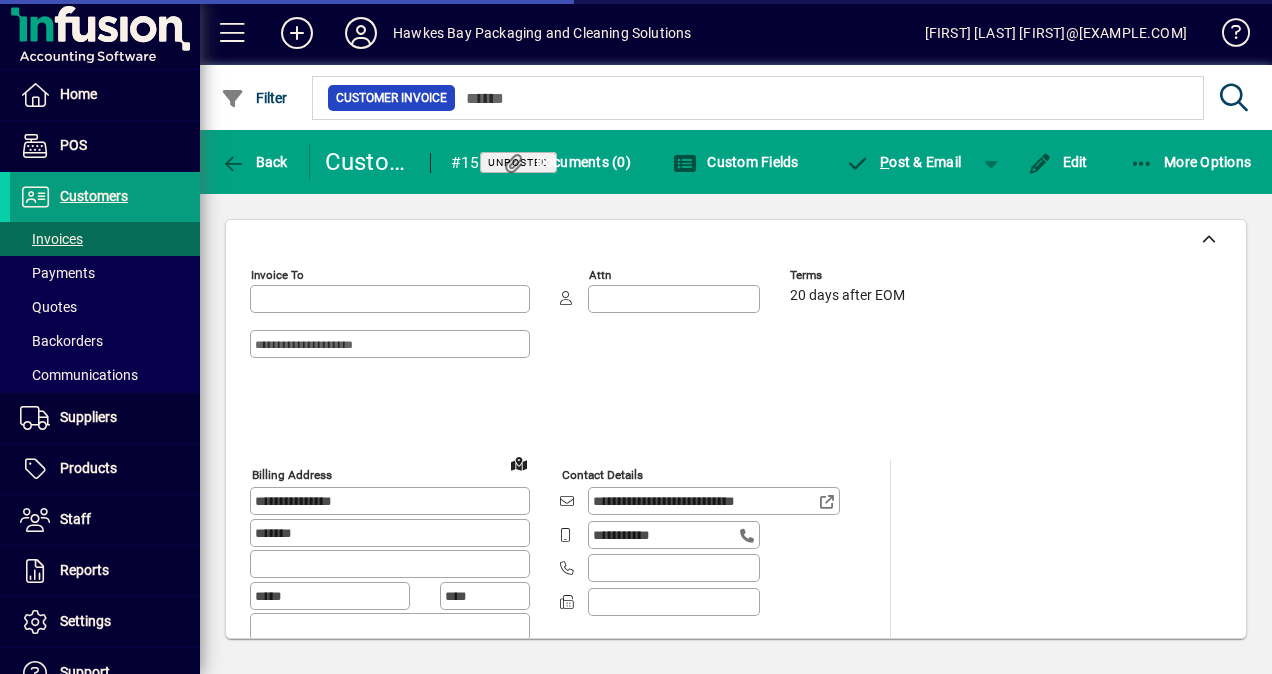 type on "**********" 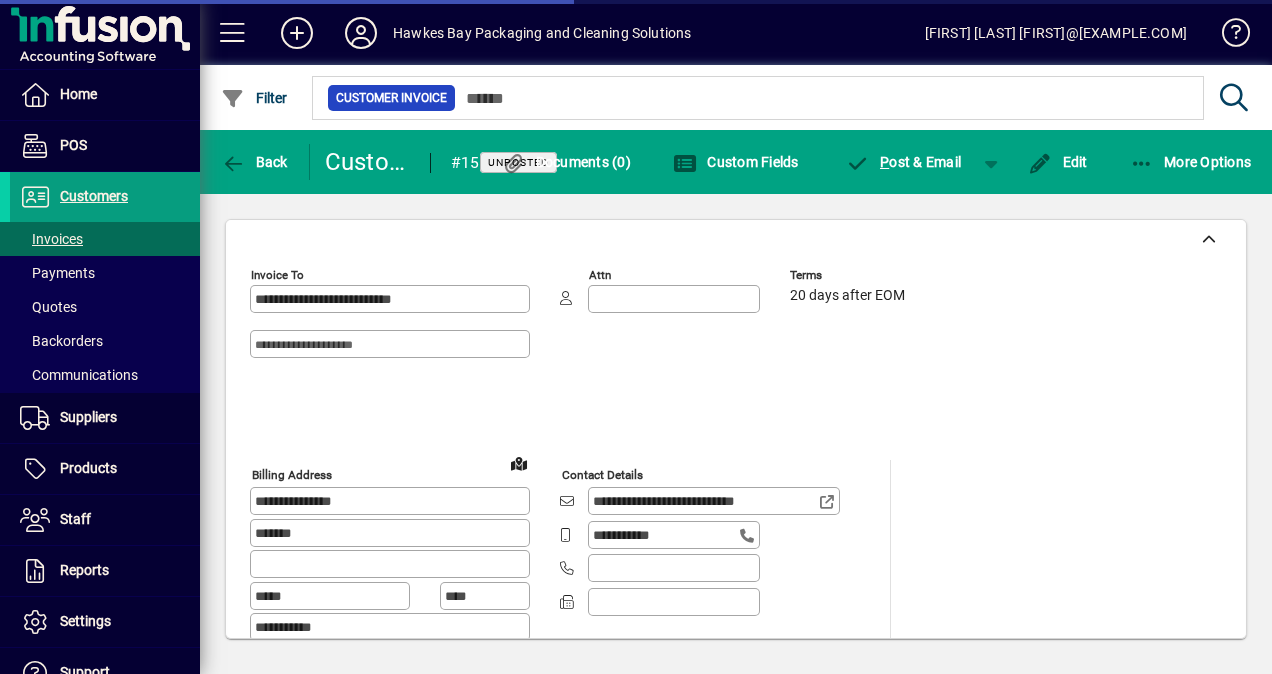 type on "**********" 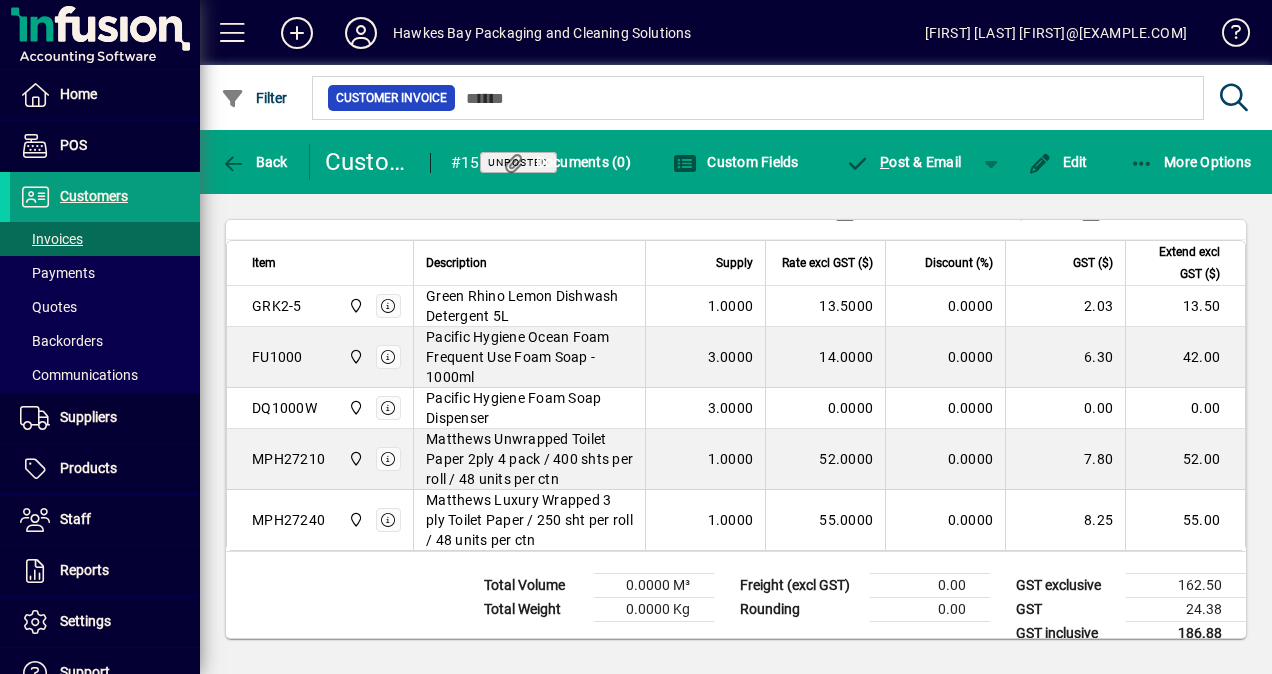 scroll, scrollTop: 1172, scrollLeft: 0, axis: vertical 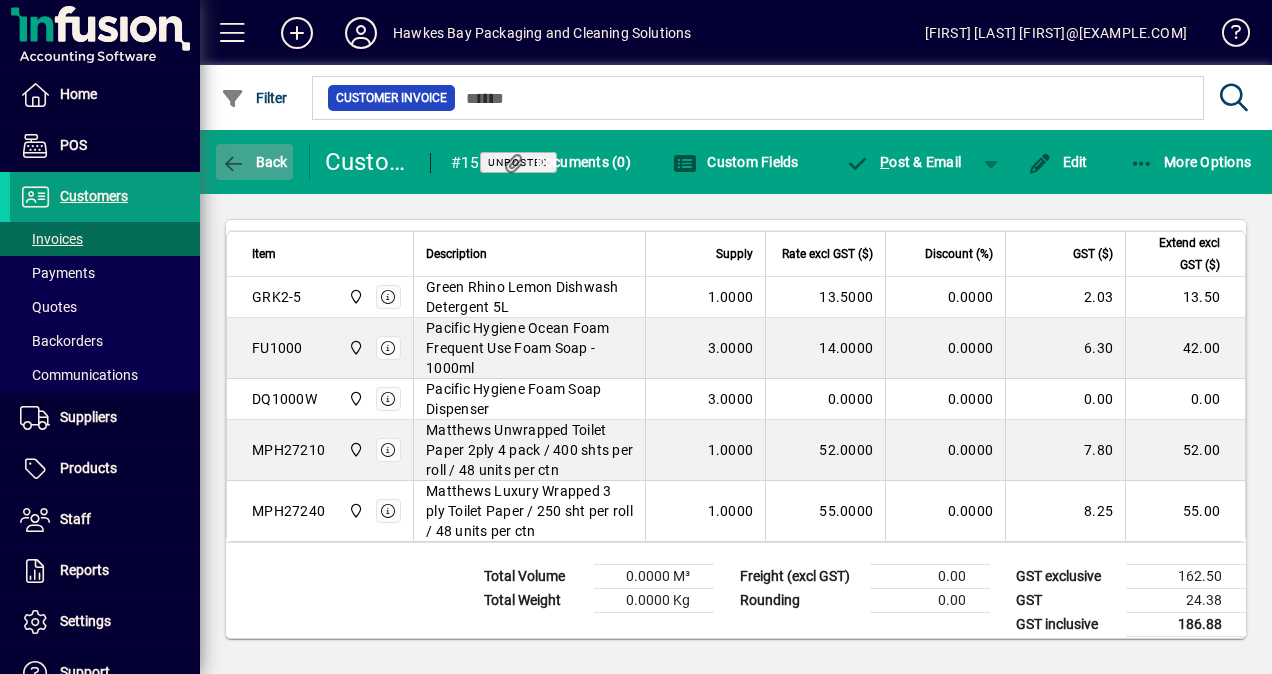 click 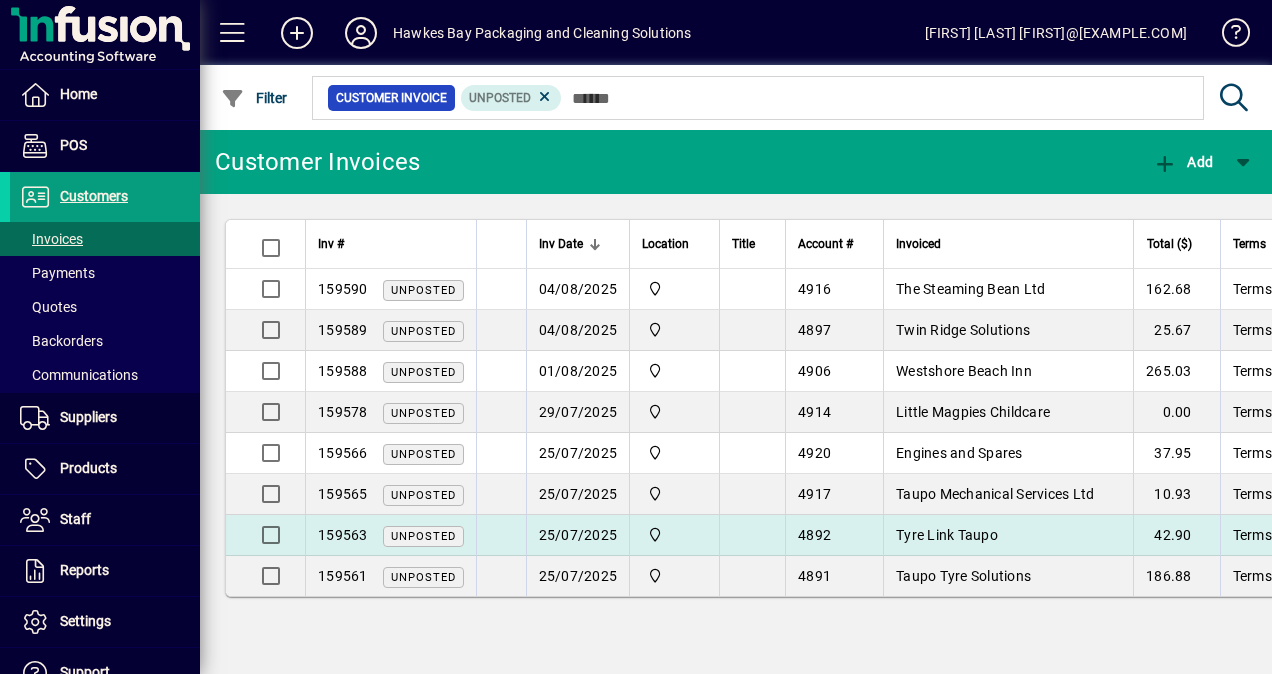 click on "Tyre Link Taupo" at bounding box center (947, 535) 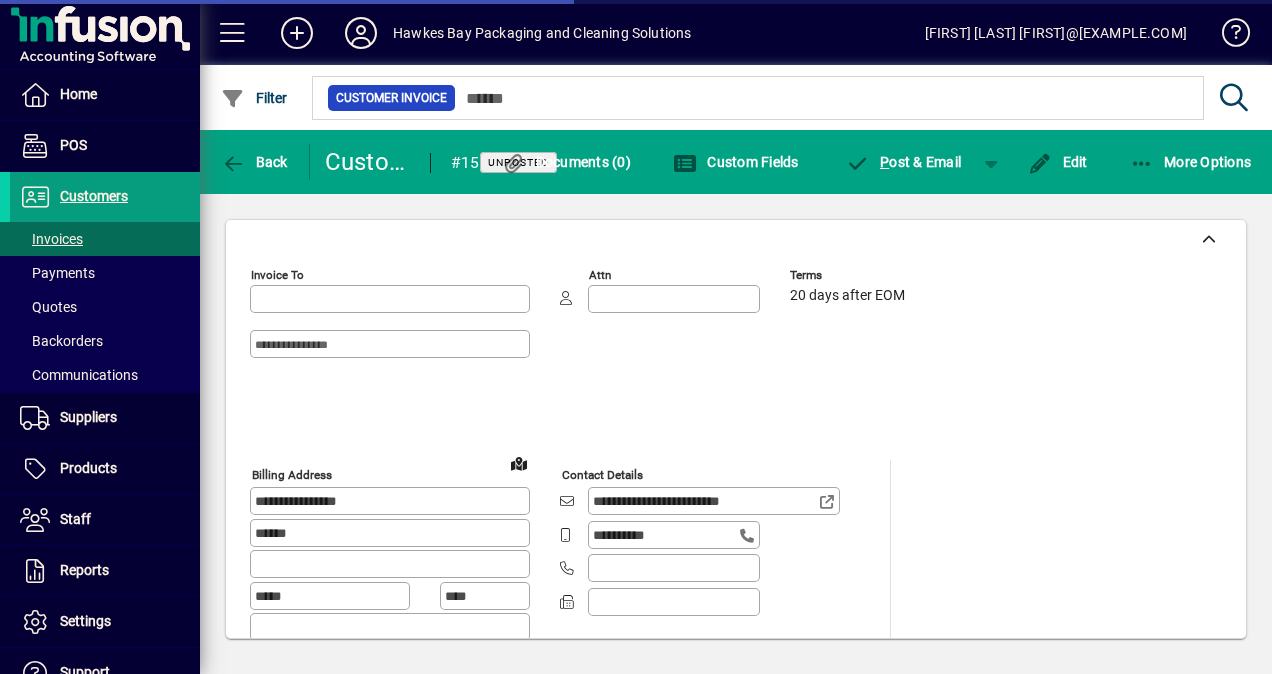 type on "**********" 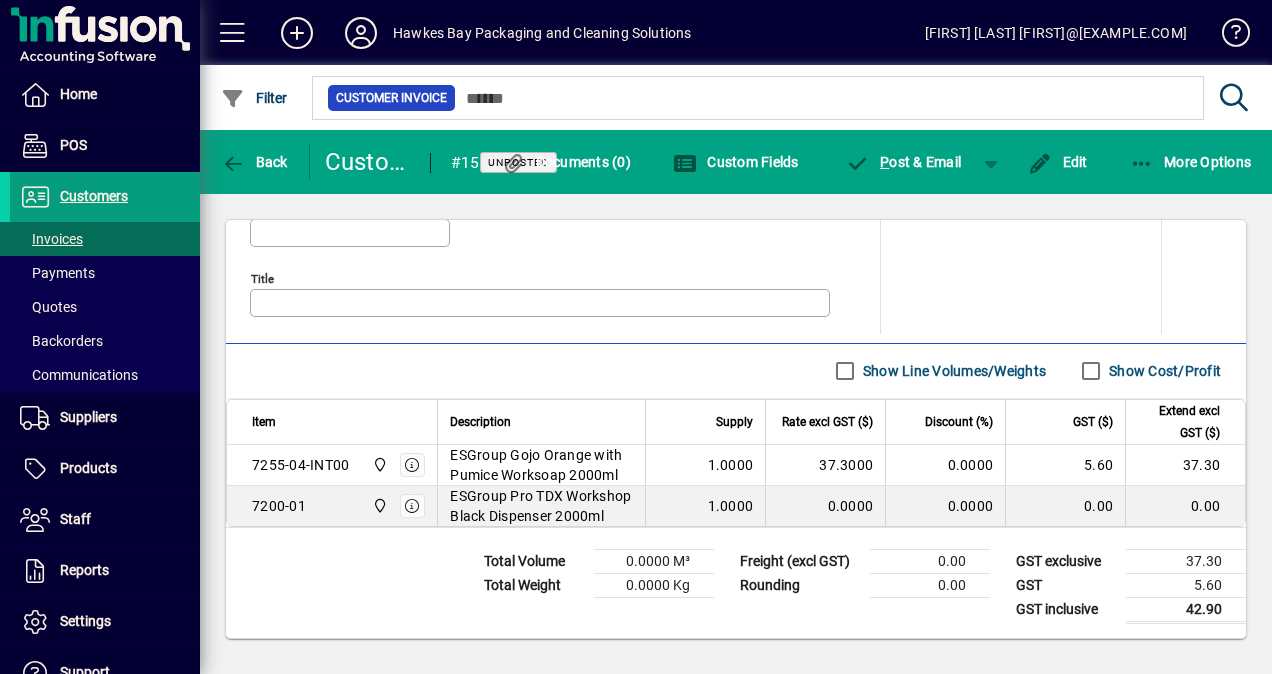 scroll, scrollTop: 1010, scrollLeft: 0, axis: vertical 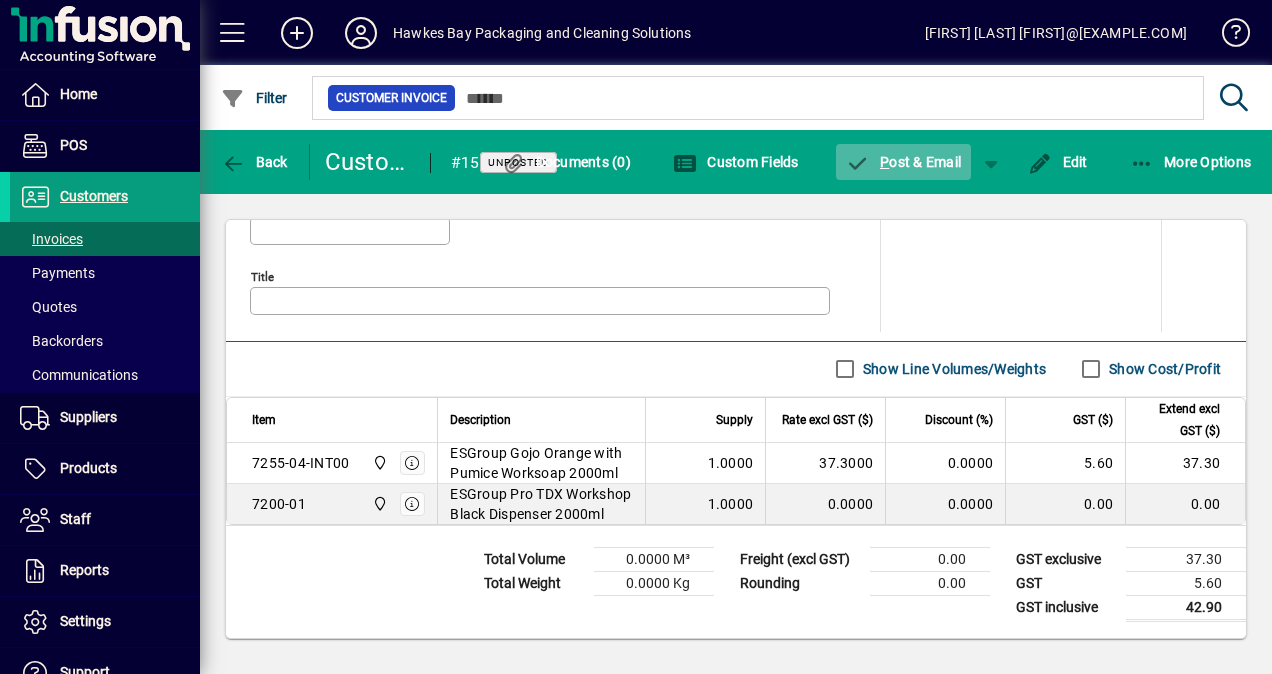 click on "P ost & Email" 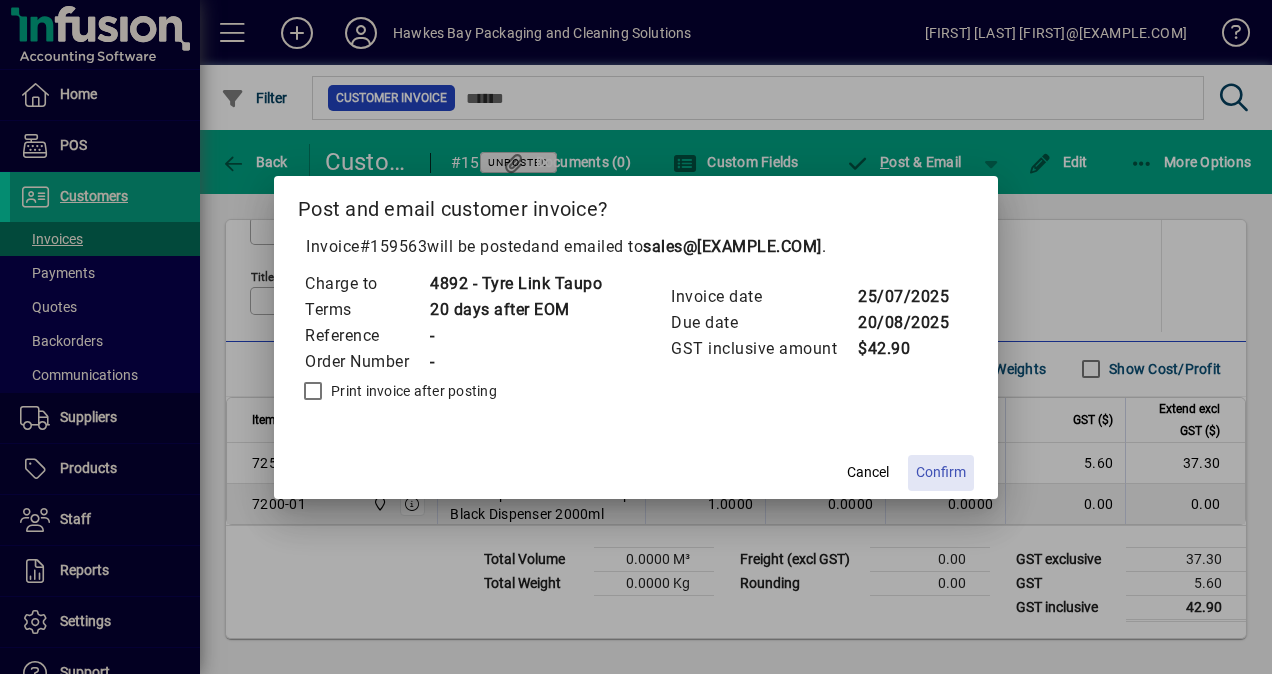 click on "Confirm" 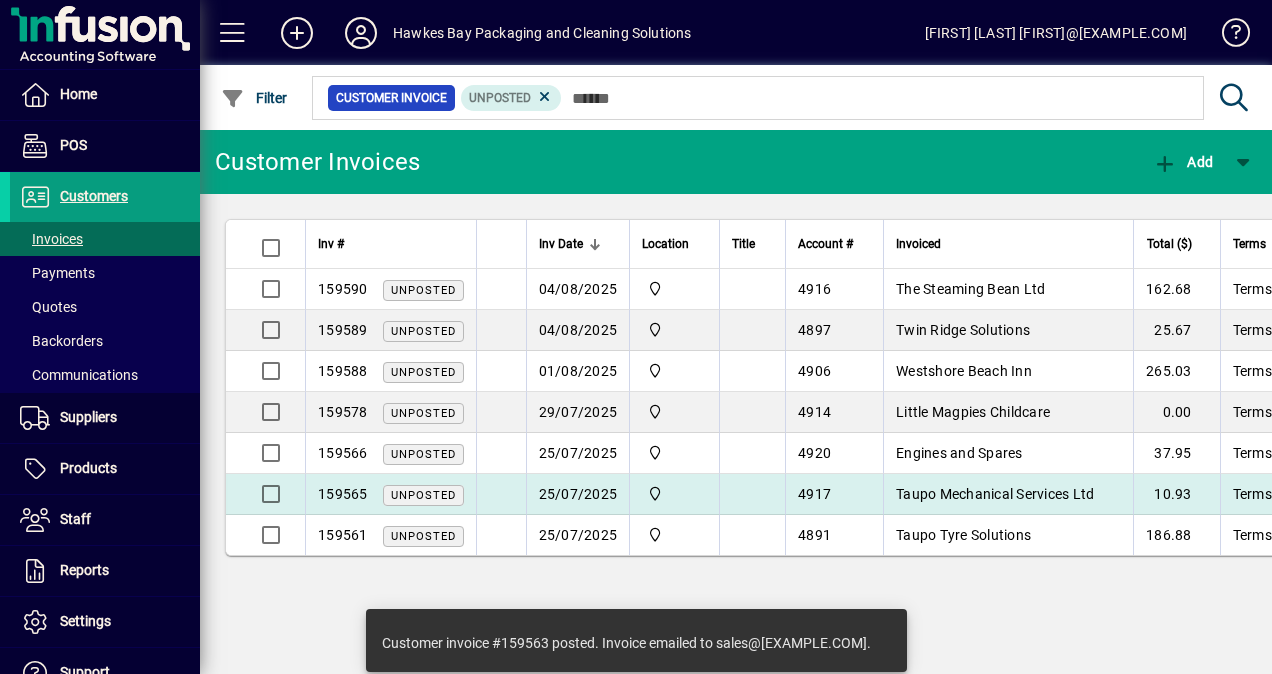 click on "Taupo Mechanical Services Ltd" at bounding box center (995, 494) 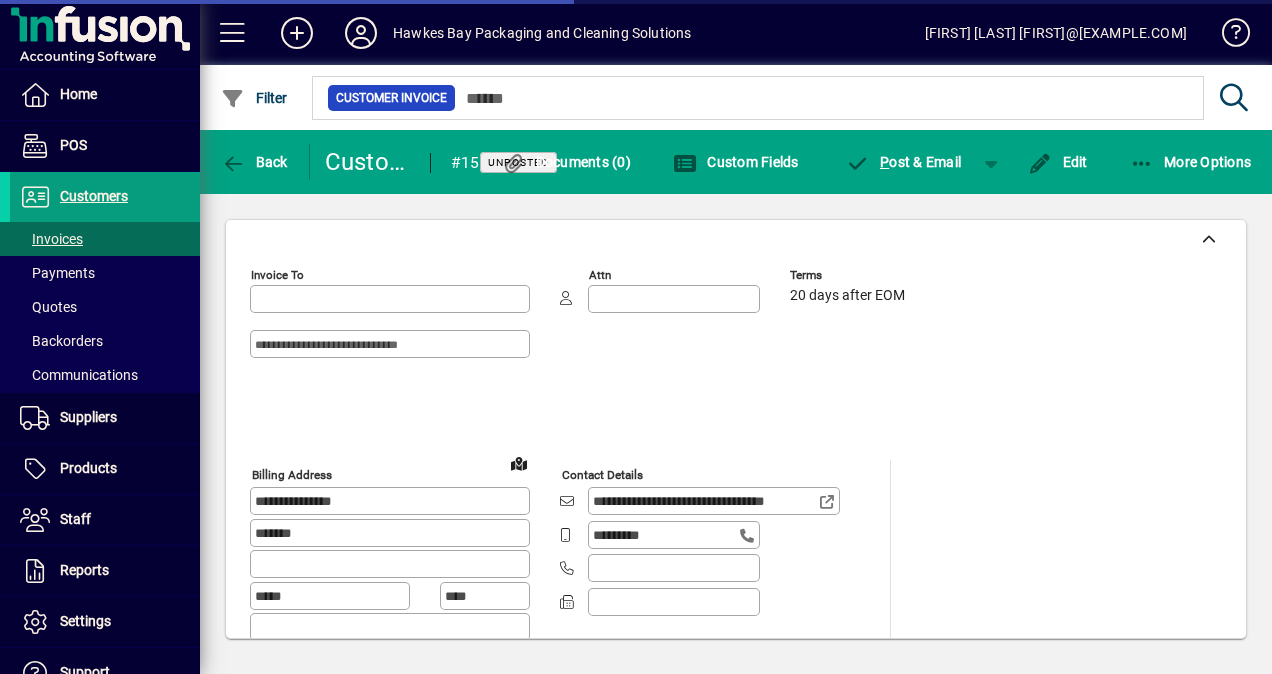 type on "**********" 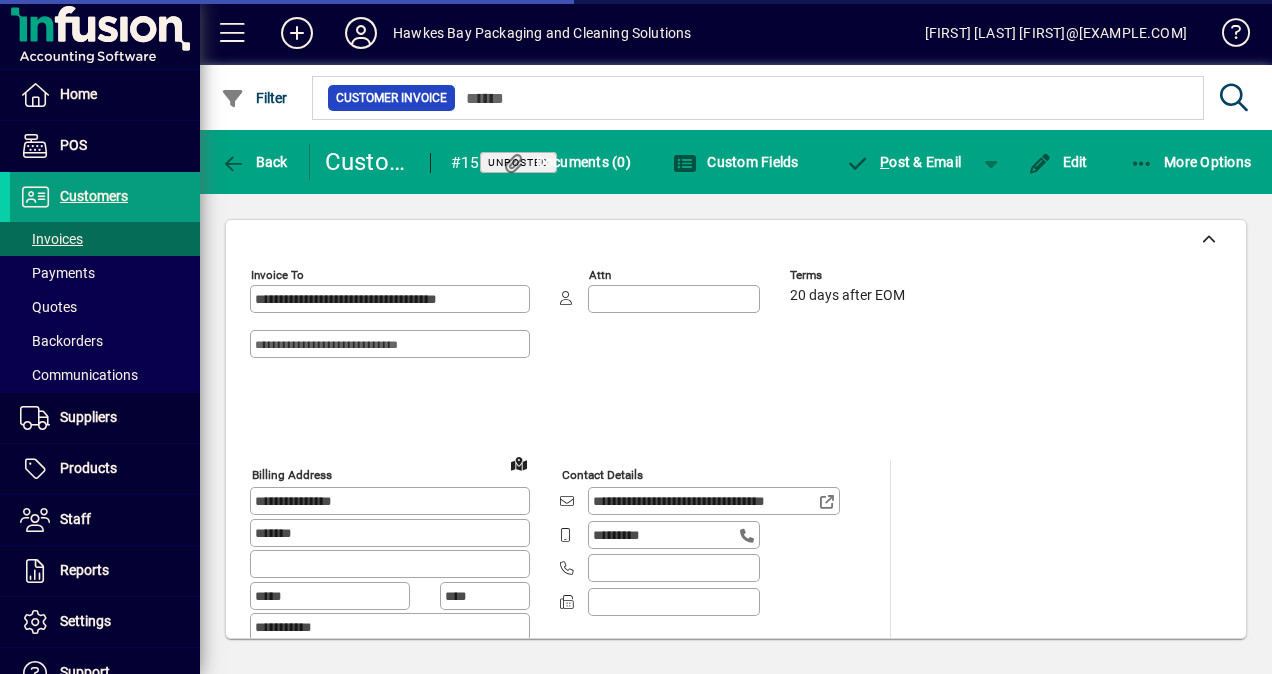 type on "**********" 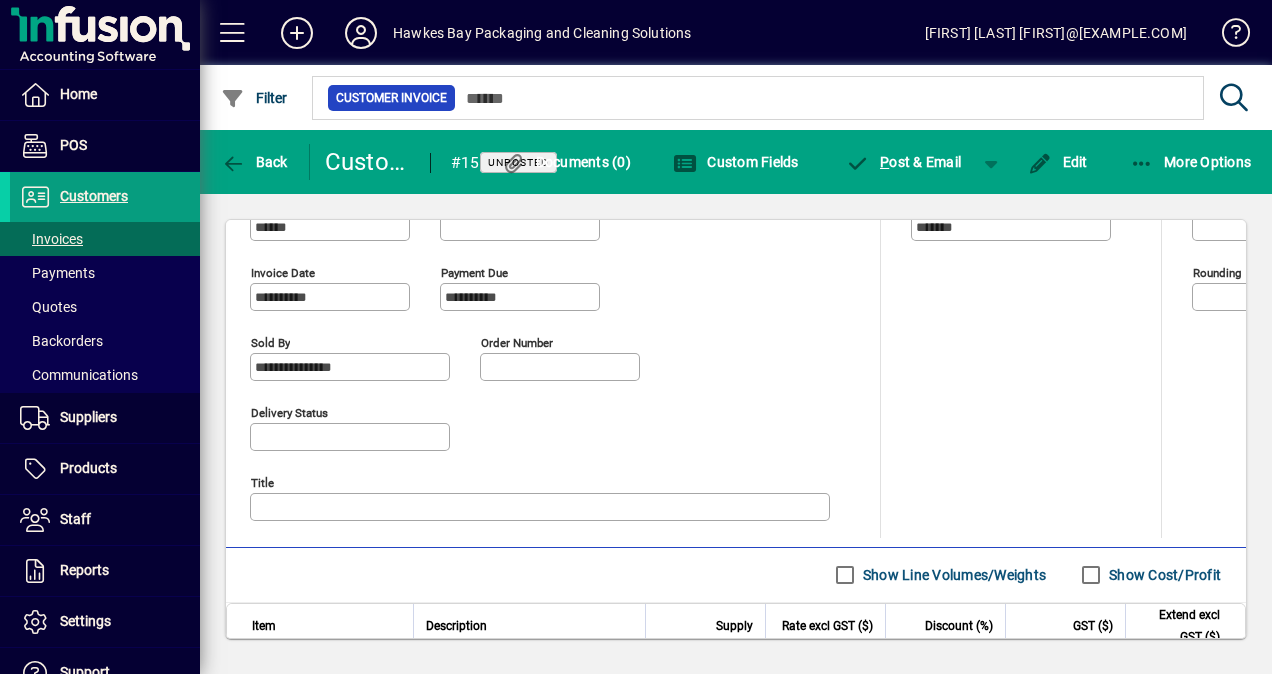 scroll, scrollTop: 949, scrollLeft: 0, axis: vertical 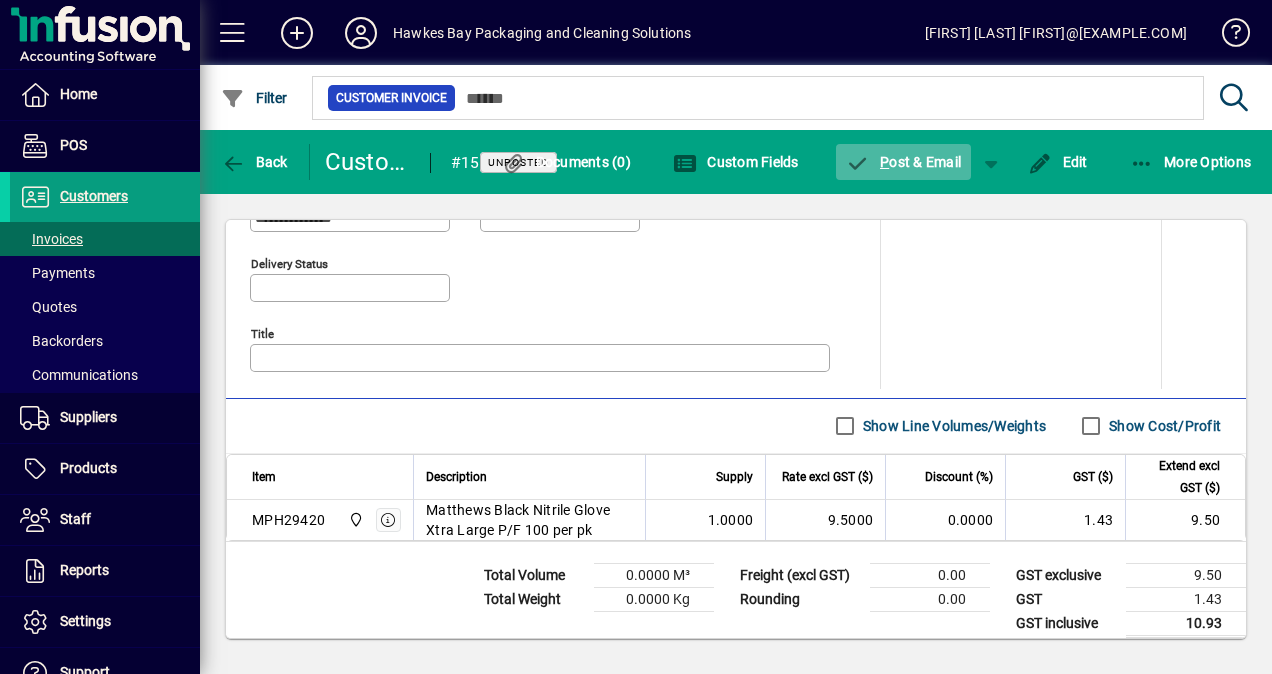 click on "P ost & Email" 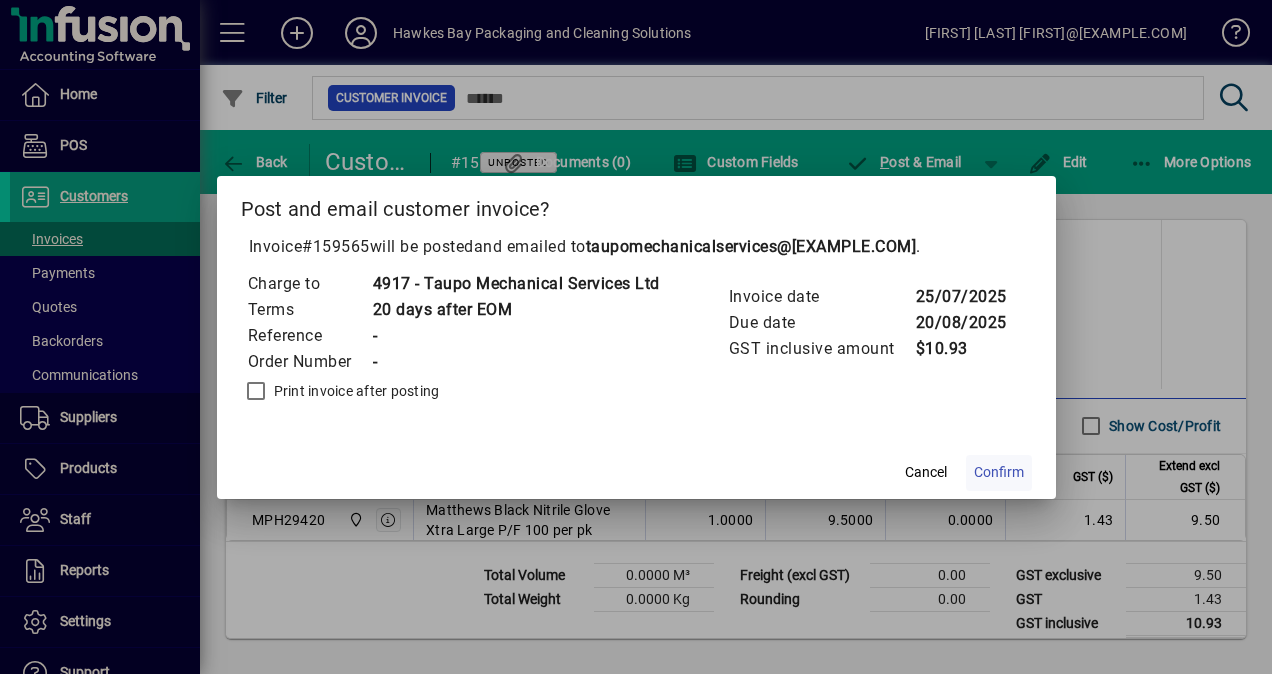 click on "Confirm" 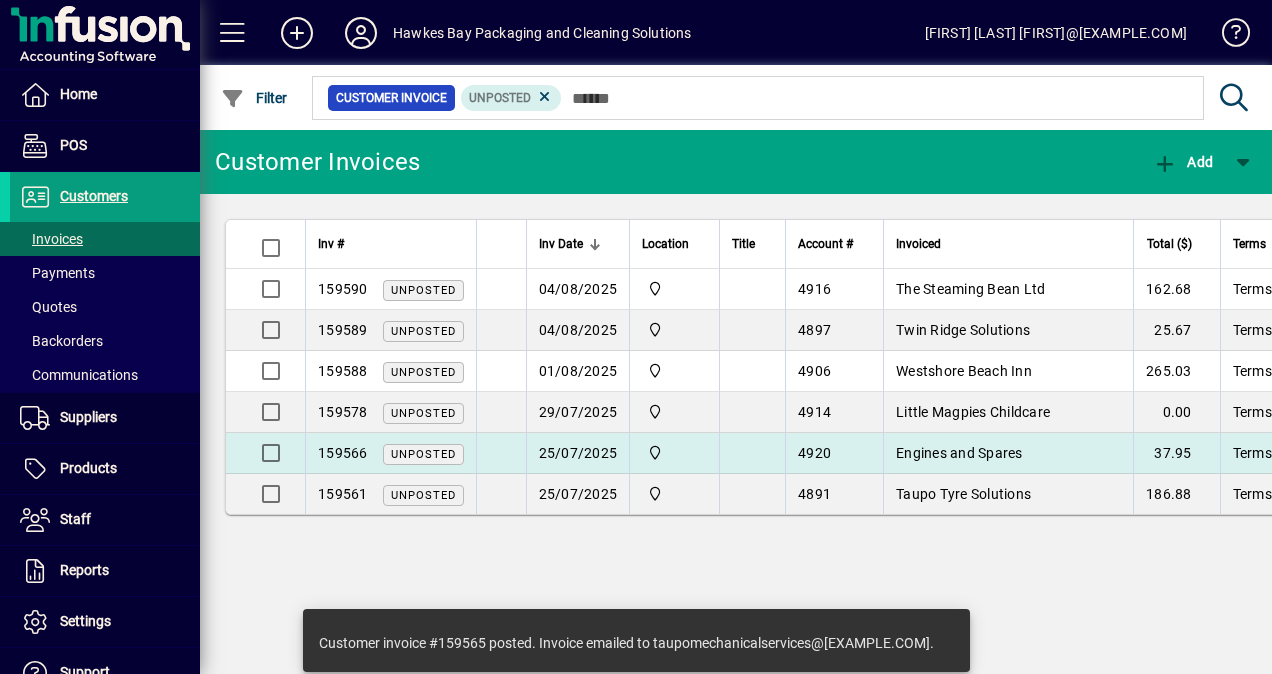 click on "Engines and Spares" at bounding box center [959, 453] 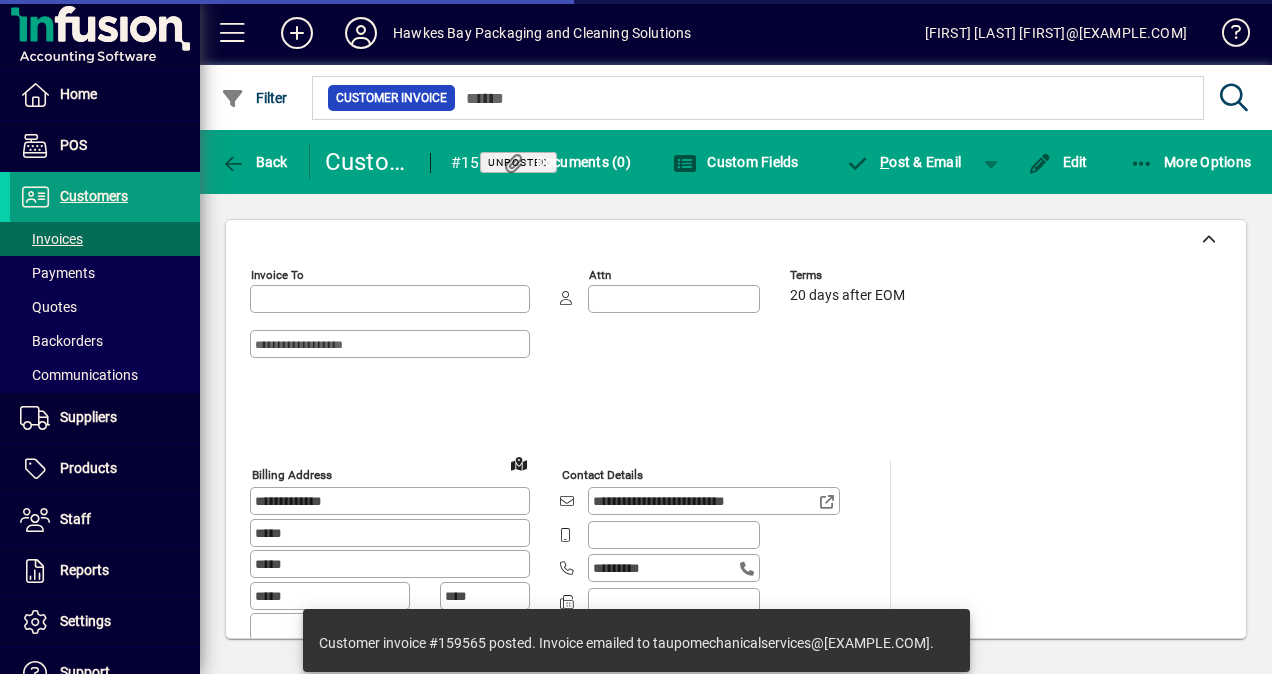 type on "**********" 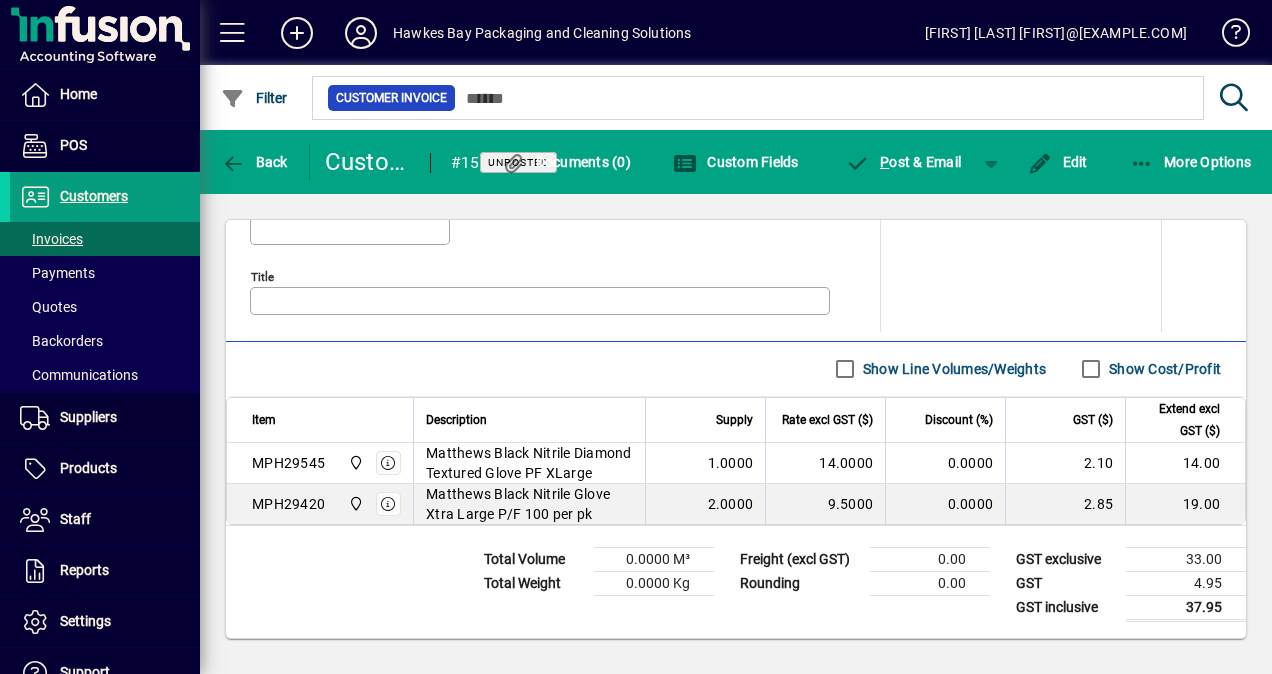 scroll, scrollTop: 1010, scrollLeft: 0, axis: vertical 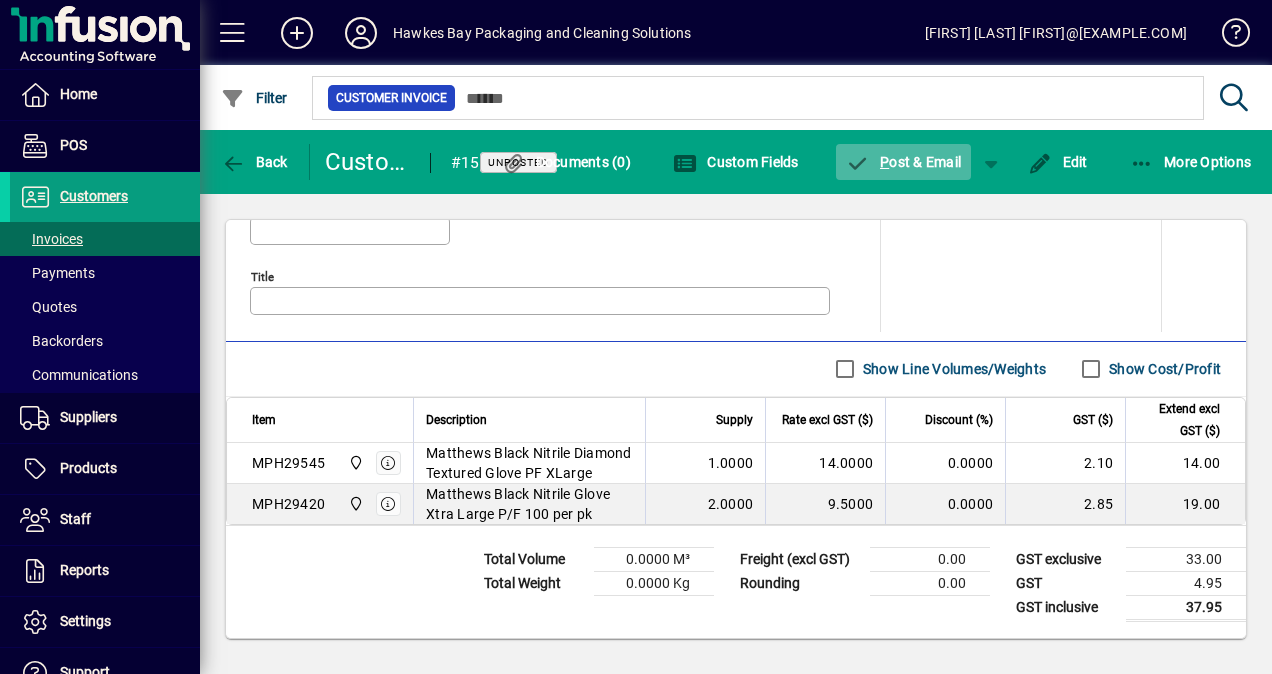 click 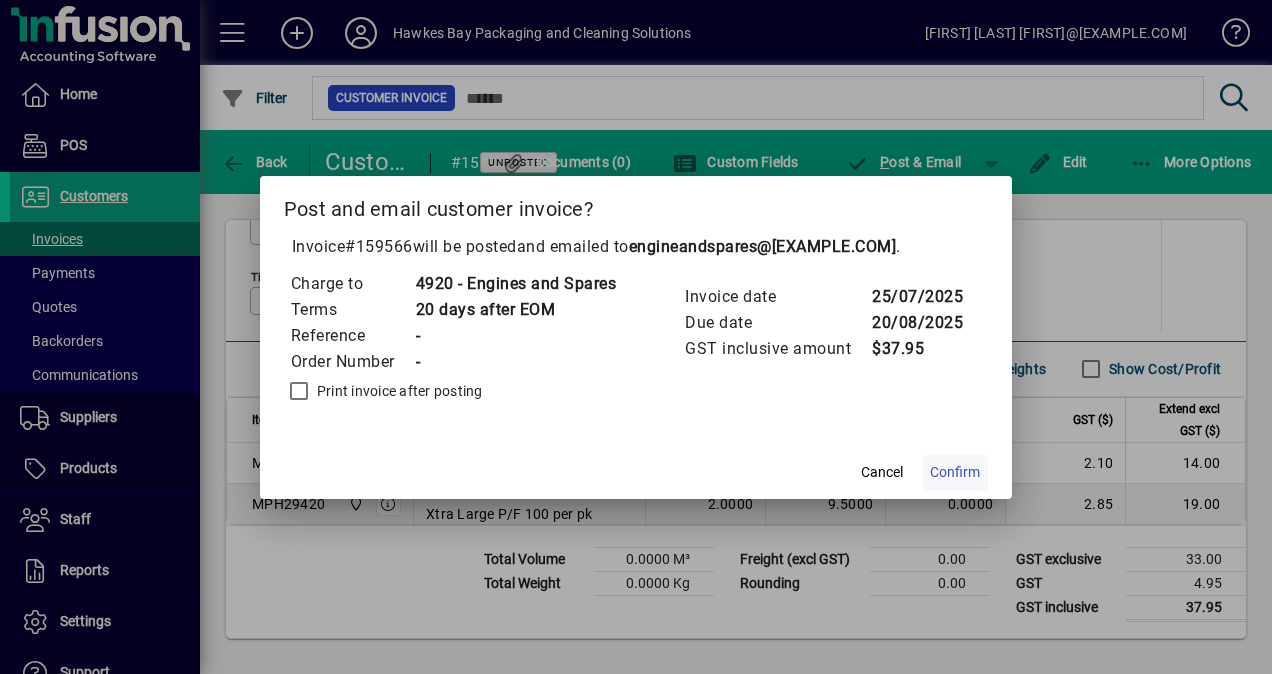 click on "Confirm" 